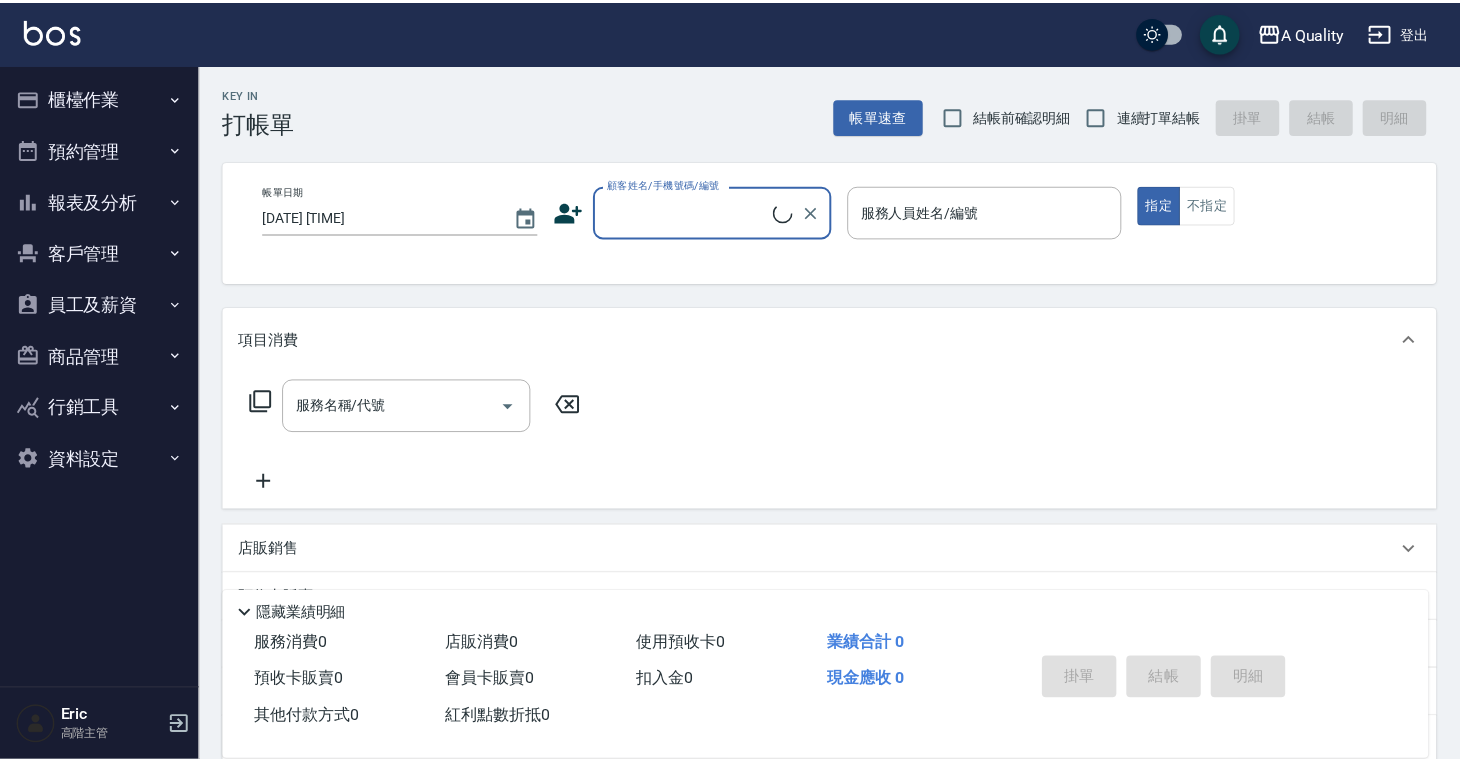 scroll, scrollTop: 0, scrollLeft: 0, axis: both 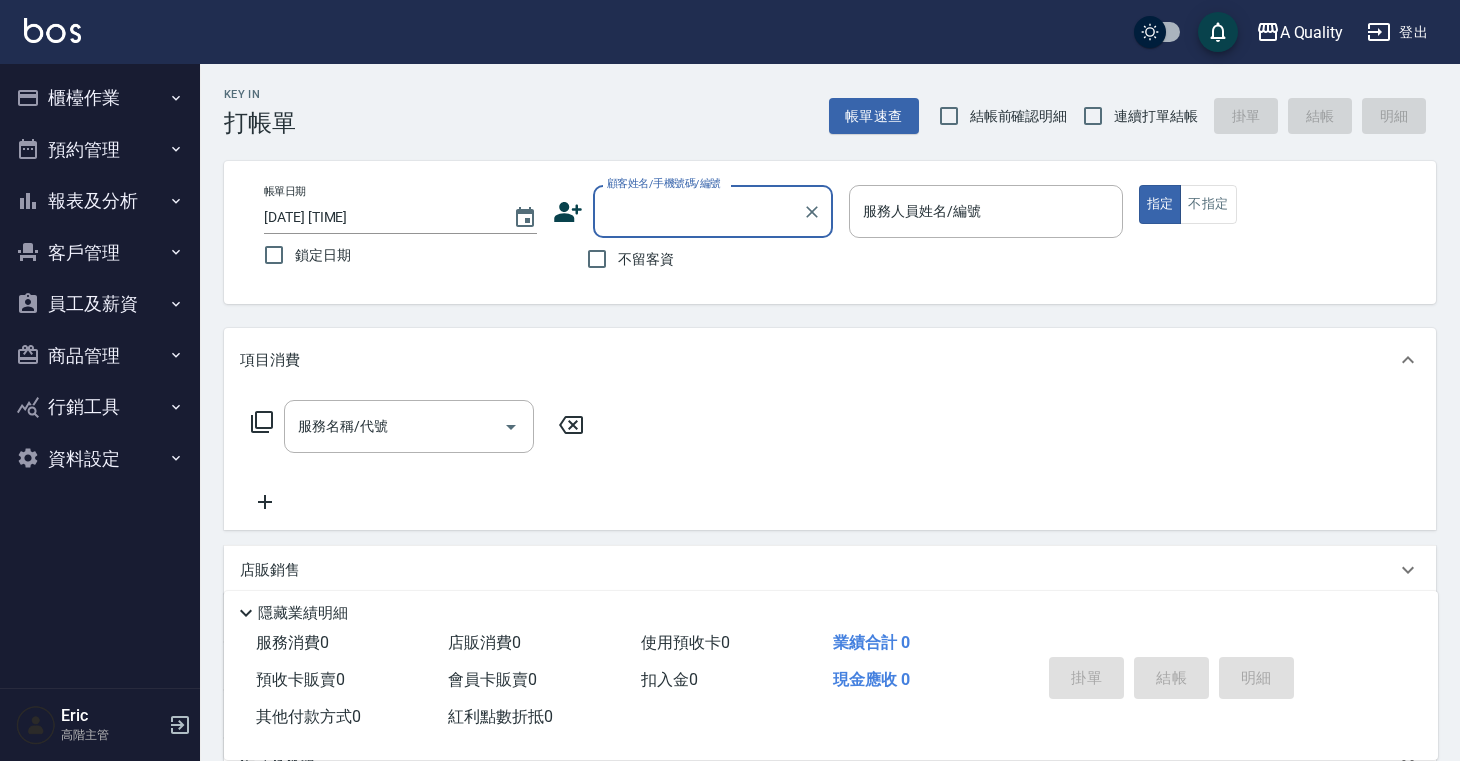 click on "Key In 打帳單 帳單速查 結帳前確認明細 連續打單結帳 掛單 結帳 明細 帳單日期 [DATE] [TIME] 鎖定日期 顧客姓名/手機號碼/編號 顧客姓名/手機號碼/編號 不留客資 服務人員姓名/編號 服務人員姓名/編號 指定 不指定 項目消費 服務名稱/代號 服務名稱/代號 店販銷售 服務人員姓名/編號 服務人員姓名/編號 商品代號/名稱 商品代號/名稱 預收卡販賣 卡券名稱/代號 卡券名稱/代號 使用預收卡 其他付款方式 其他付款方式 其他付款方式 備註及來源 備註 備註 訂單來源 ​ 訂單來源 隱藏業績明細 服務消費  0 店販消費  0 使用預收卡  0 業績合計   0 預收卡販賣  0 會員卡販賣  0 扣入金  0 現金應收   0 其他付款方式  0 紅利點數折抵  0 掛單 結帳 明細" at bounding box center [830, 519] 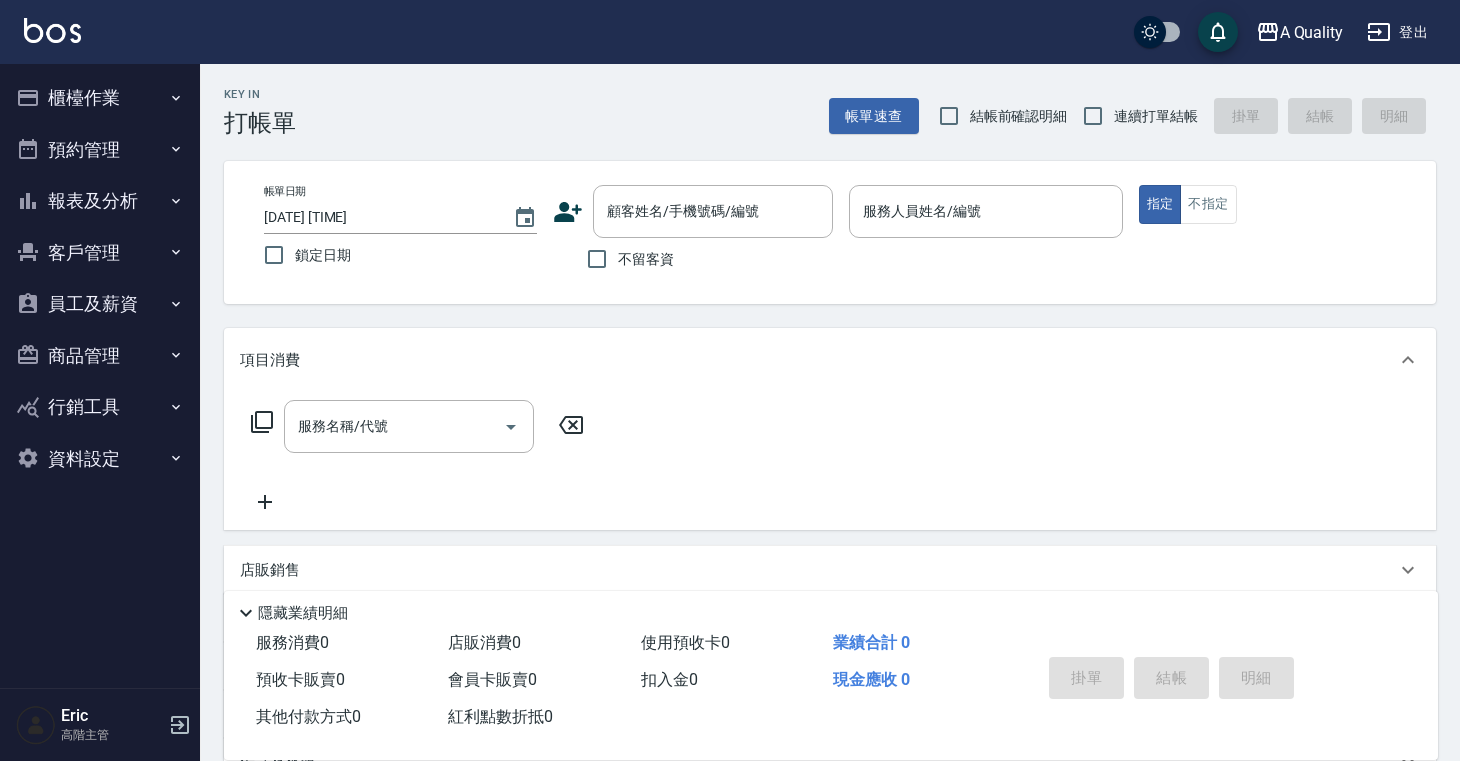 click on "員工及薪資" at bounding box center [100, 304] 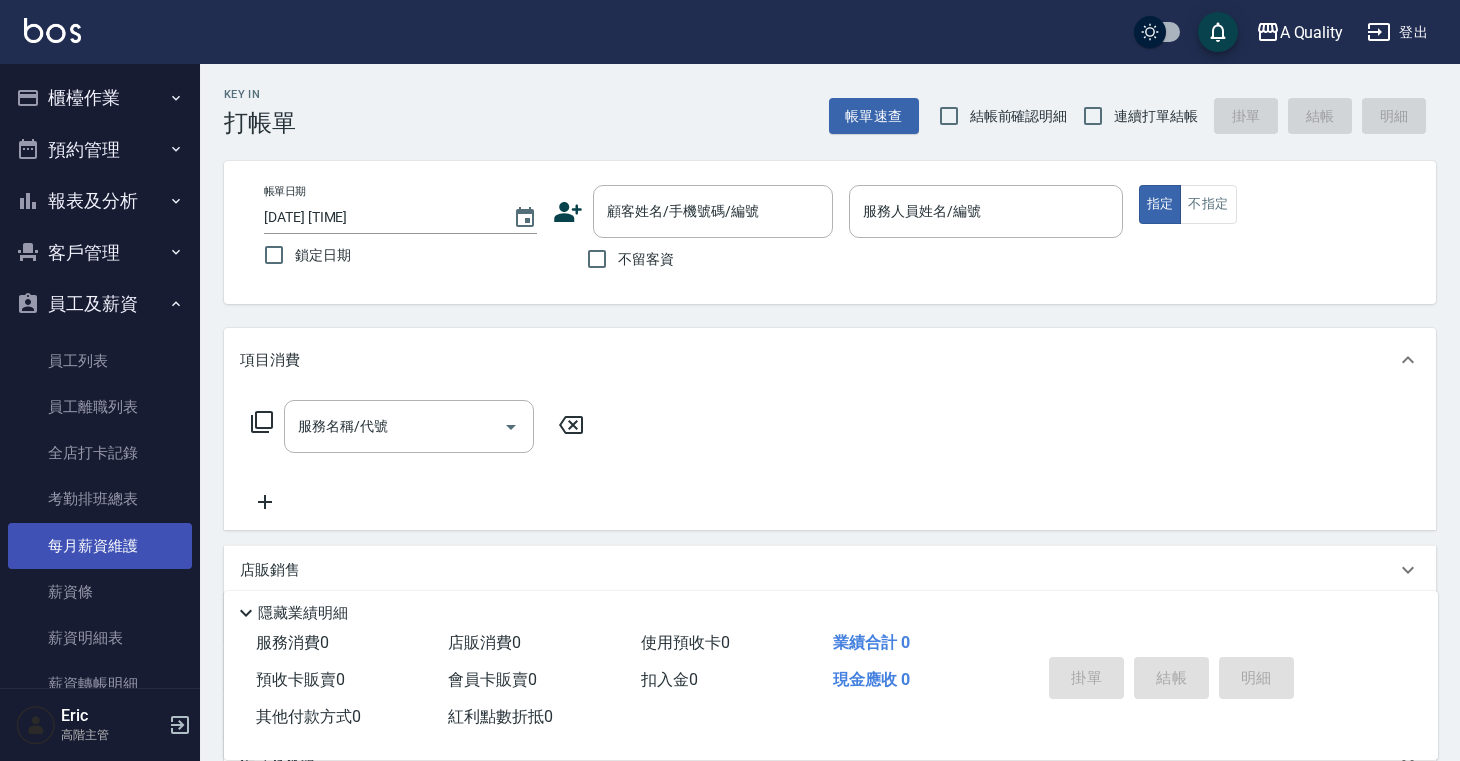 click on "每月薪資維護" at bounding box center (100, 546) 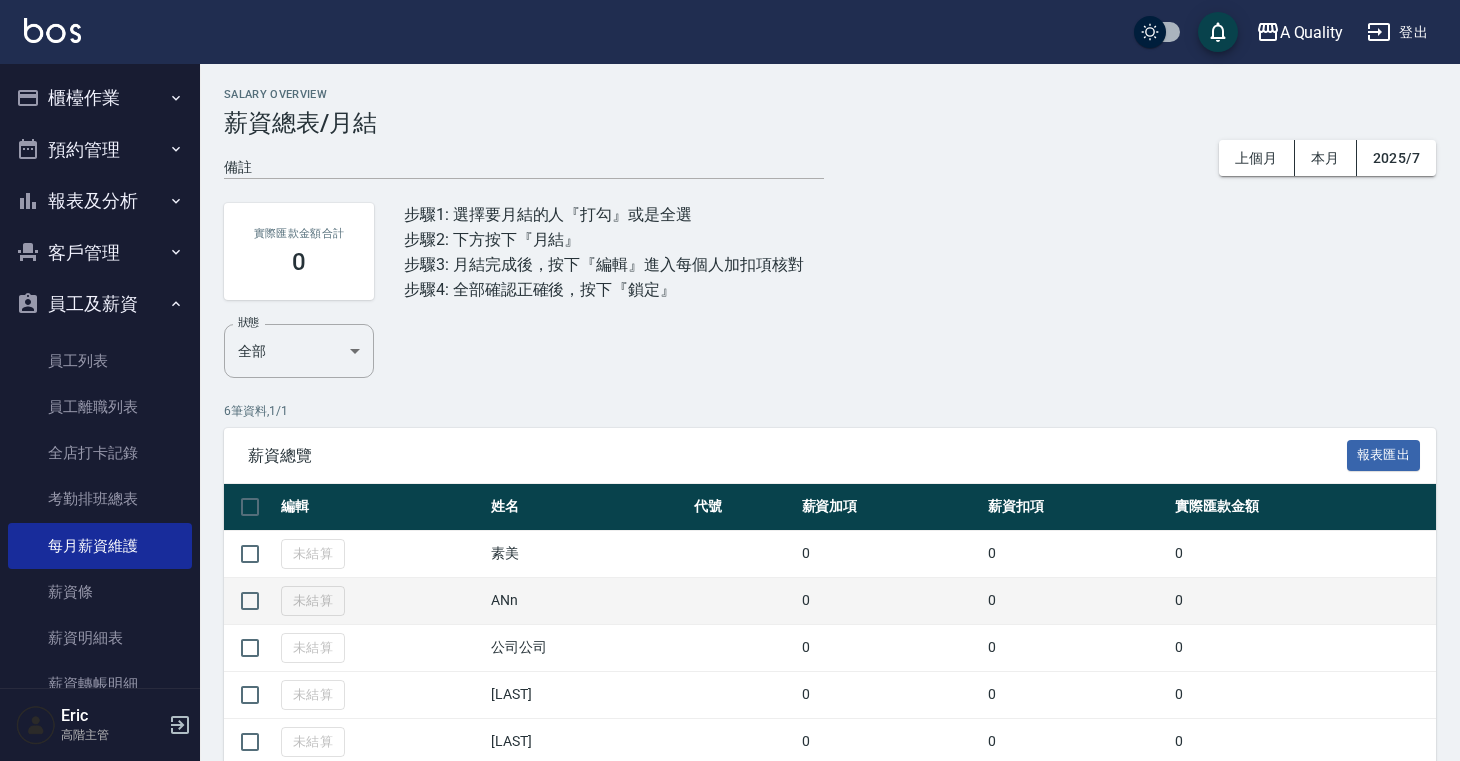 scroll, scrollTop: 116, scrollLeft: 0, axis: vertical 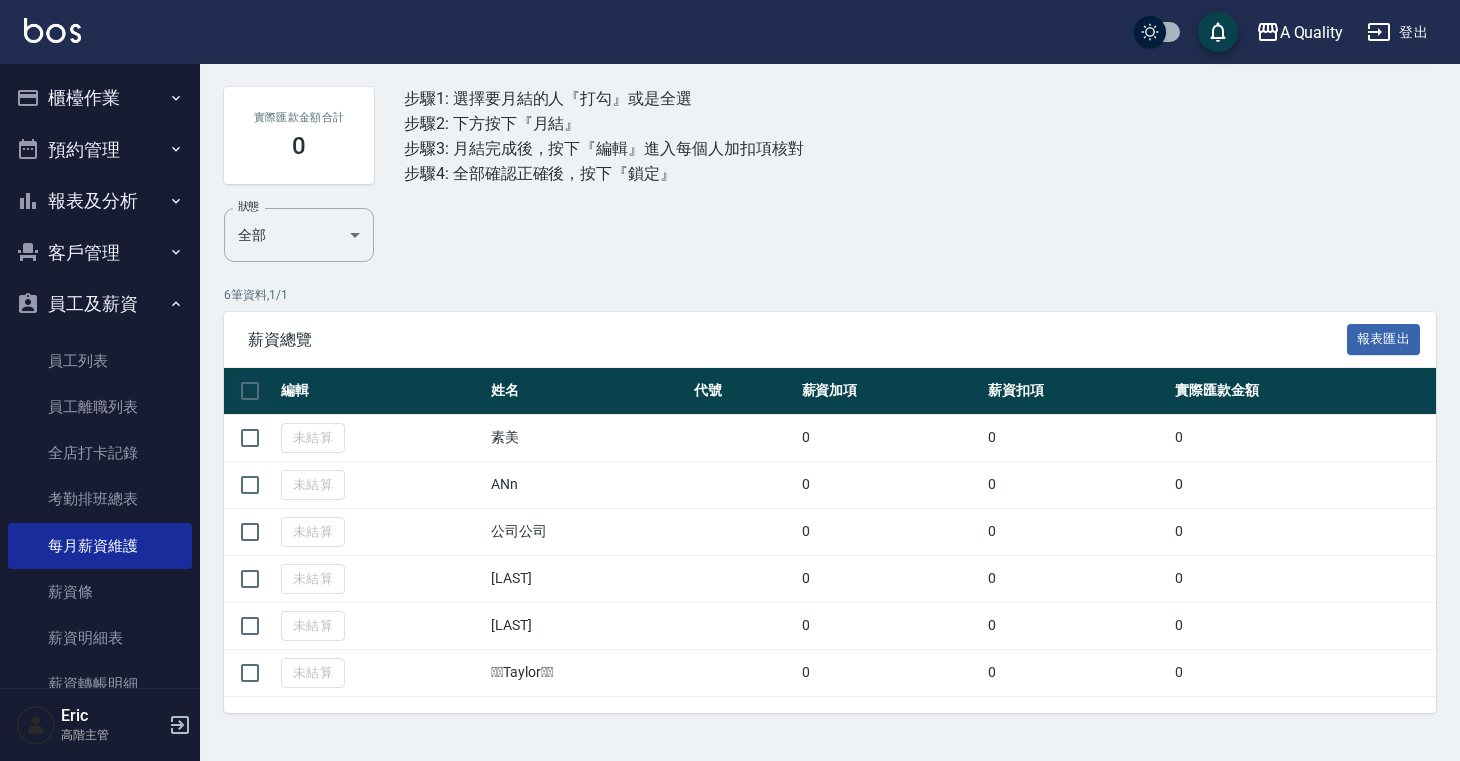 click at bounding box center (250, 391) 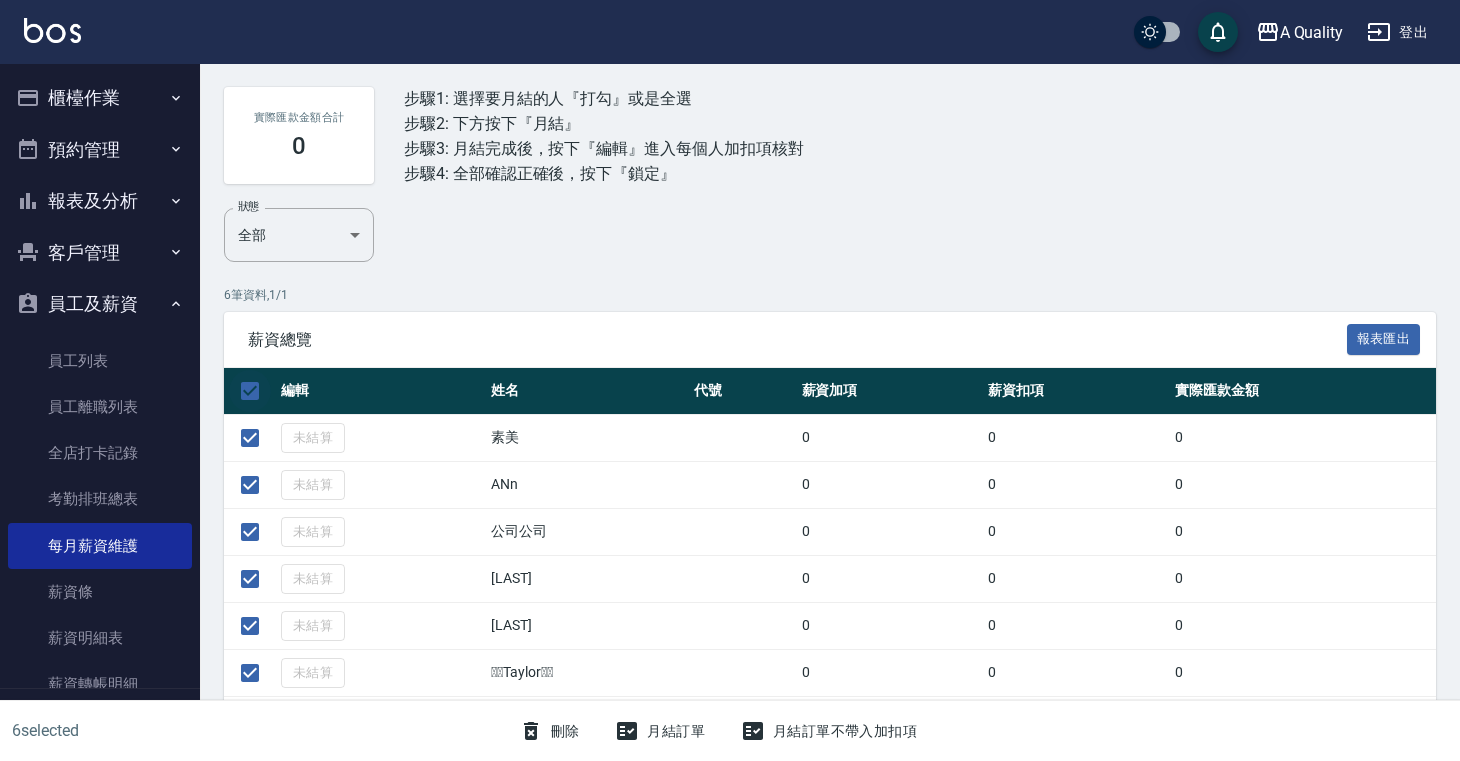 checkbox on "true" 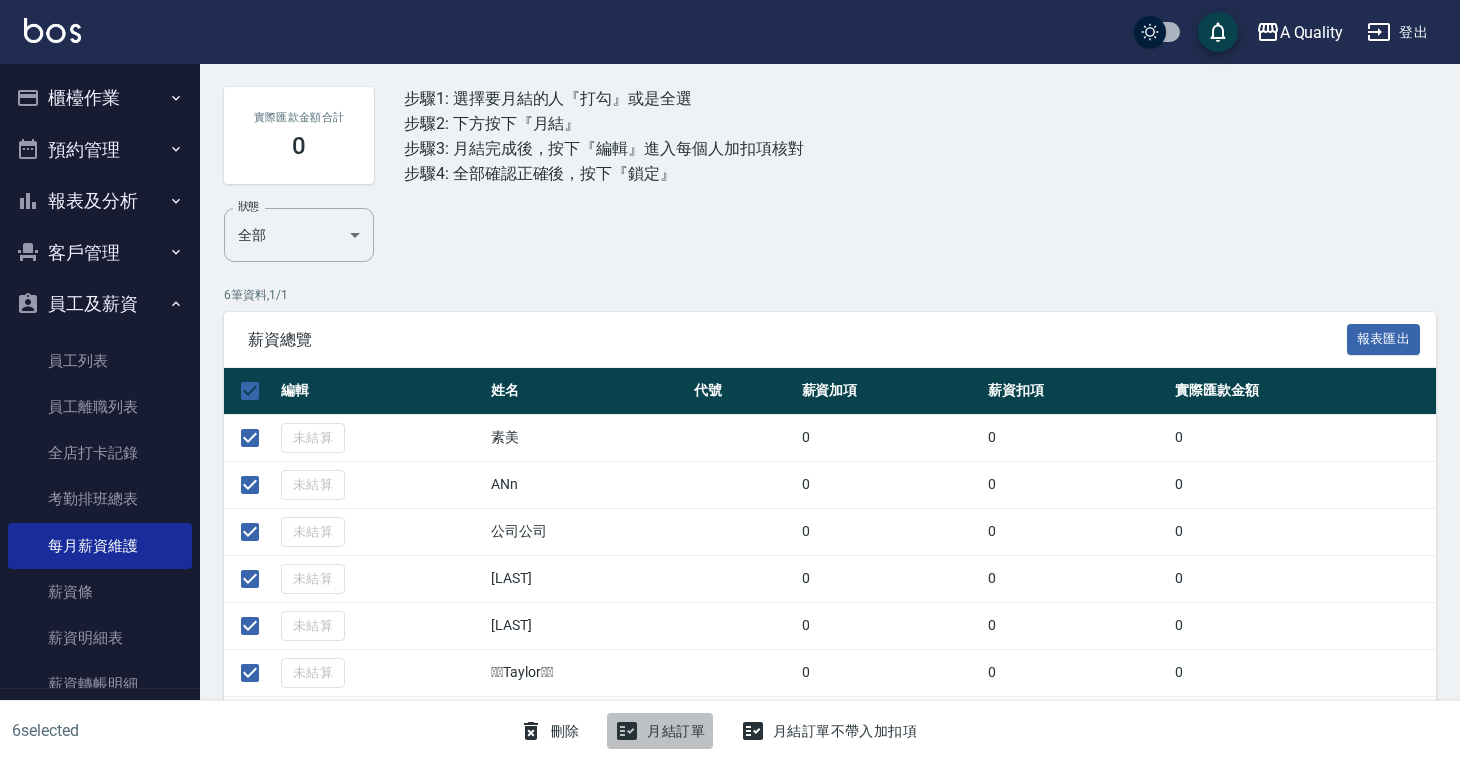 click on "月結訂單" at bounding box center (660, 731) 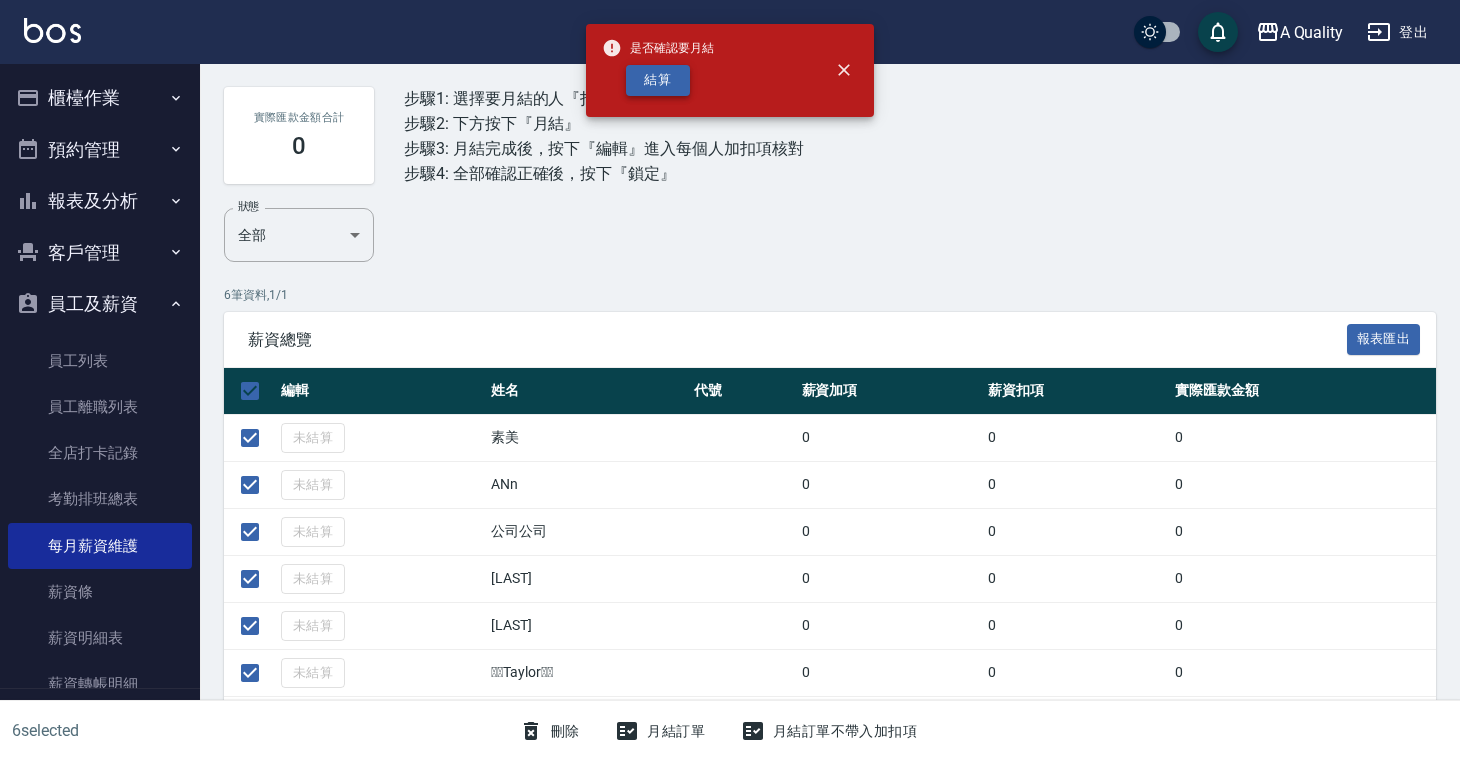 click on "結算" at bounding box center [658, 80] 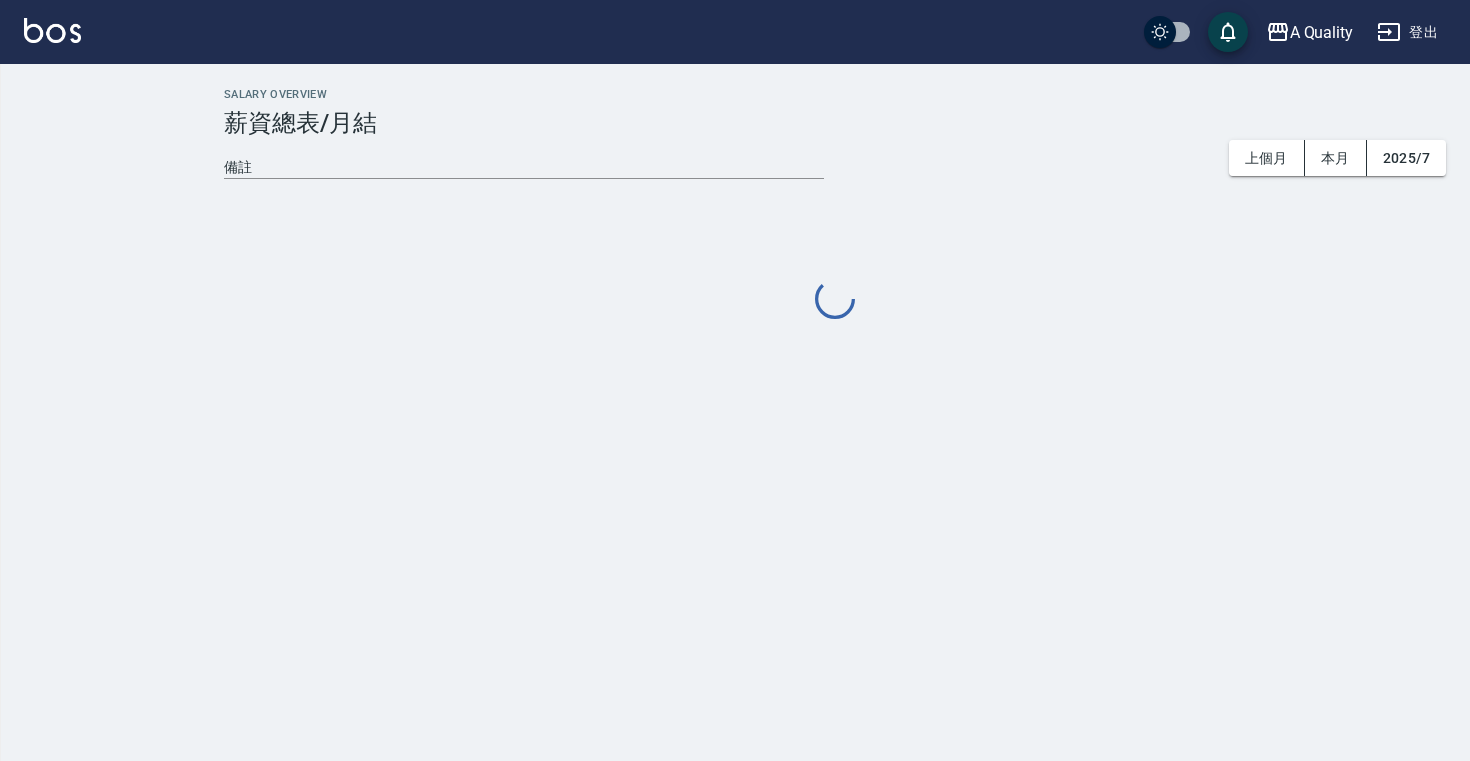 scroll, scrollTop: 0, scrollLeft: 0, axis: both 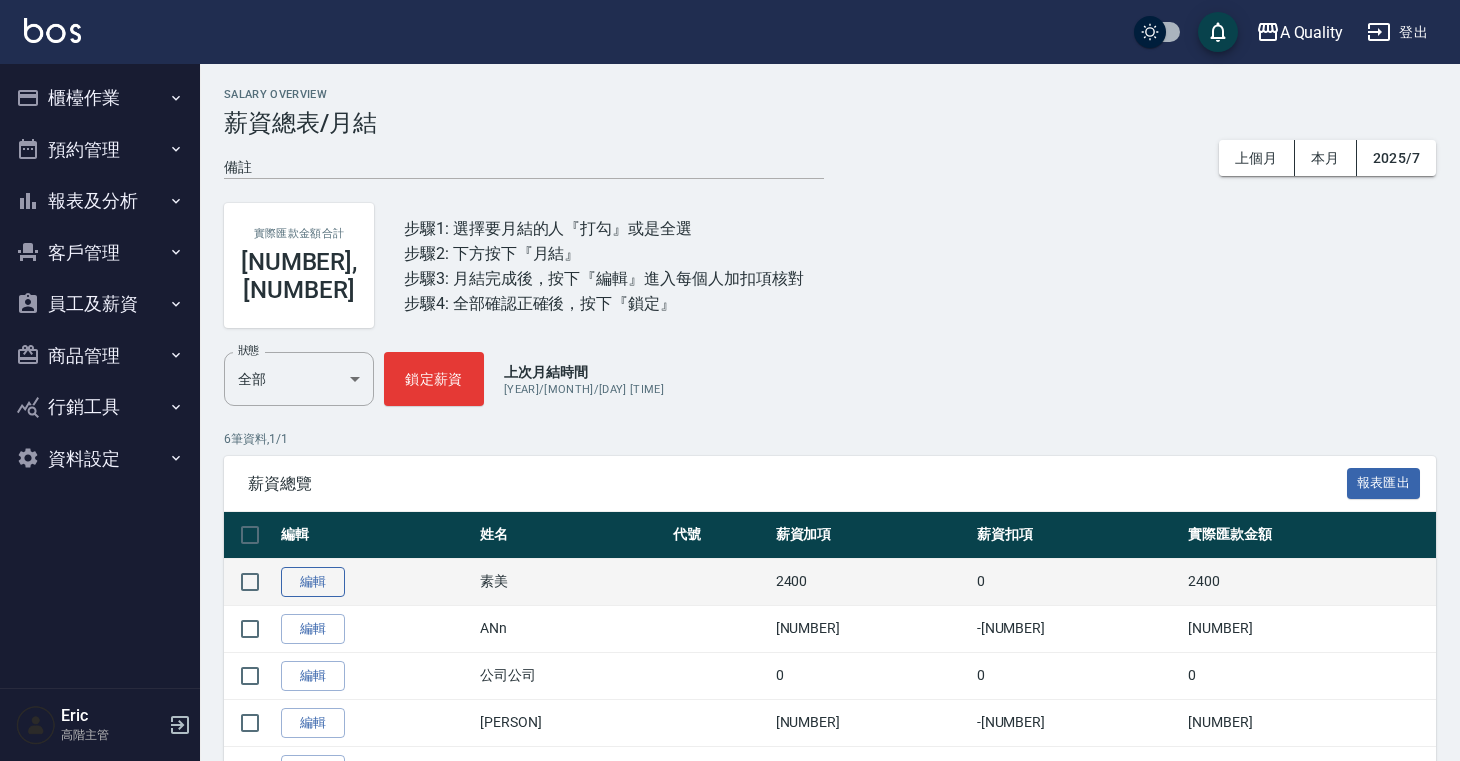 click on "編輯" at bounding box center (313, 582) 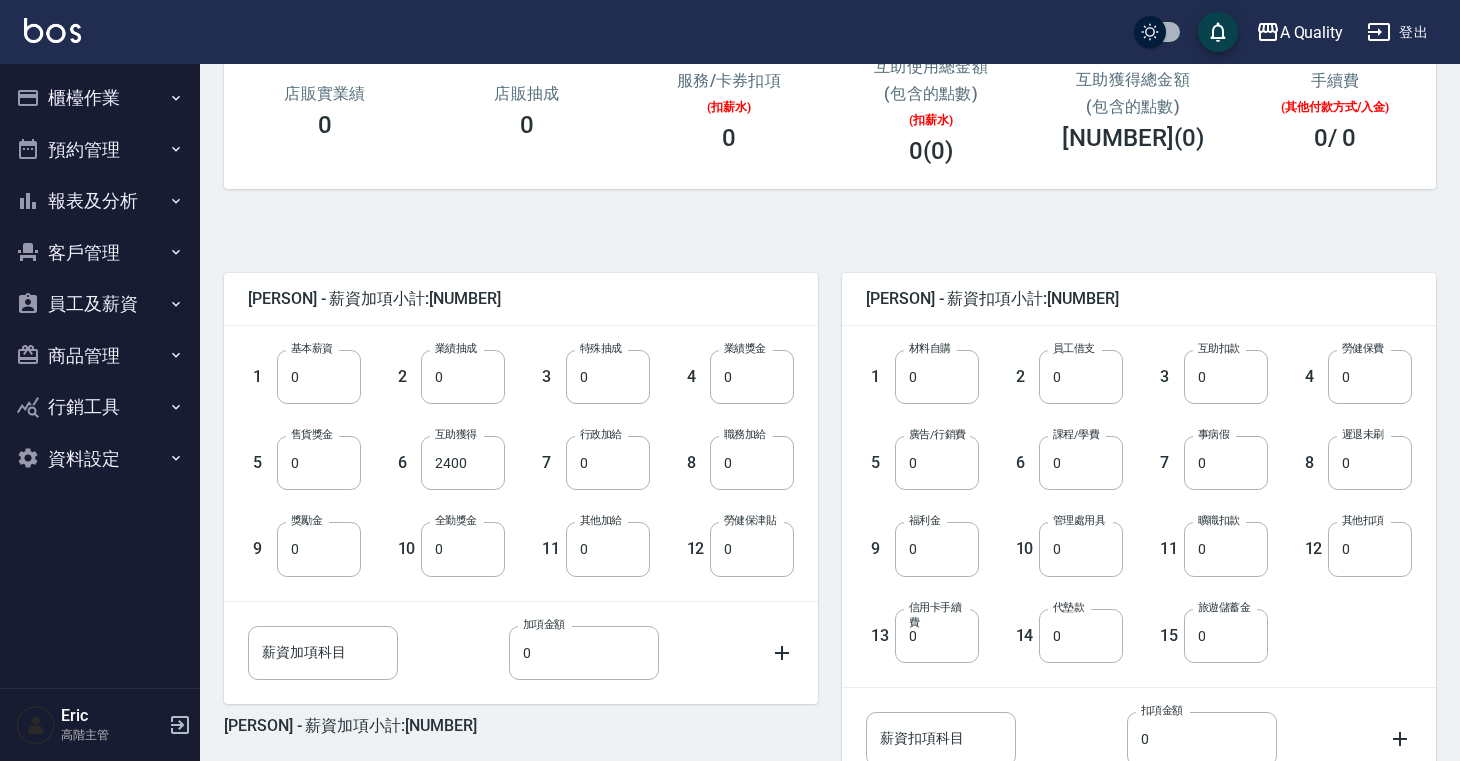 scroll, scrollTop: 394, scrollLeft: 0, axis: vertical 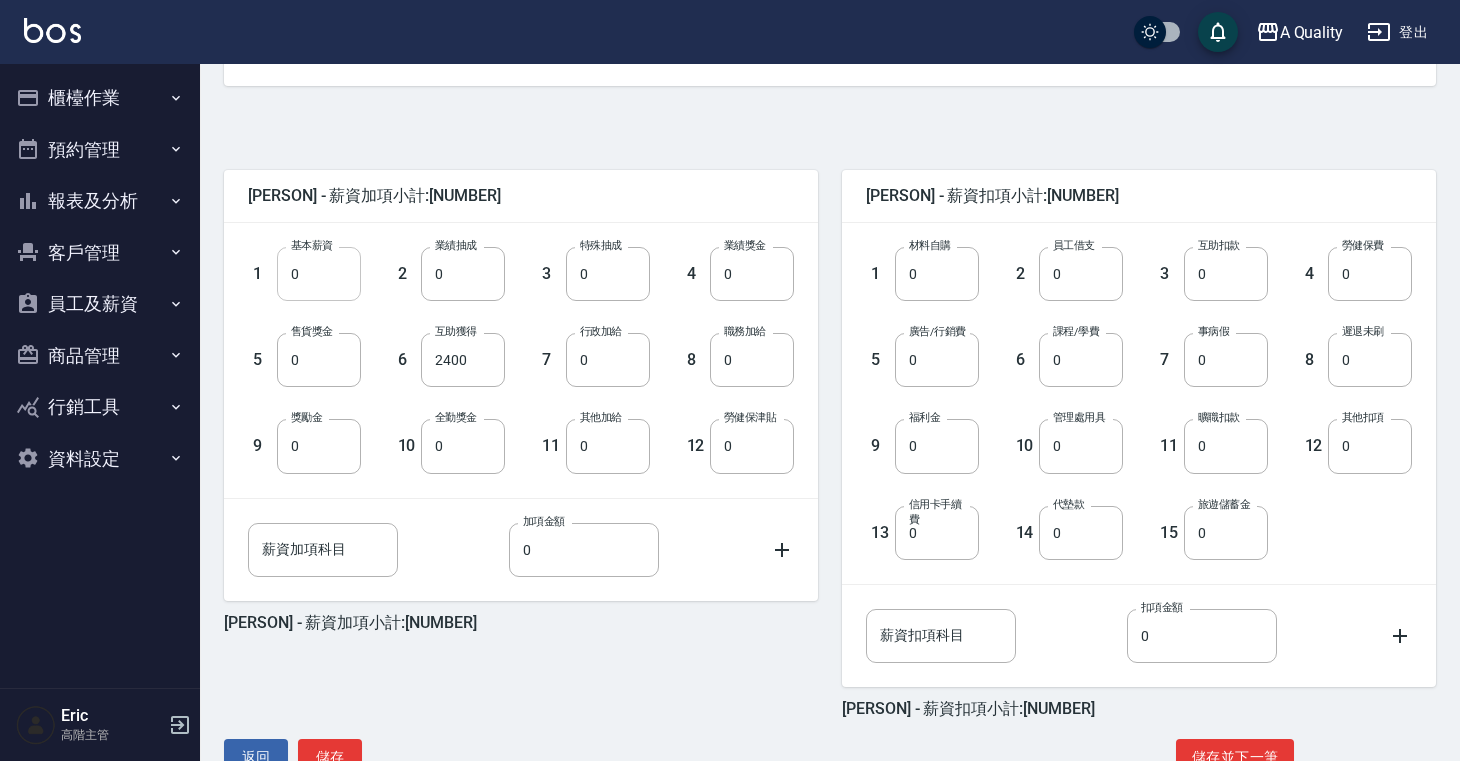 click on "0" at bounding box center [319, 274] 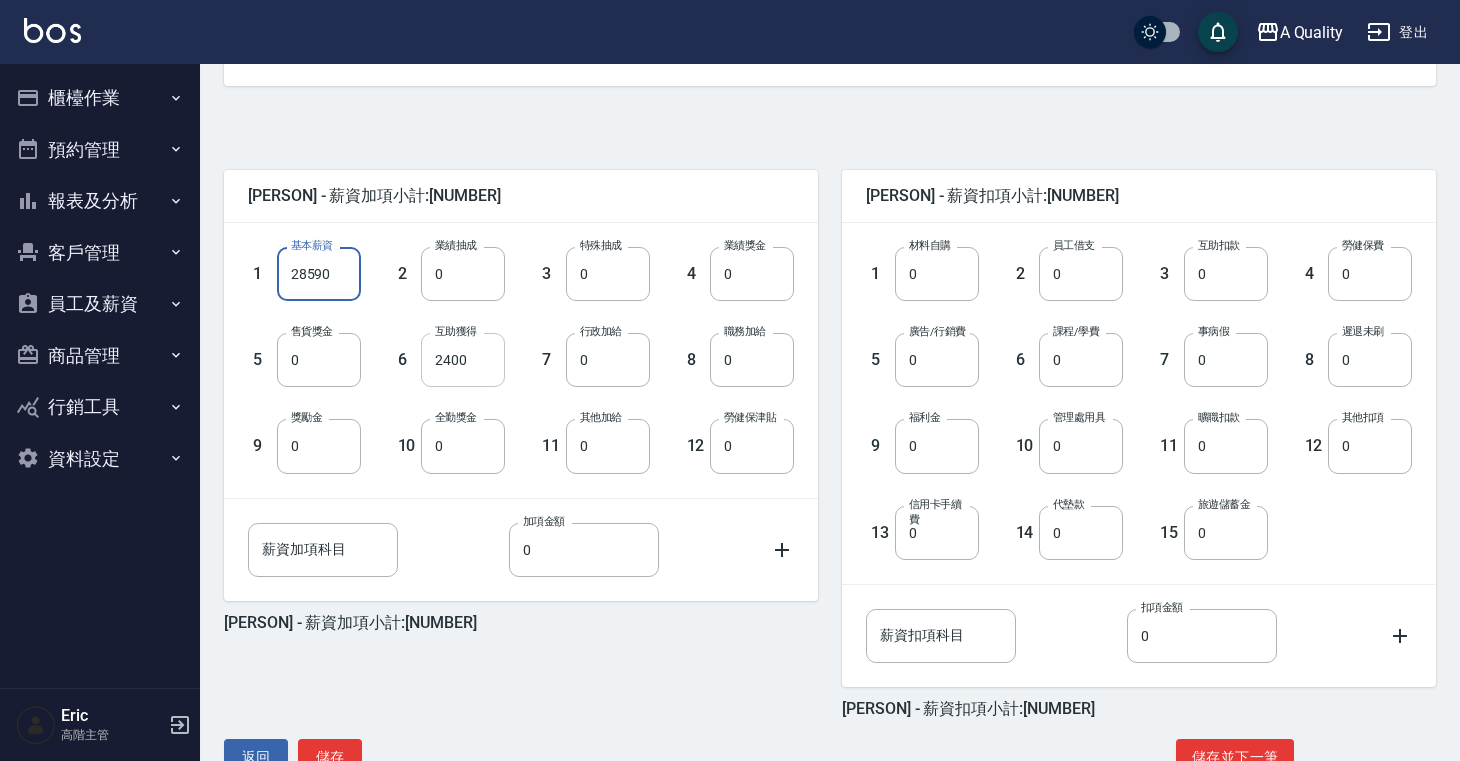 type on "28590" 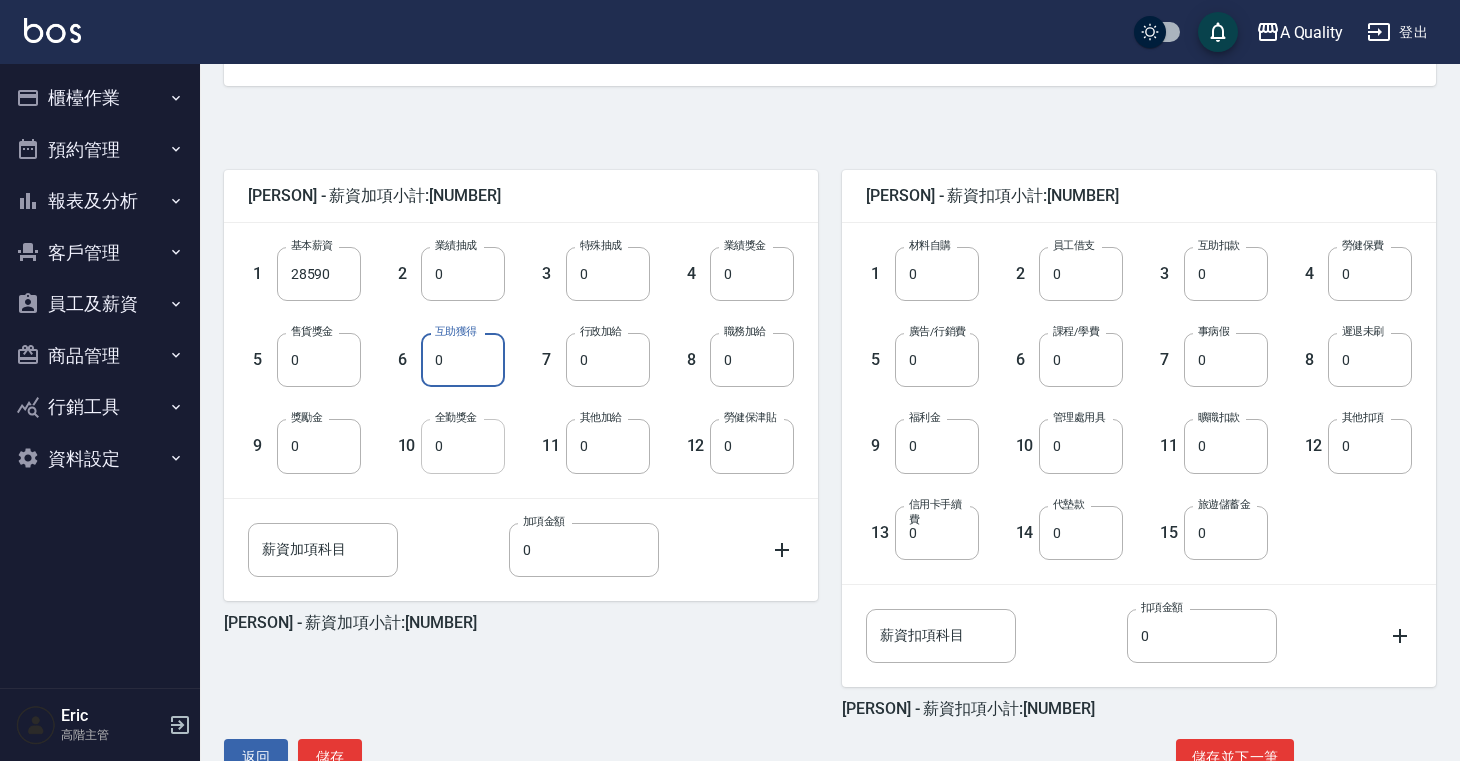 type on "0" 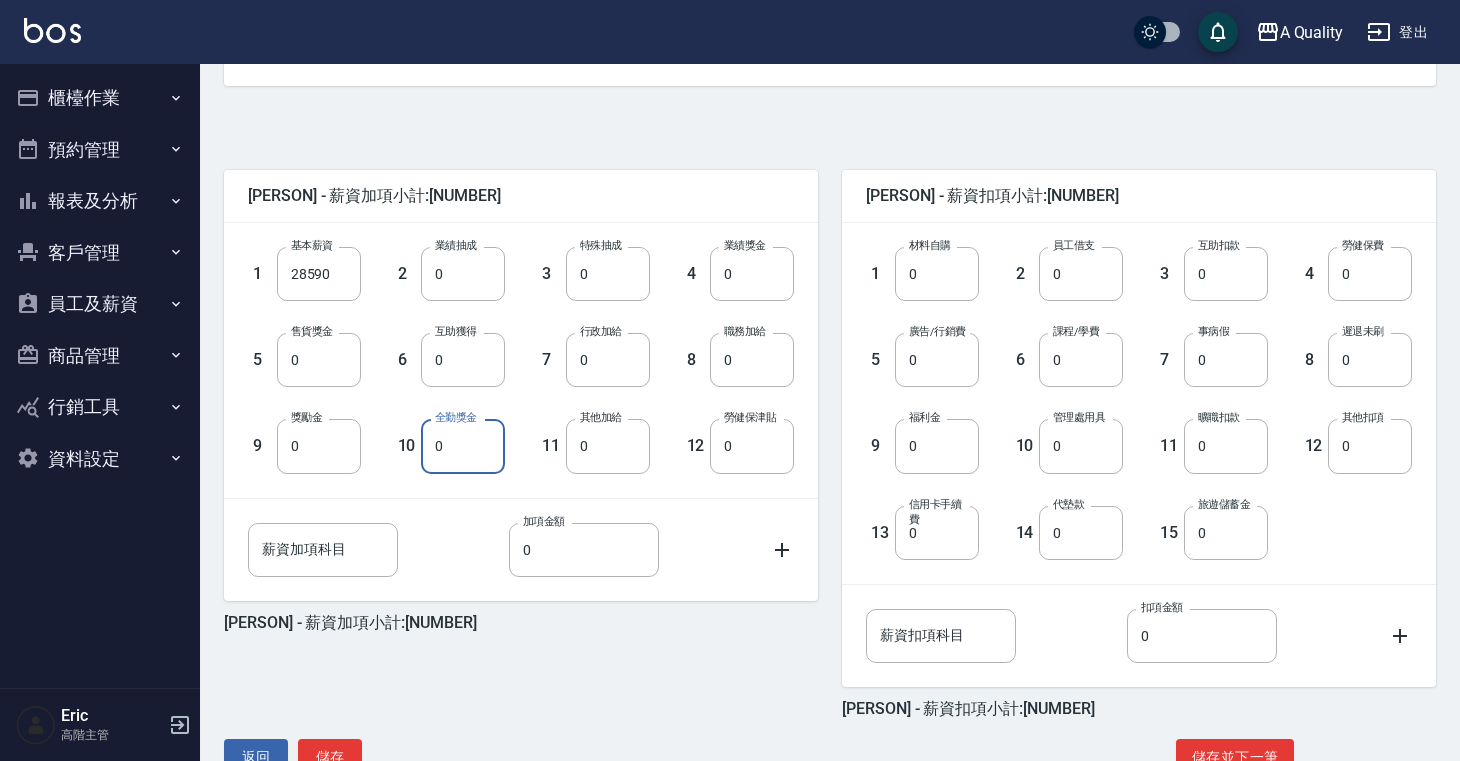 click on "薪資加項科目" at bounding box center (323, 550) 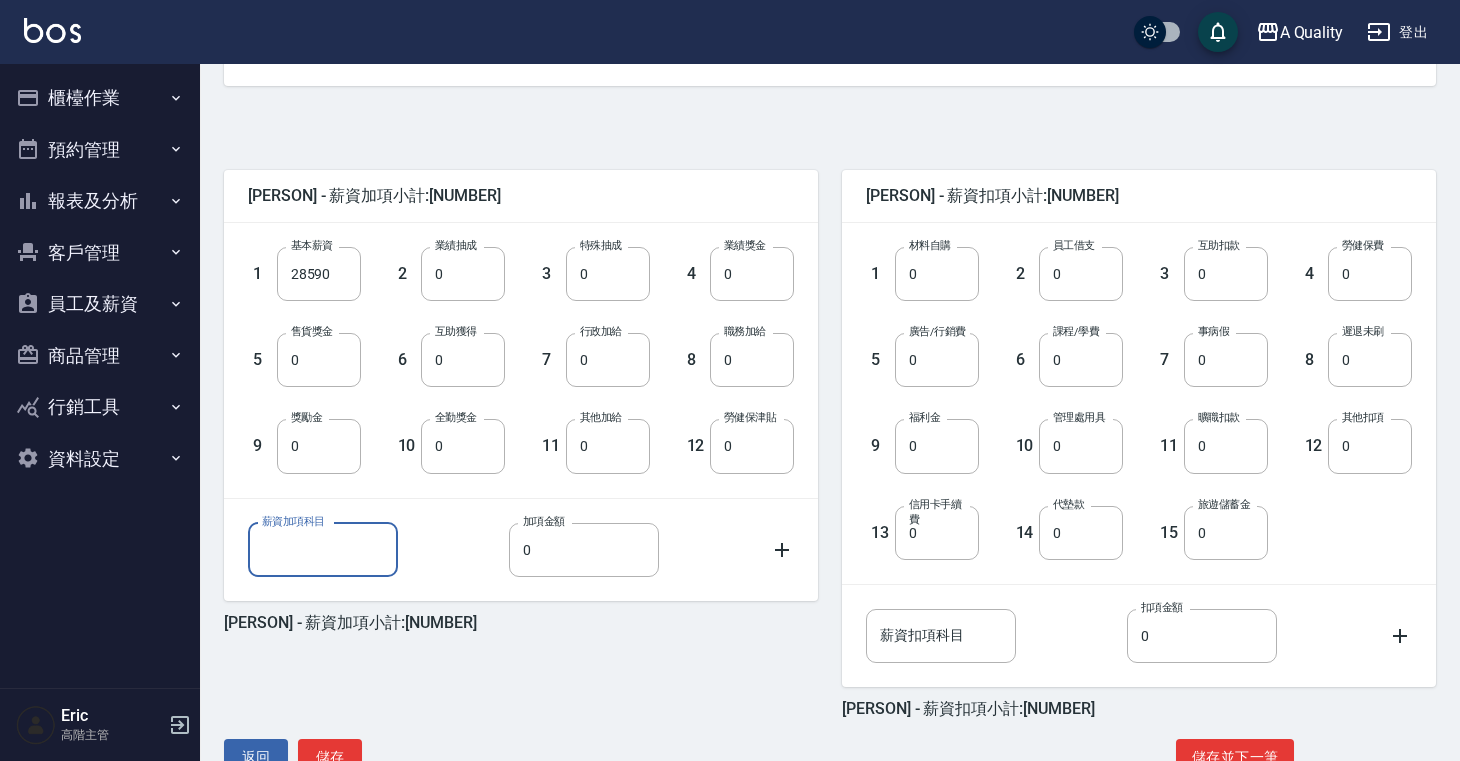 type on "ㄎ" 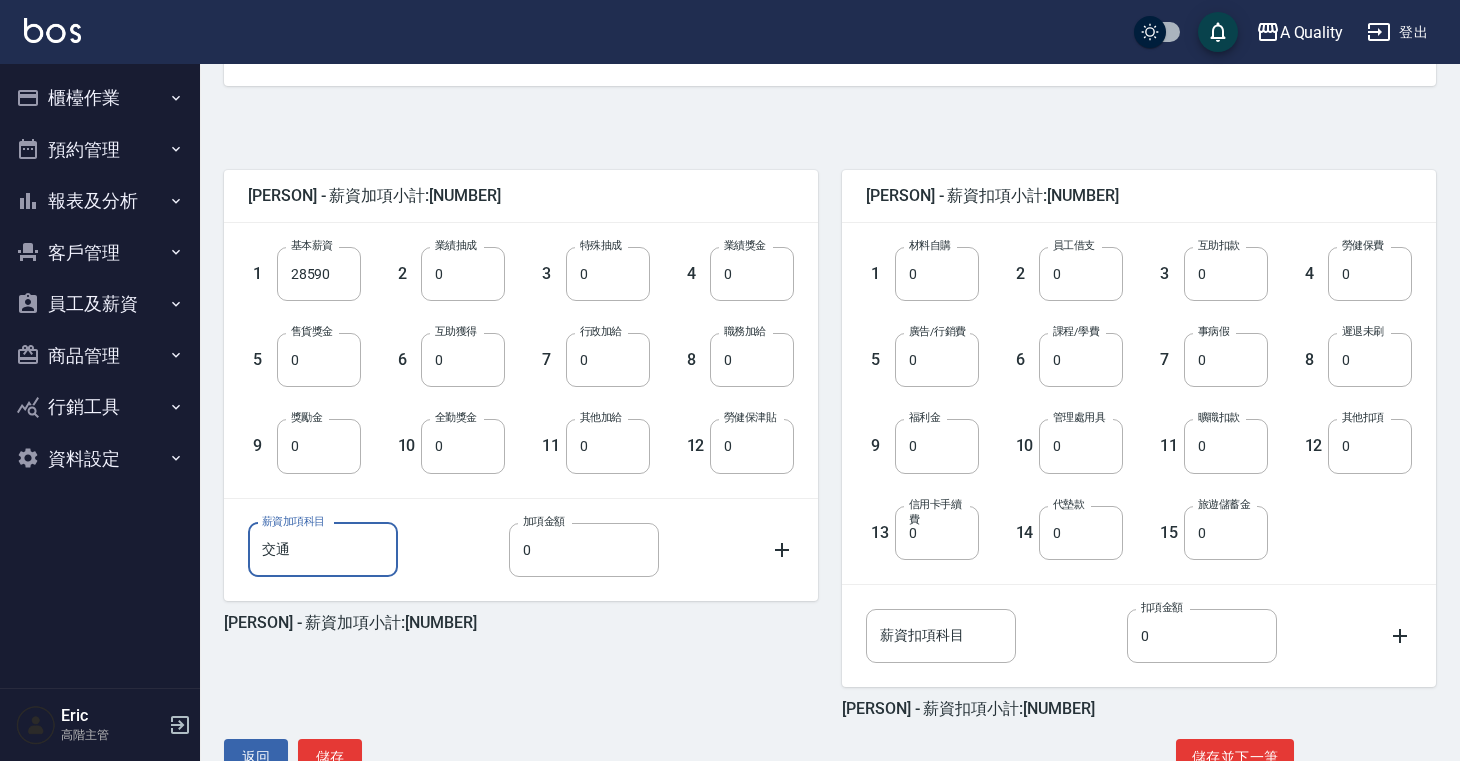 type on "交通" 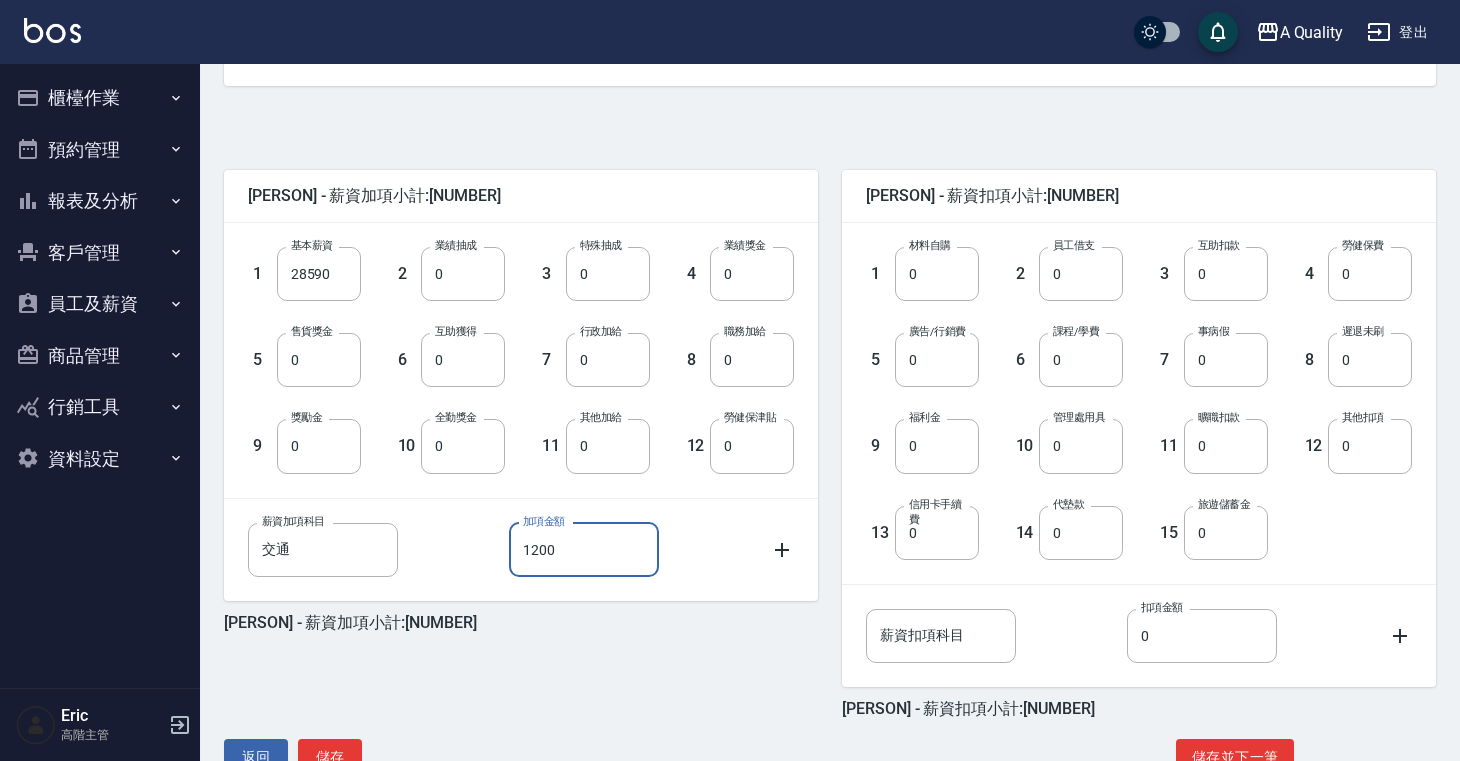 scroll, scrollTop: 452, scrollLeft: 0, axis: vertical 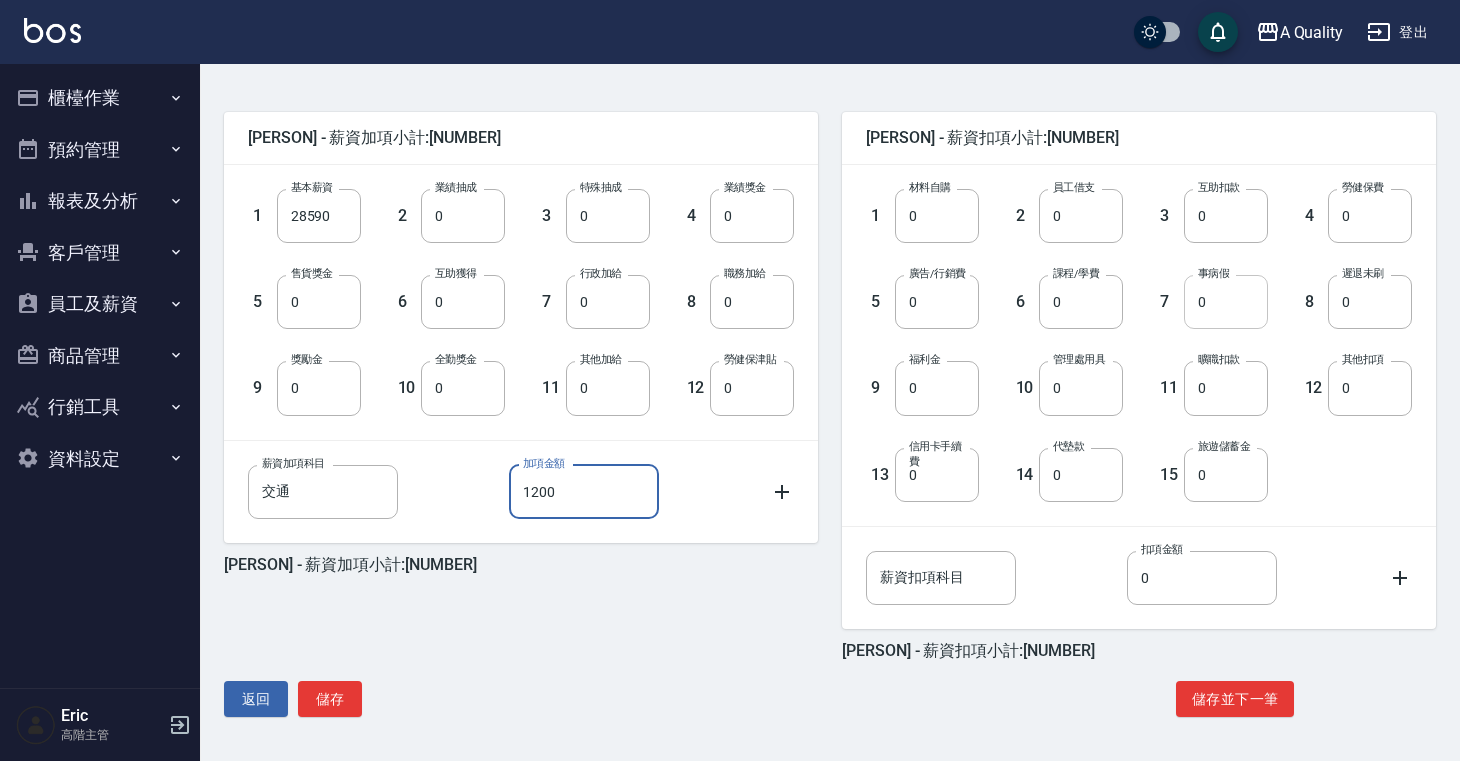 type on "1200" 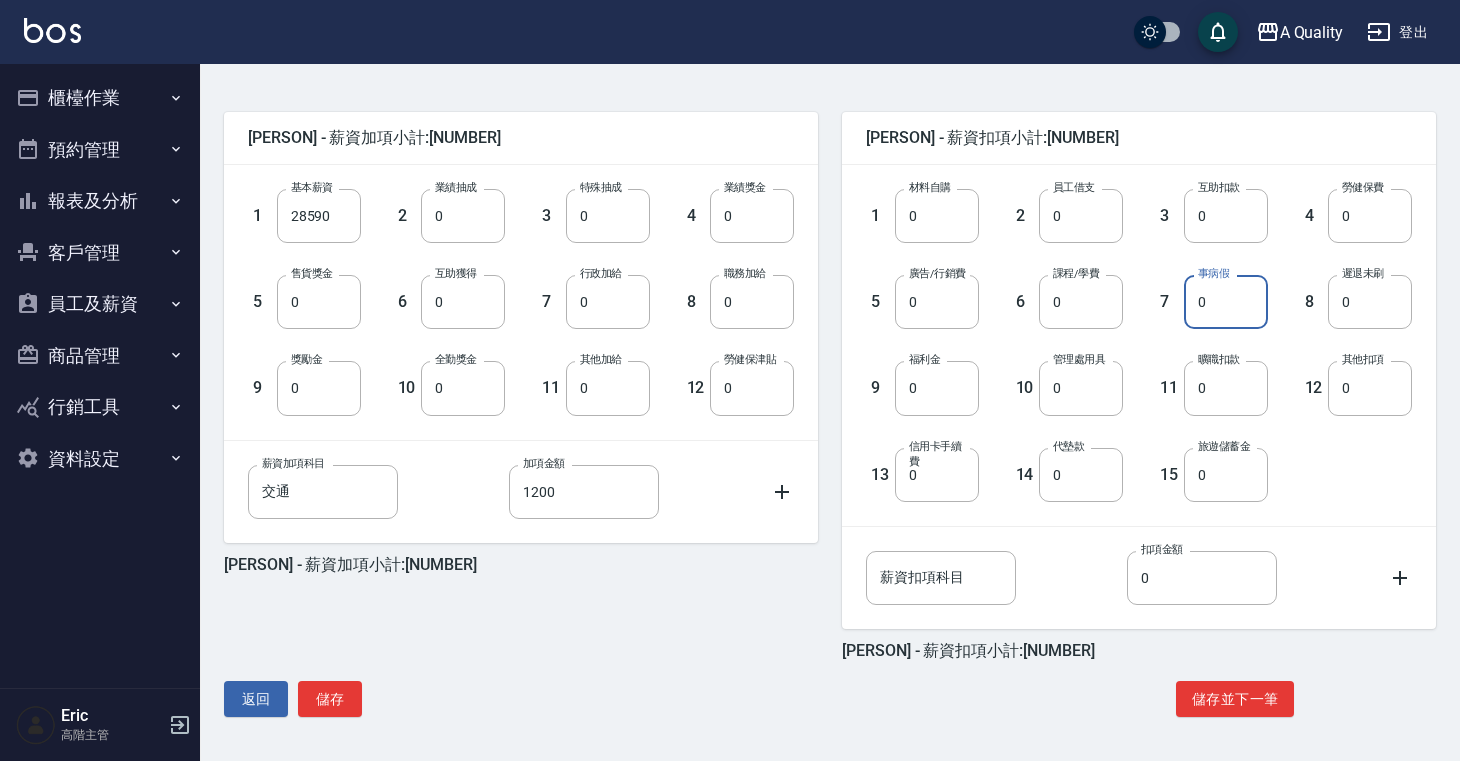 click on "0" at bounding box center [1226, 302] 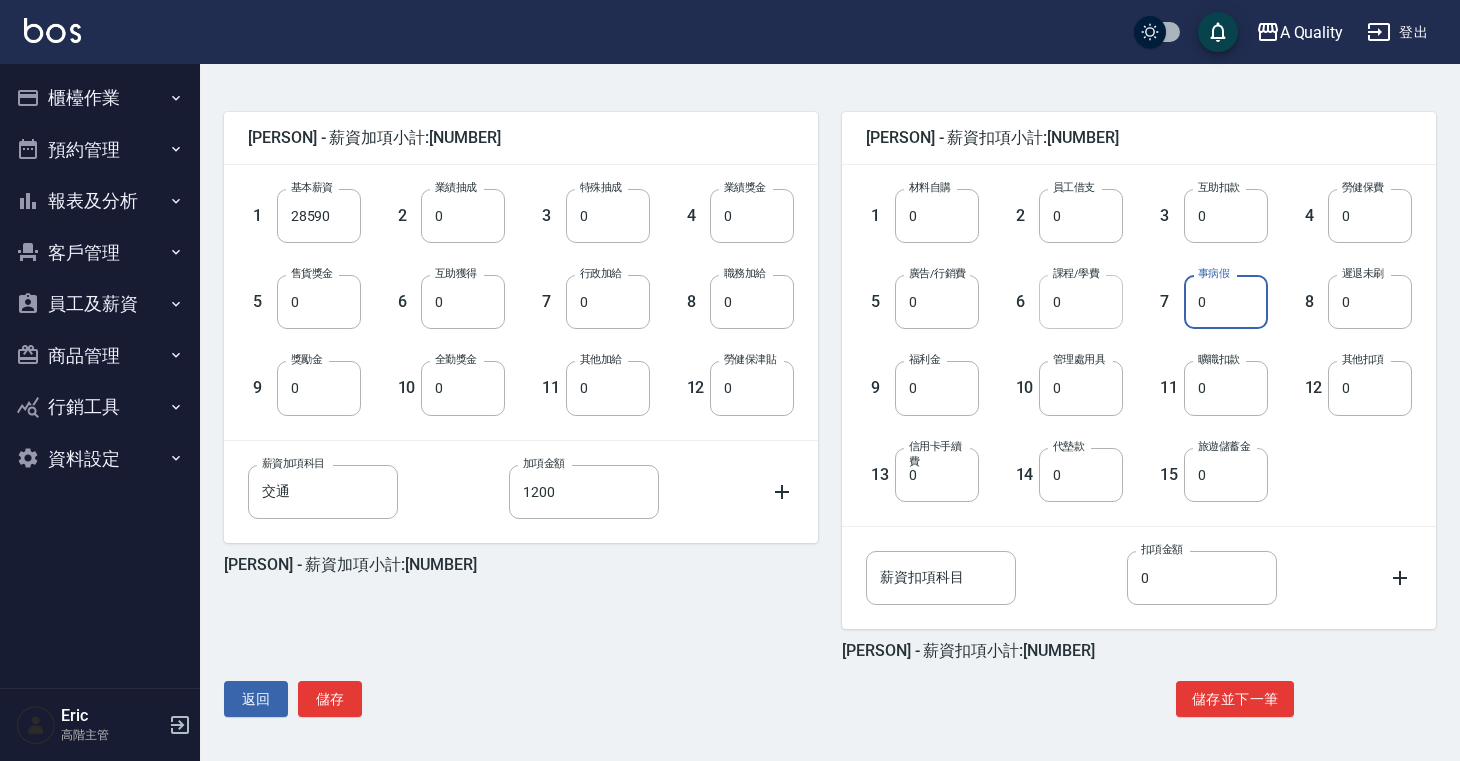click on "0" at bounding box center [1081, 302] 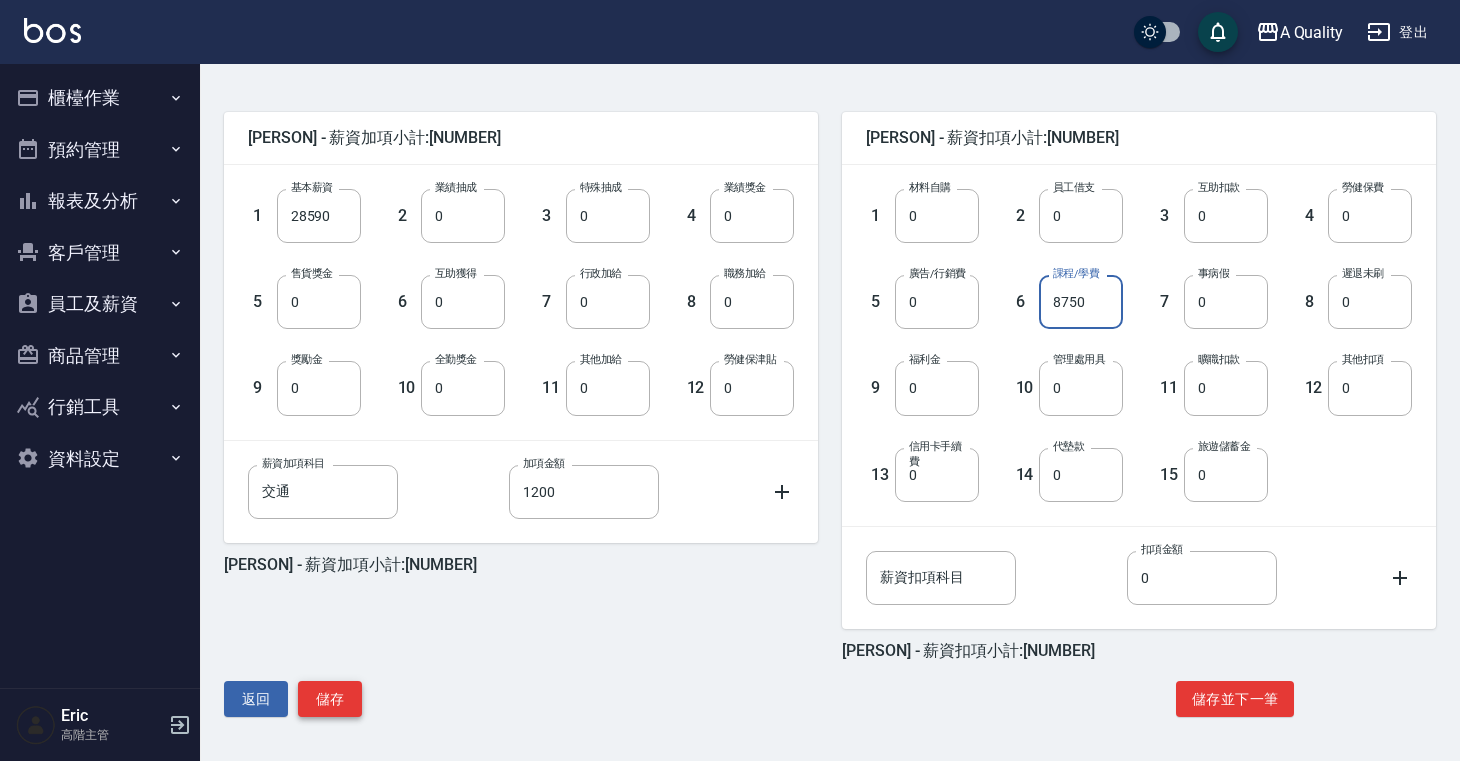type on "8750" 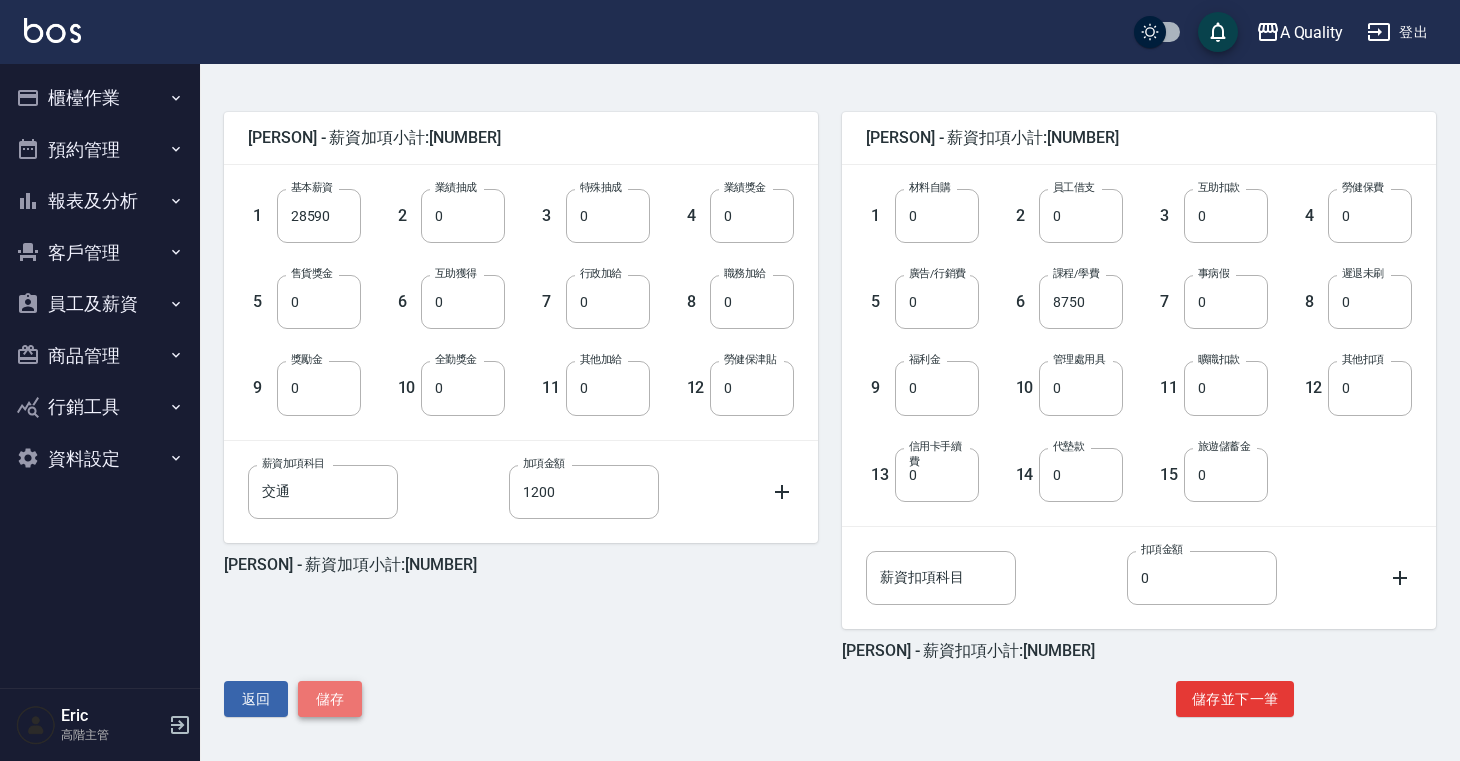 click on "儲存" at bounding box center (330, 699) 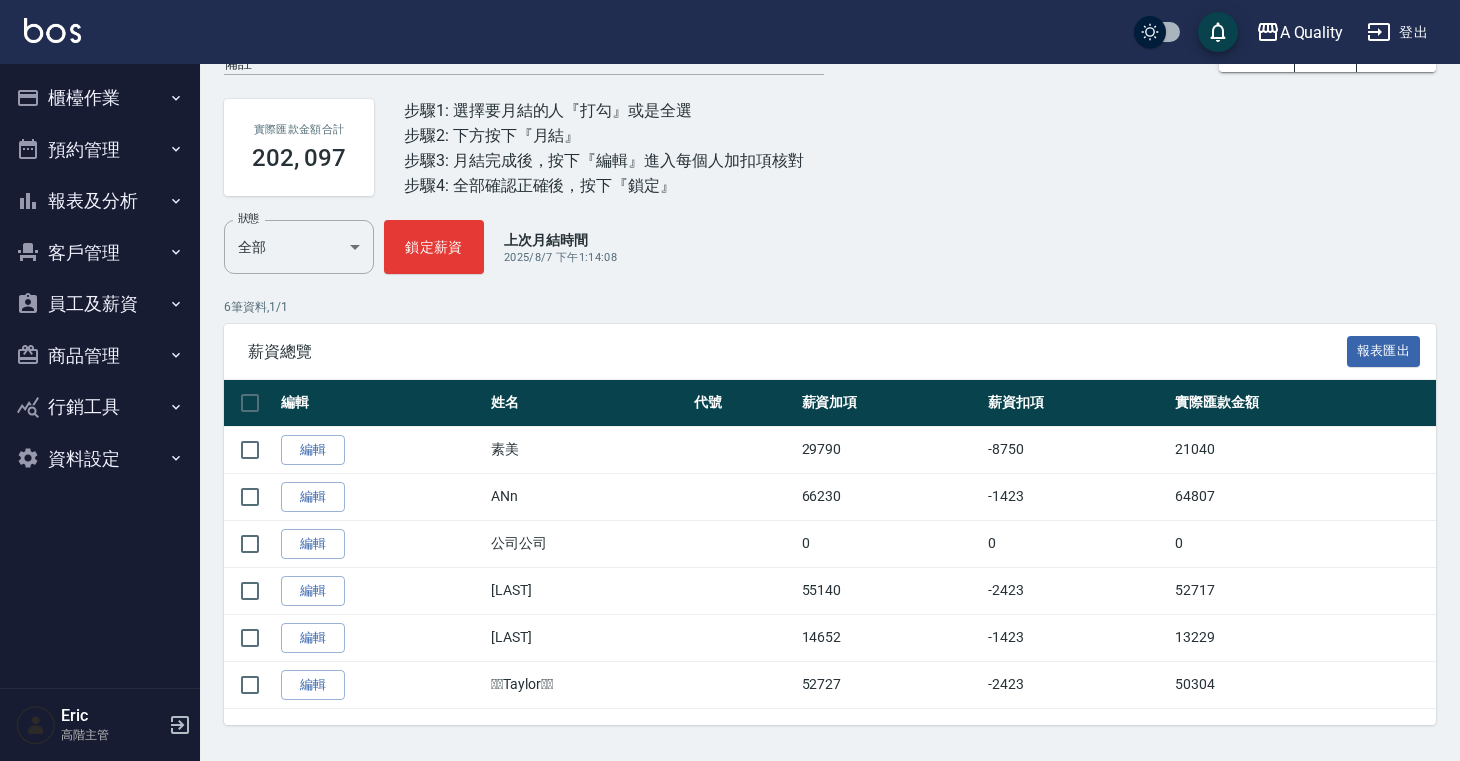 scroll, scrollTop: 106, scrollLeft: 0, axis: vertical 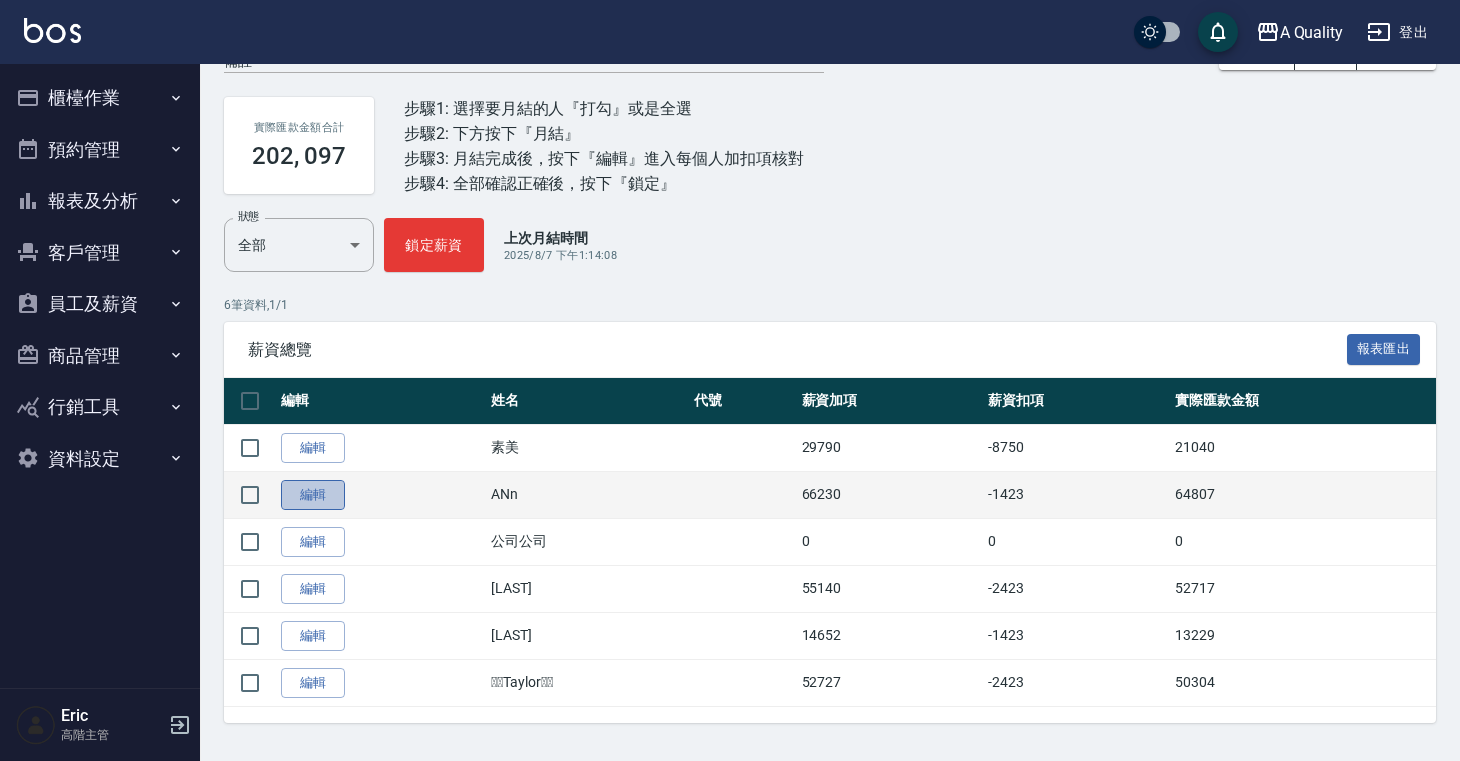 click on "編輯" at bounding box center (313, 495) 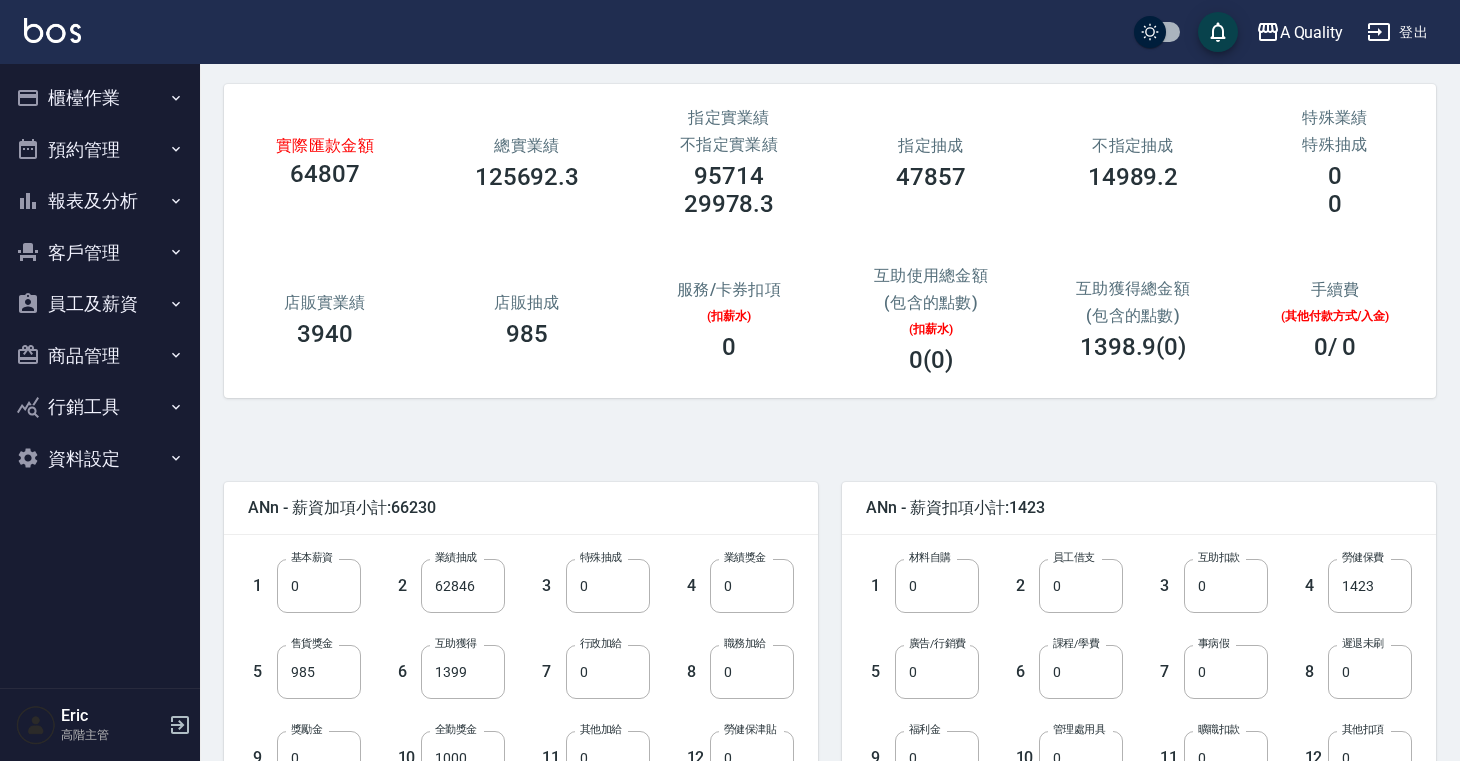 scroll, scrollTop: 0, scrollLeft: 0, axis: both 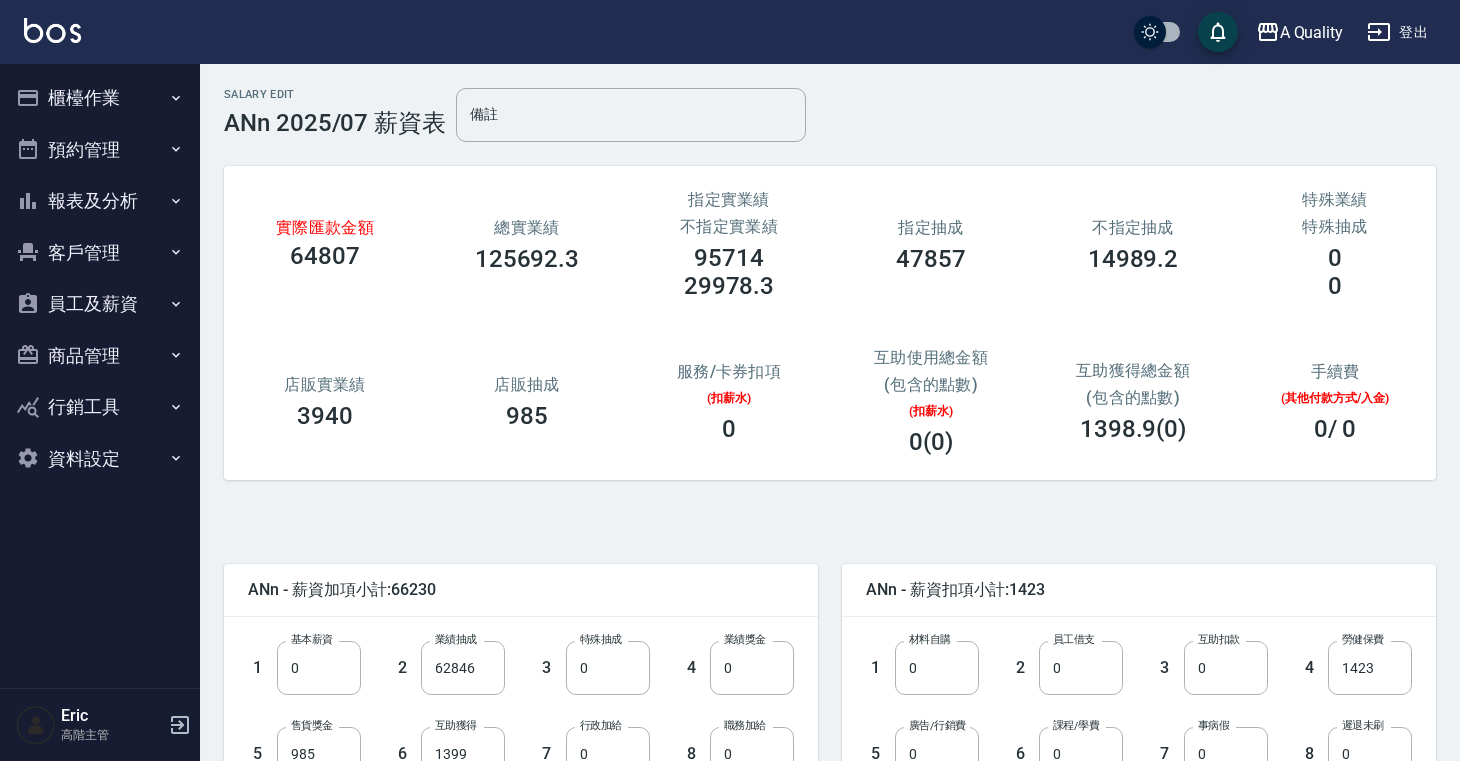 click on "員工及薪資" at bounding box center [100, 304] 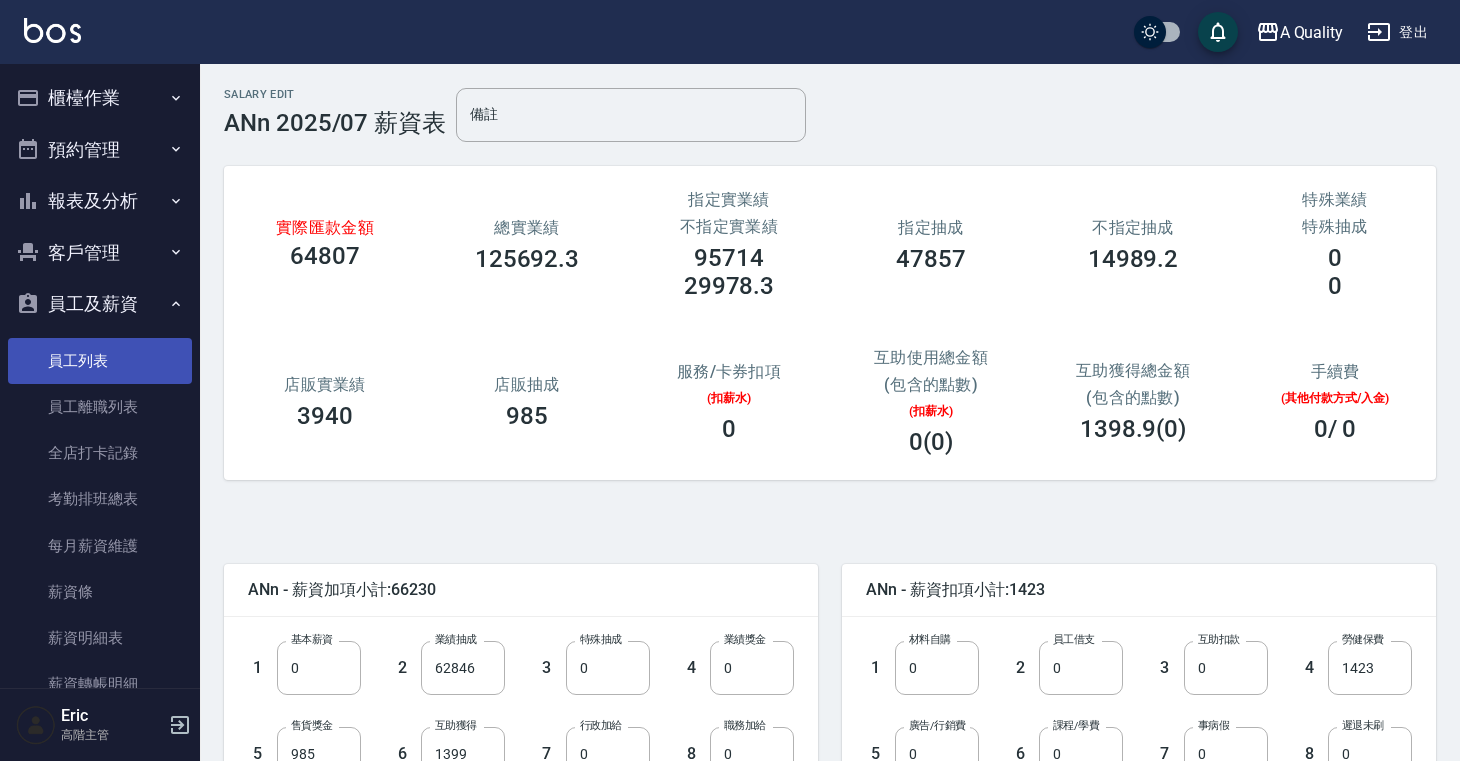 click on "員工列表" at bounding box center [100, 361] 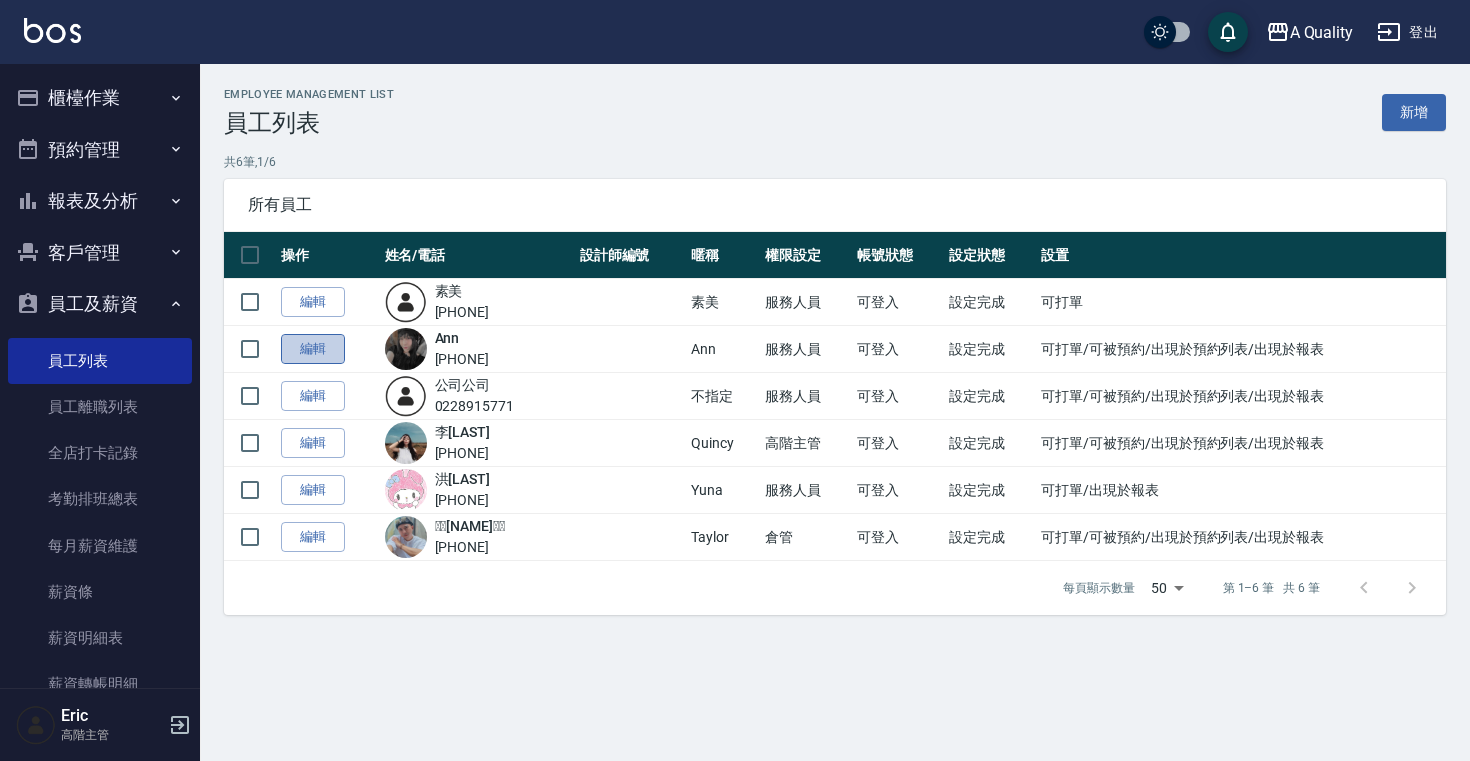 click on "編輯" at bounding box center (313, 349) 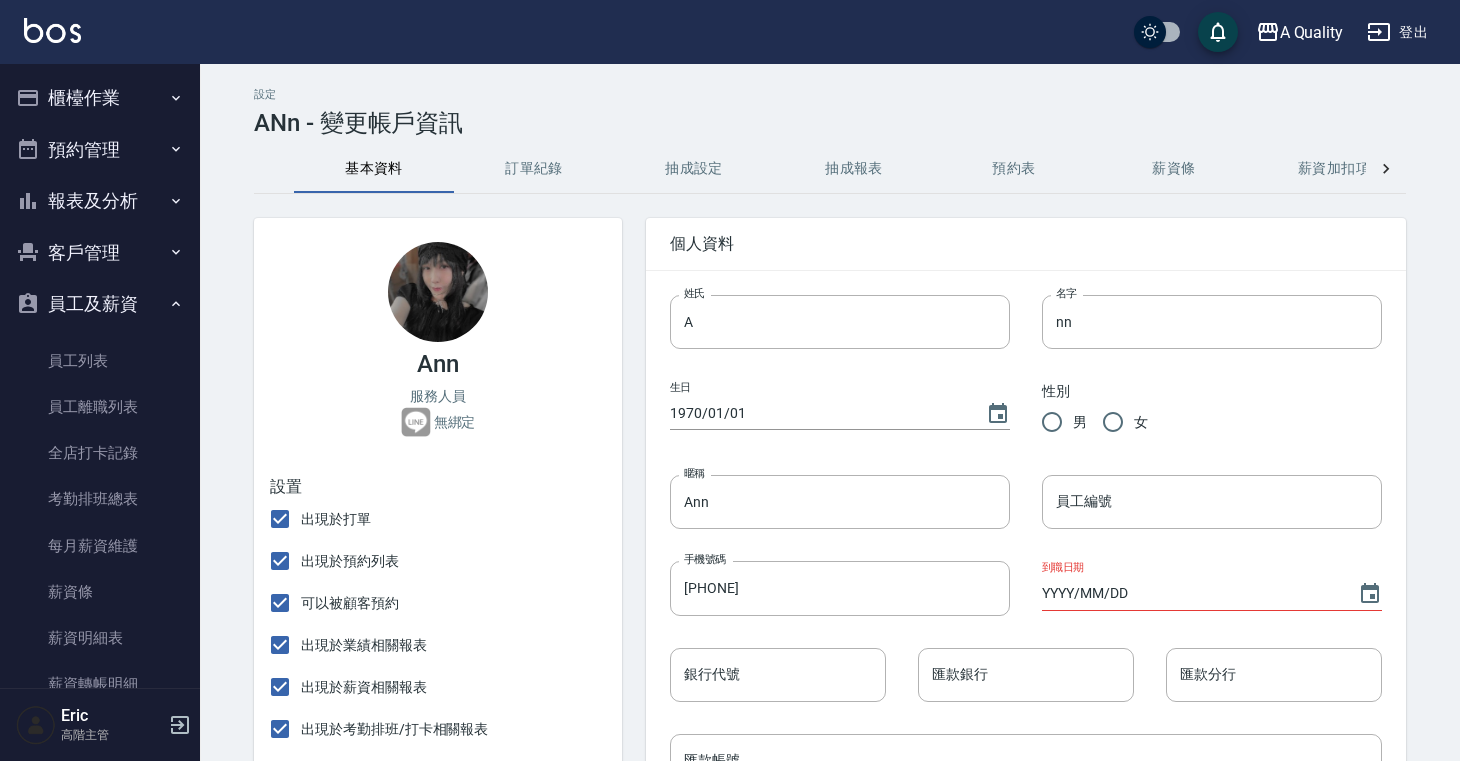 click on "薪資條" at bounding box center (1174, 169) 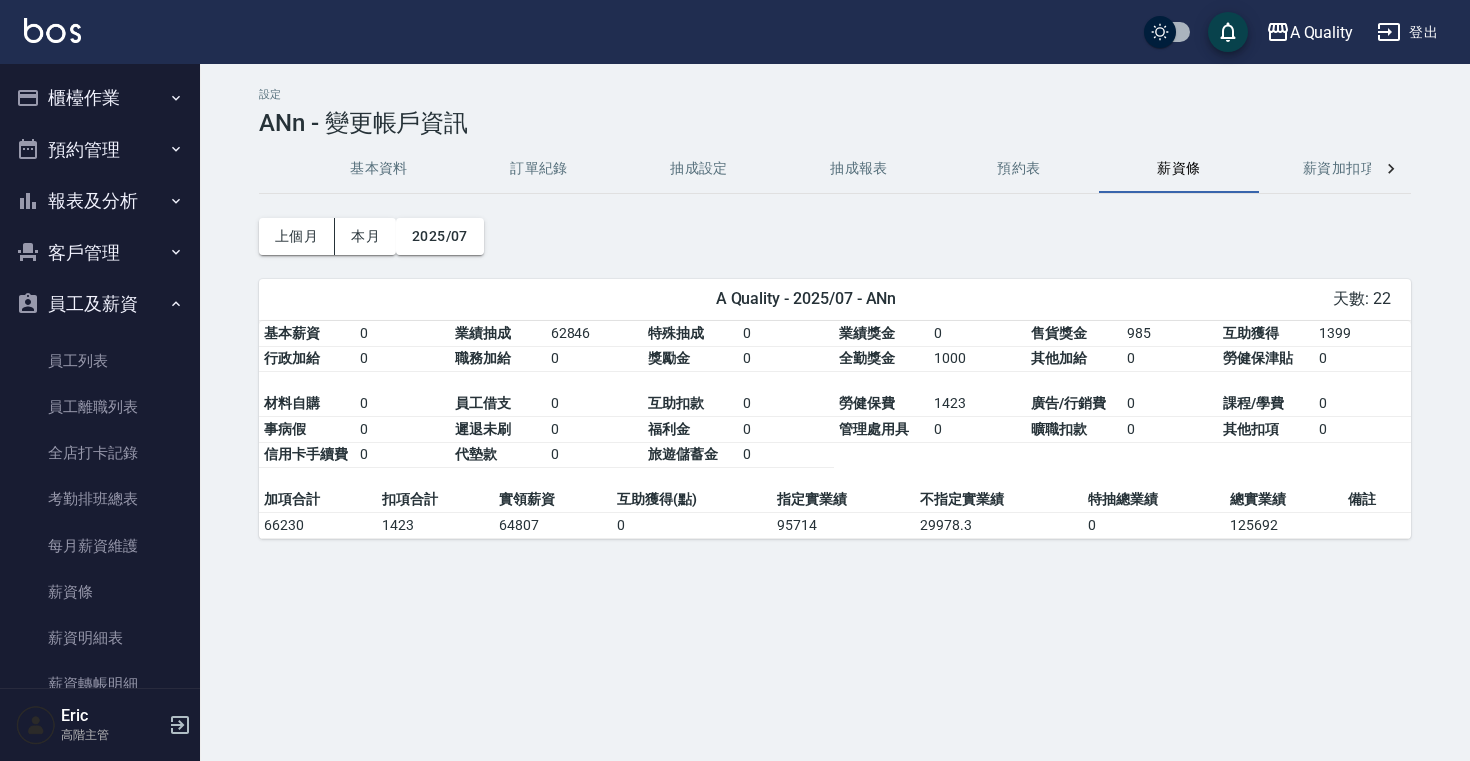 click on "預約表" at bounding box center (1019, 169) 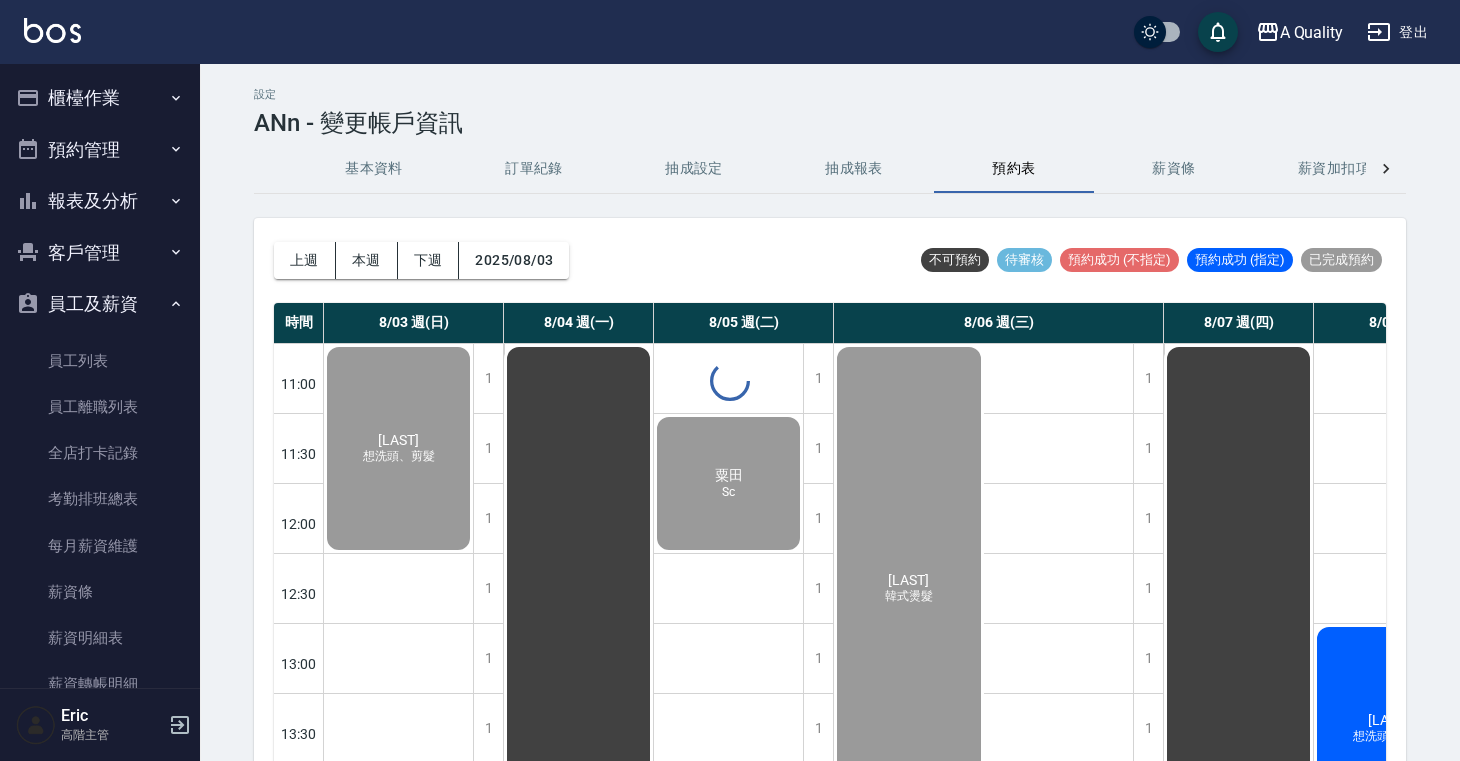 click at bounding box center [730, 380] 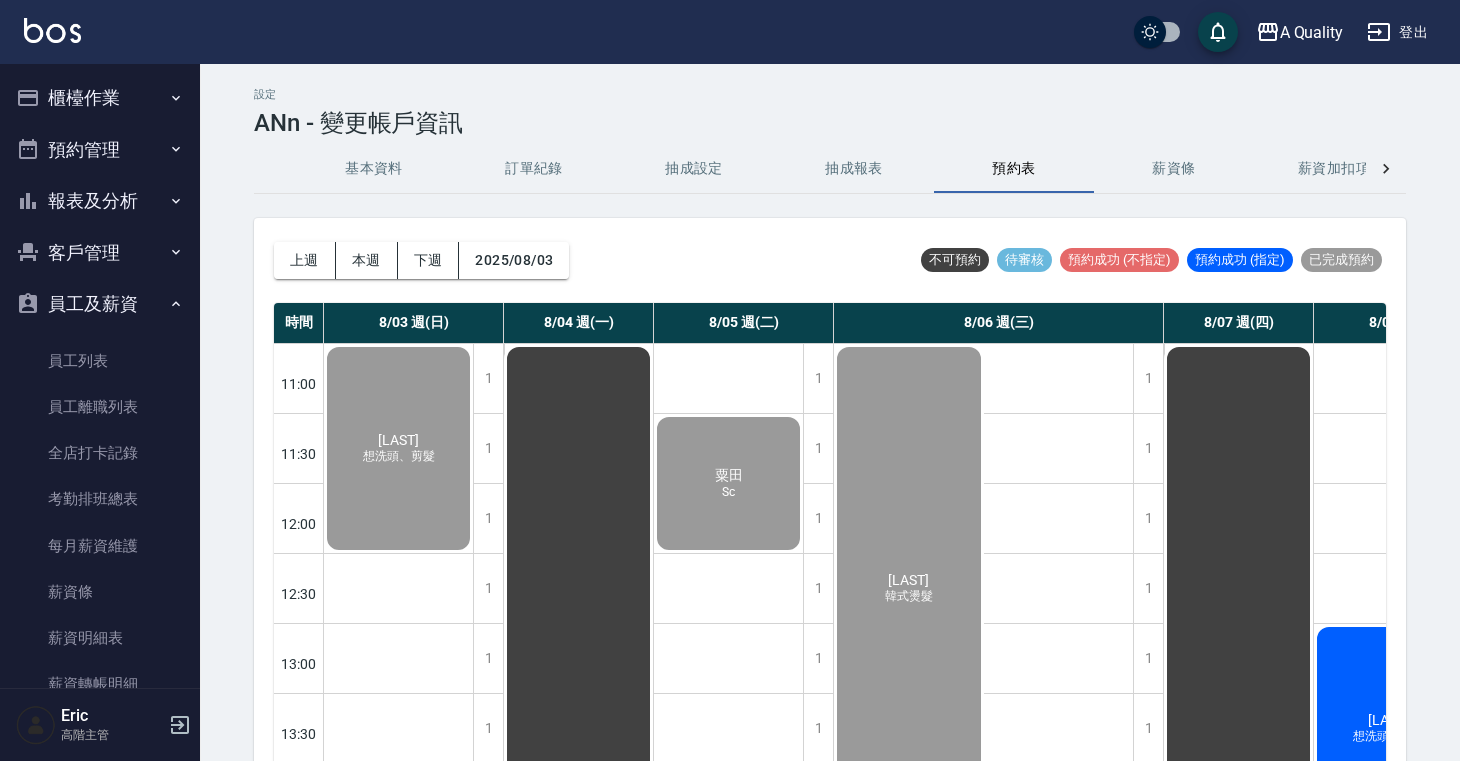 click on "抽成報表" at bounding box center [854, 169] 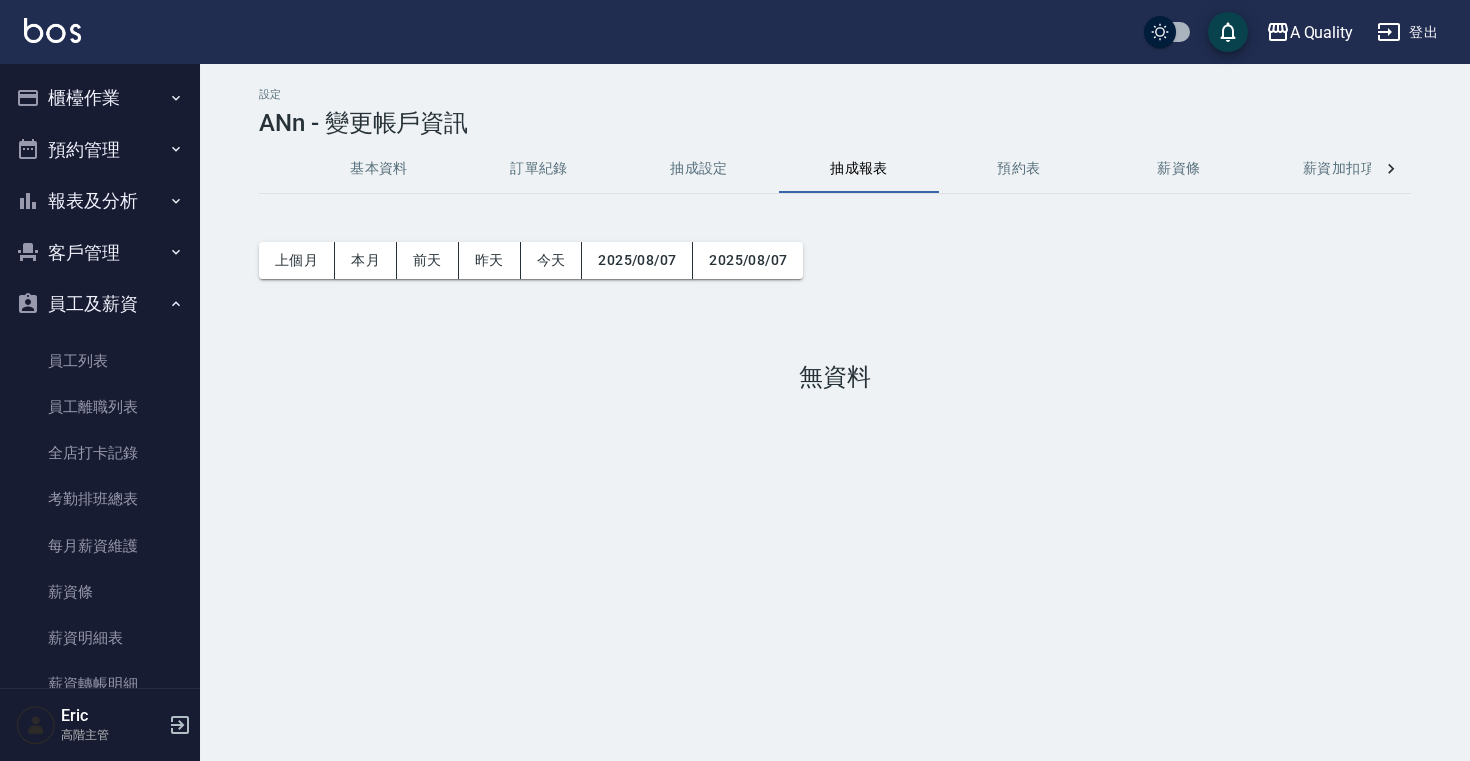 click on "抽成設定" at bounding box center (699, 169) 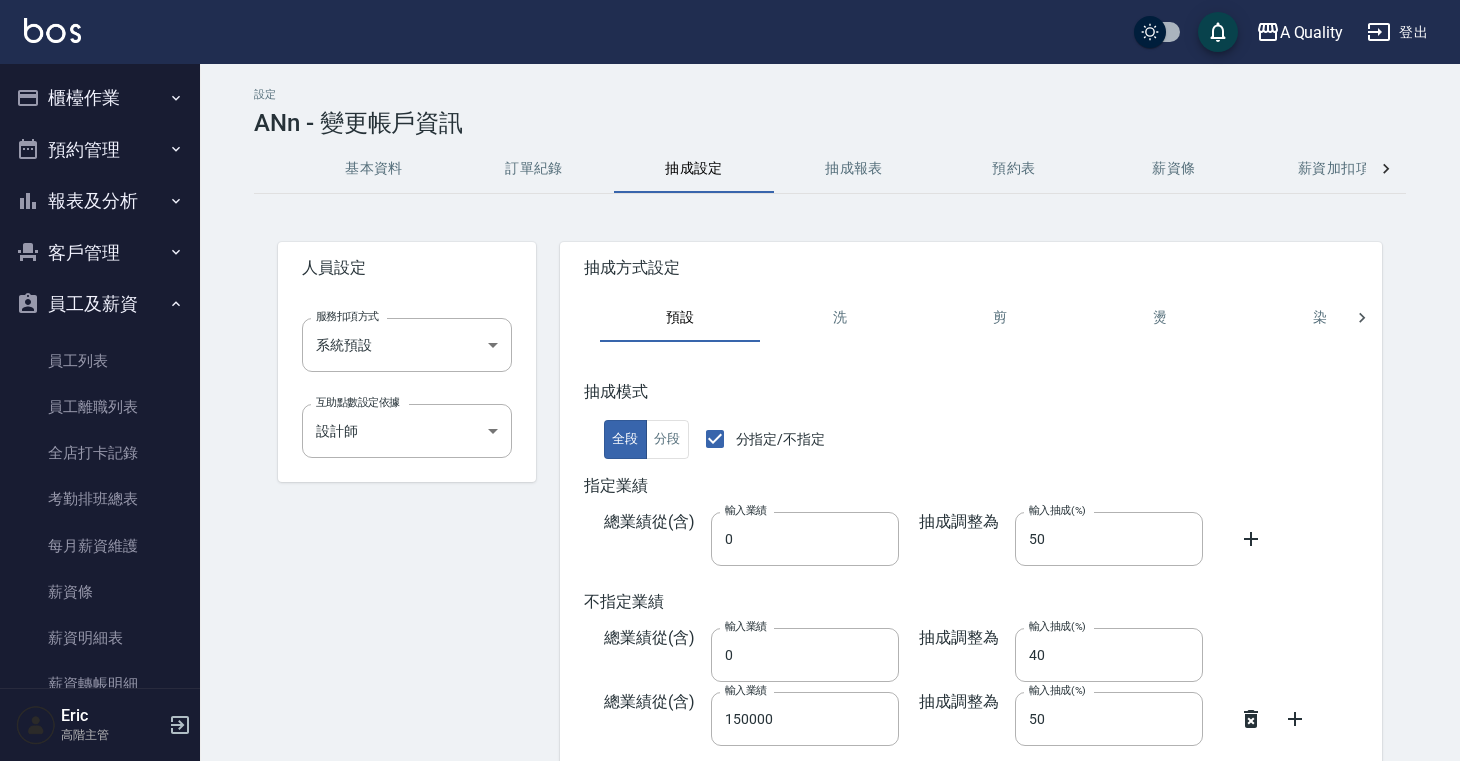 scroll, scrollTop: 32, scrollLeft: 0, axis: vertical 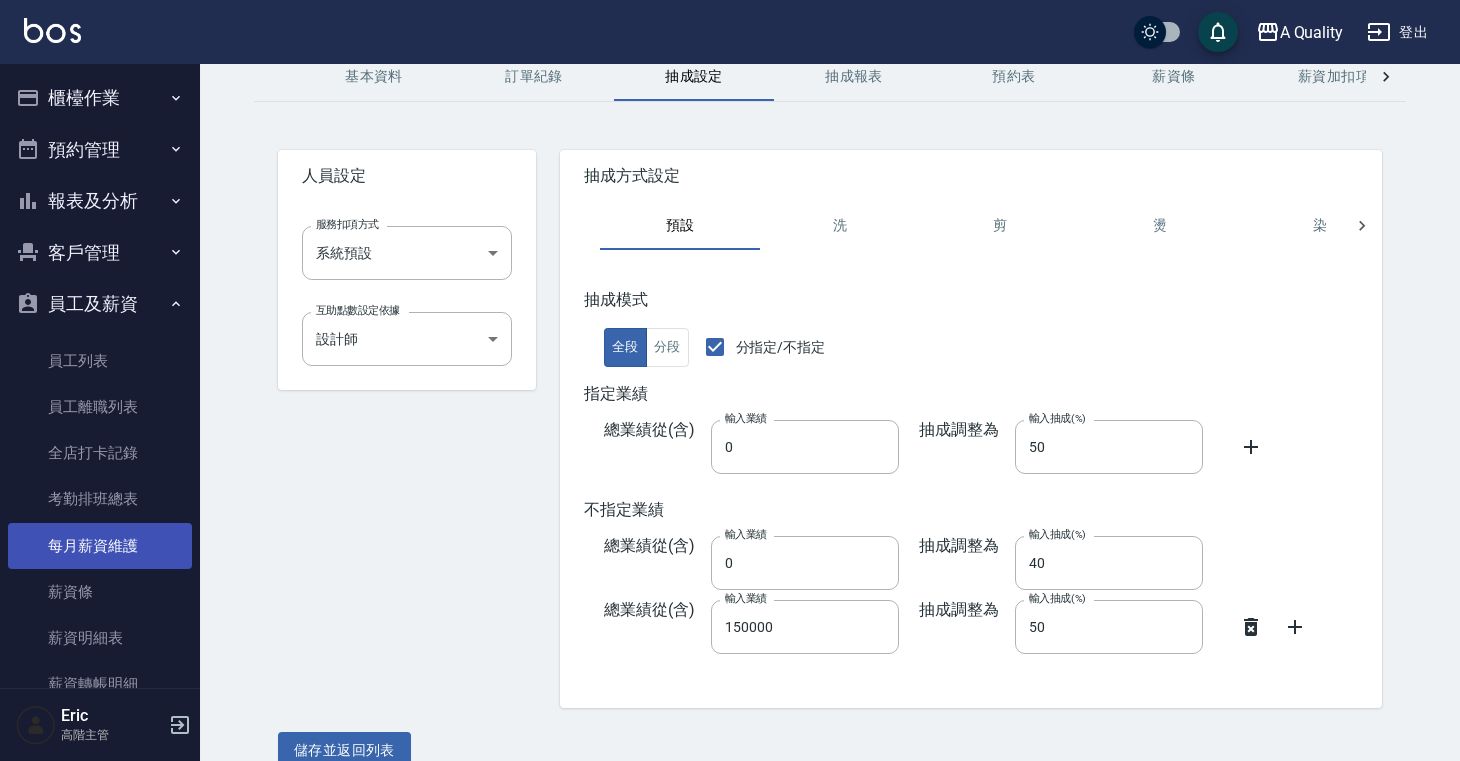 click on "每月薪資維護" at bounding box center (100, 546) 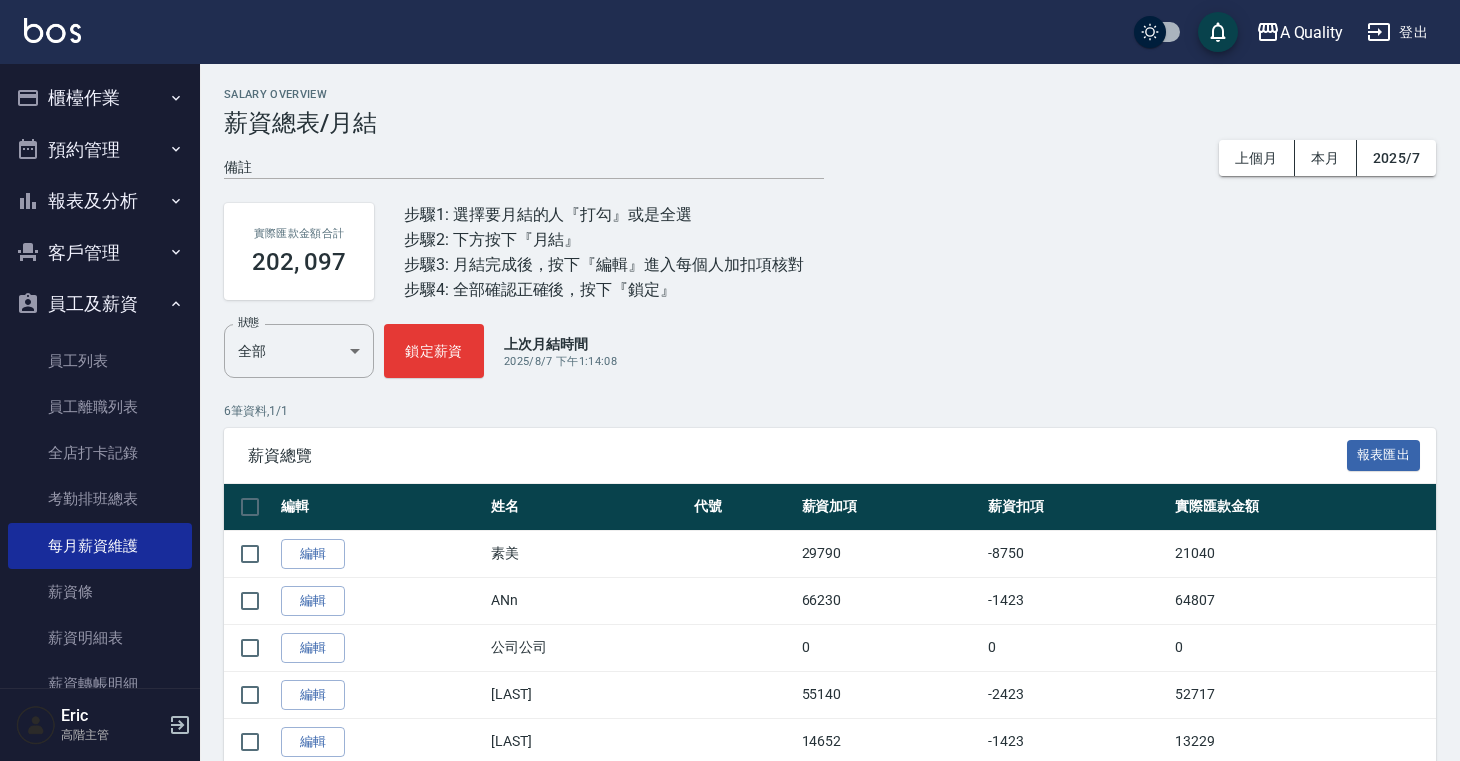 scroll, scrollTop: 116, scrollLeft: 0, axis: vertical 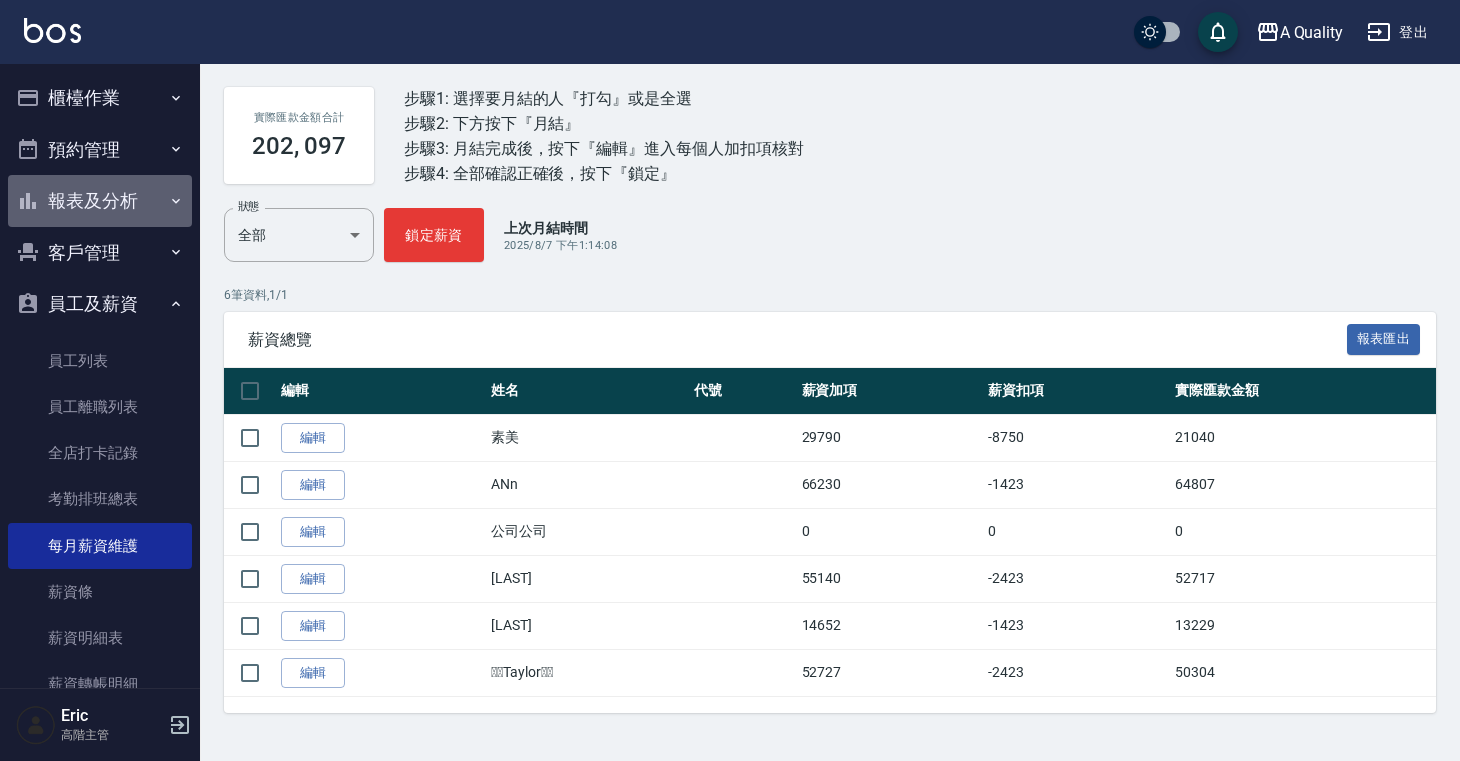 click on "報表及分析" at bounding box center [100, 201] 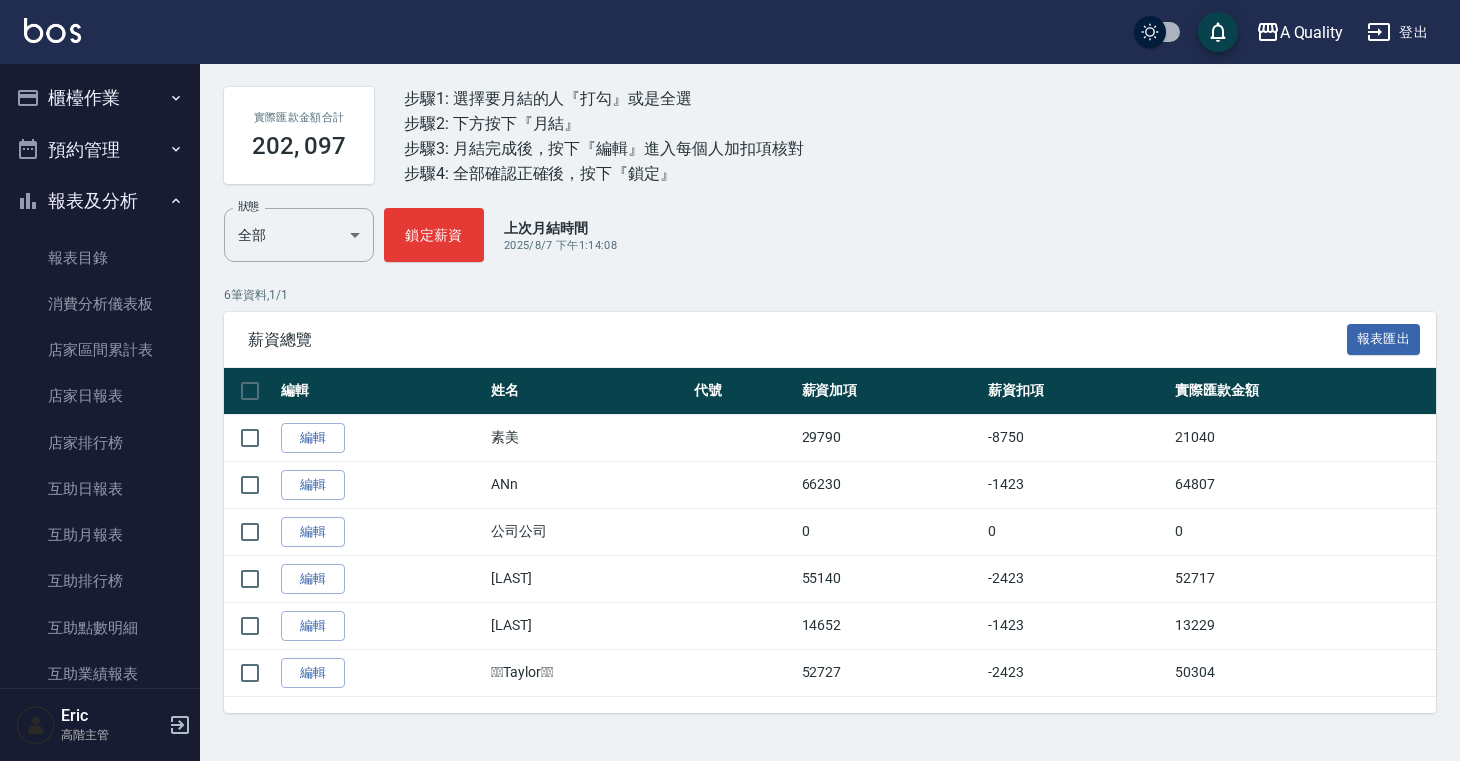 click on "報表及分析" at bounding box center [100, 201] 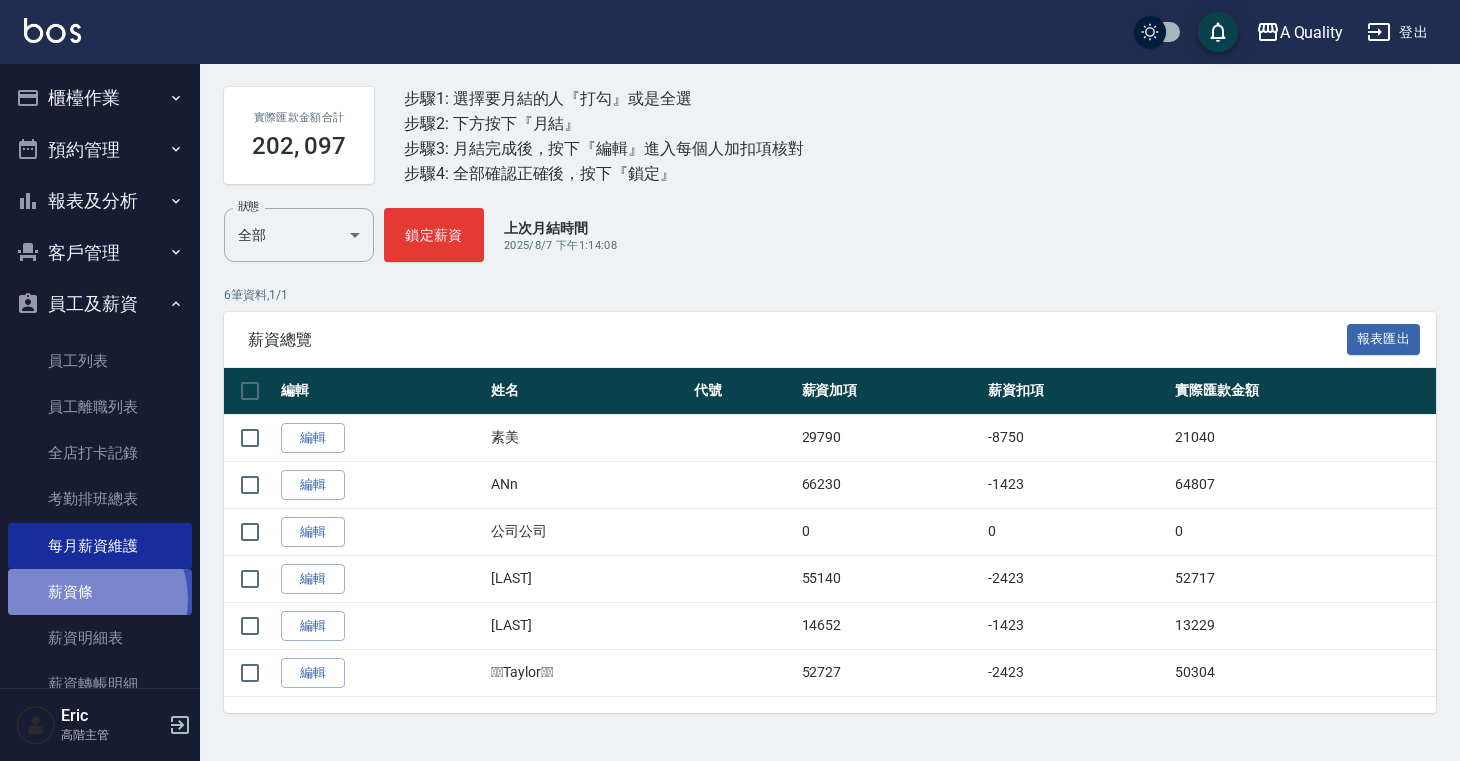 click on "薪資條" at bounding box center [100, 592] 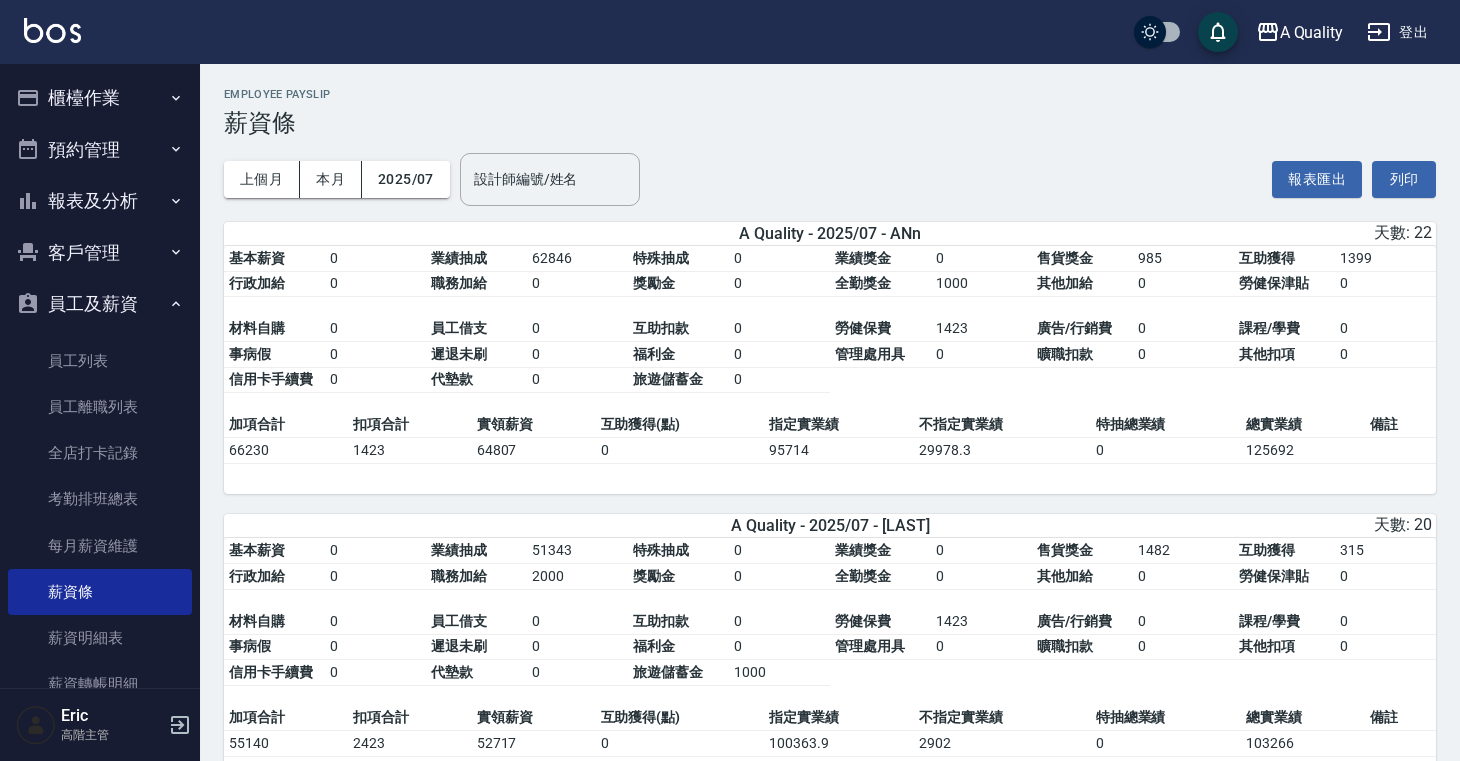 scroll, scrollTop: 284, scrollLeft: 0, axis: vertical 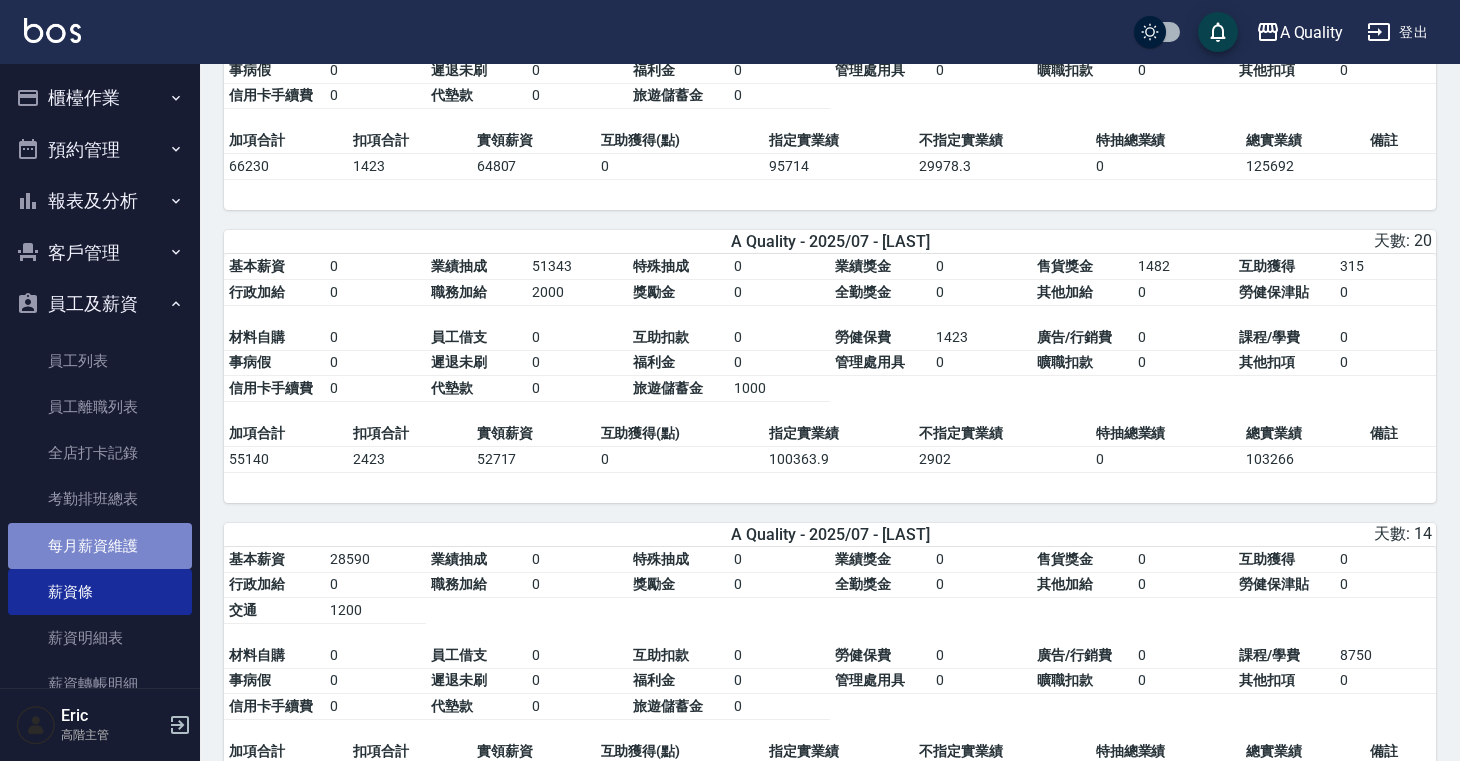 click on "每月薪資維護" at bounding box center [100, 546] 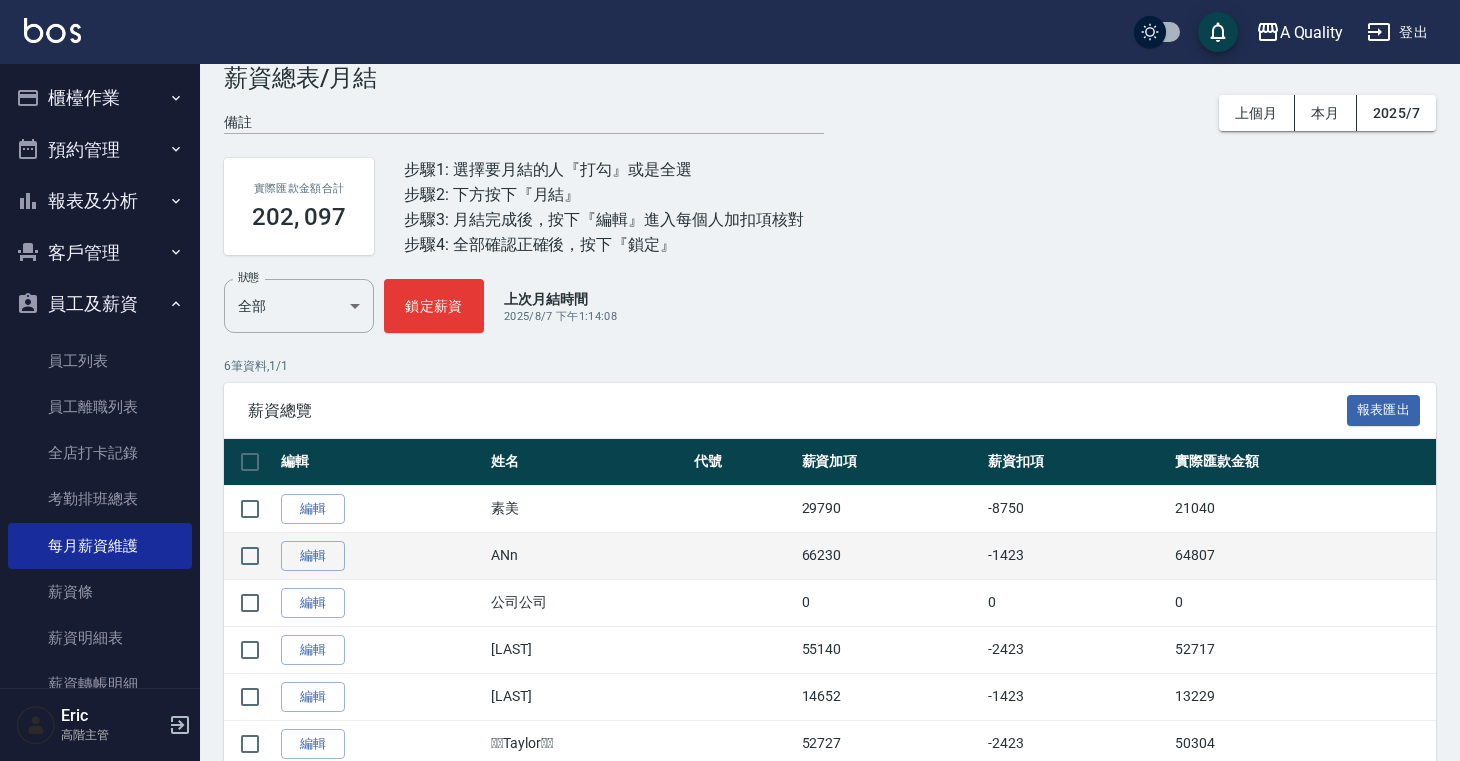 scroll, scrollTop: 114, scrollLeft: 0, axis: vertical 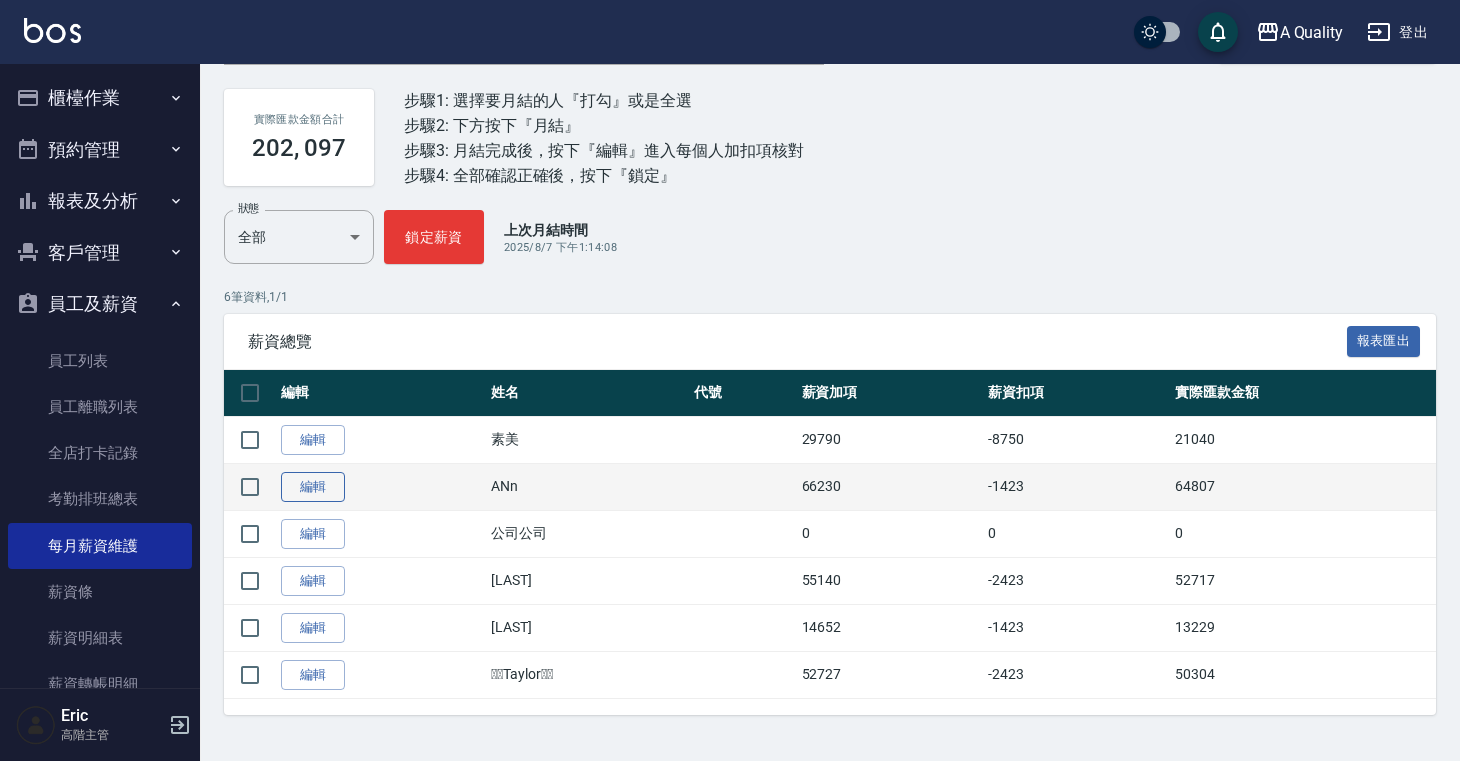click on "編輯" at bounding box center (313, 487) 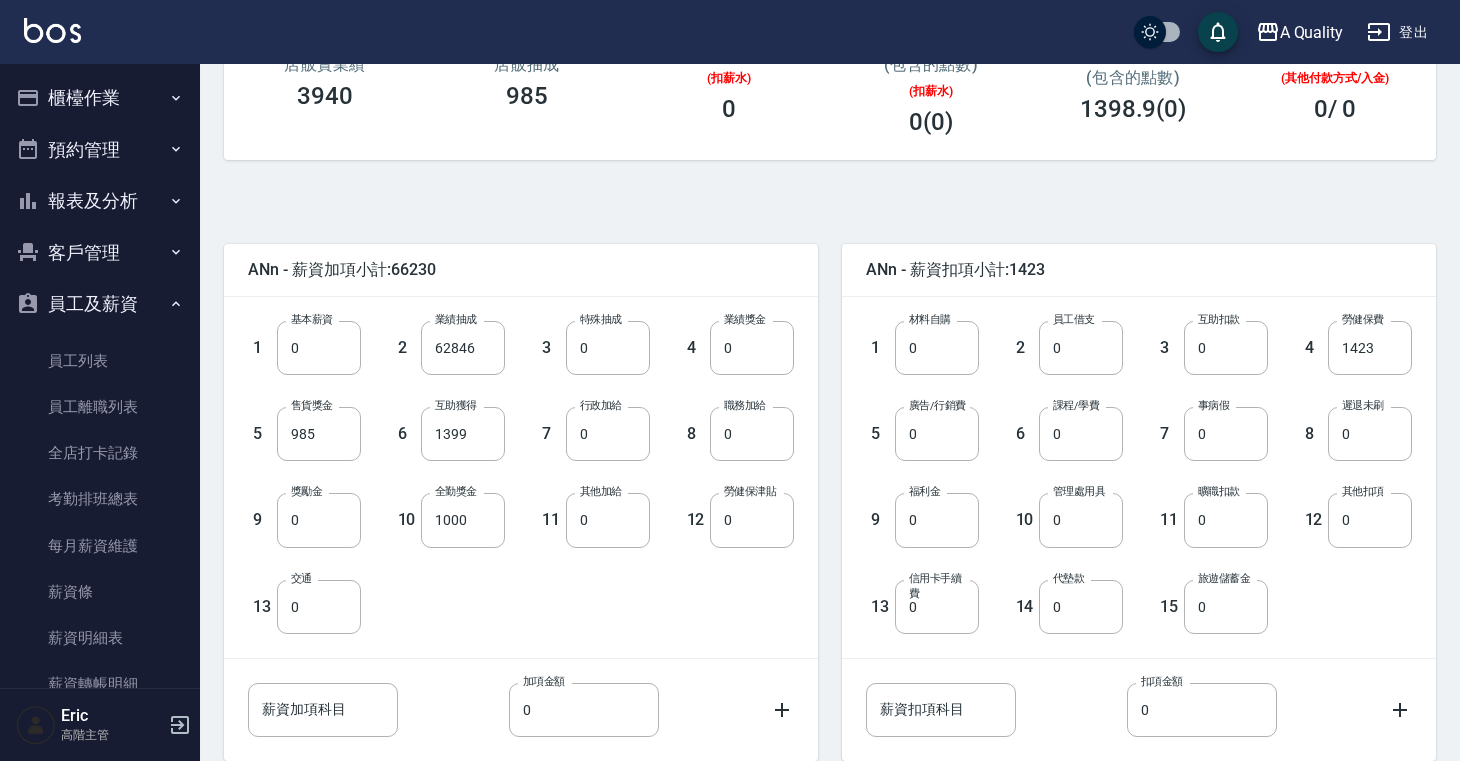 scroll, scrollTop: 344, scrollLeft: 0, axis: vertical 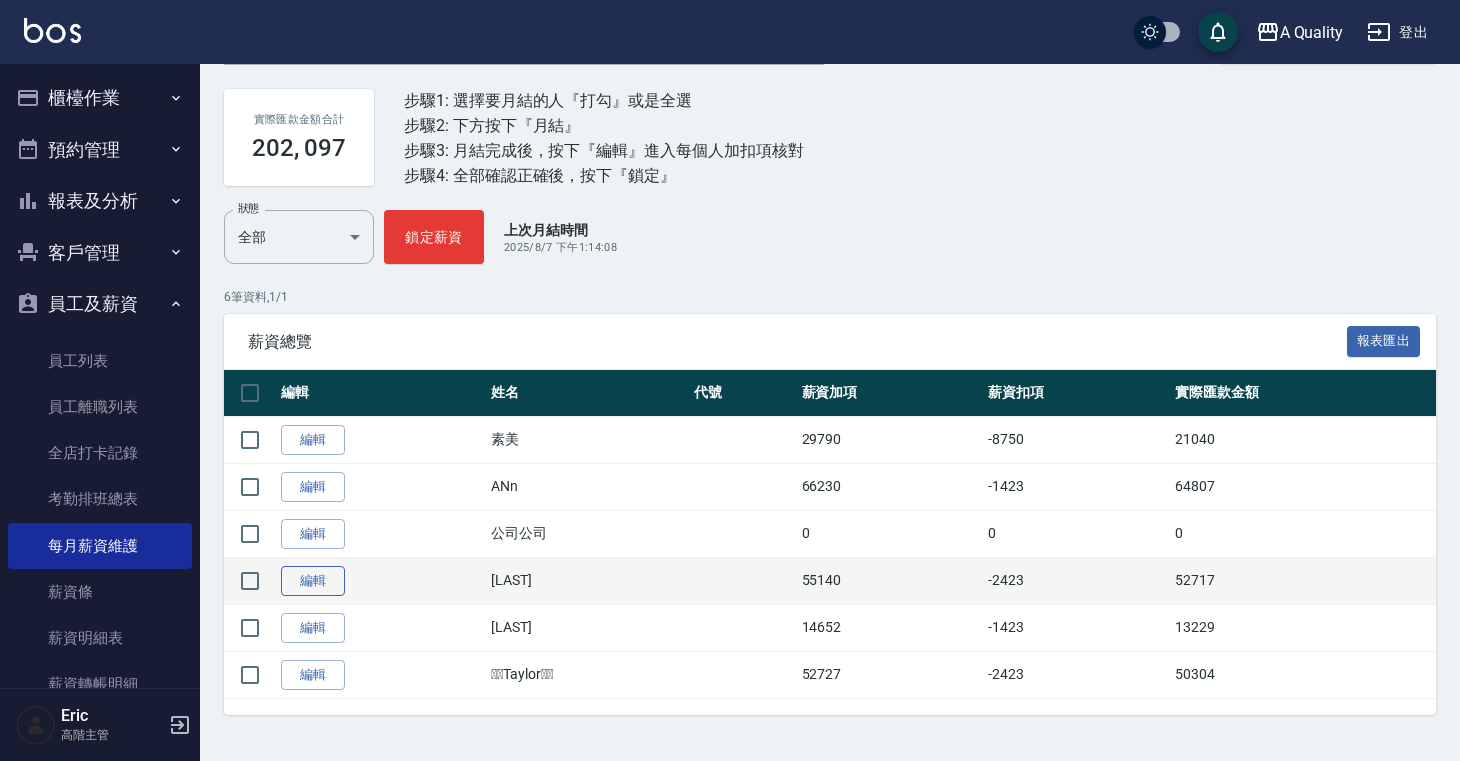 click on "編輯" at bounding box center (313, 581) 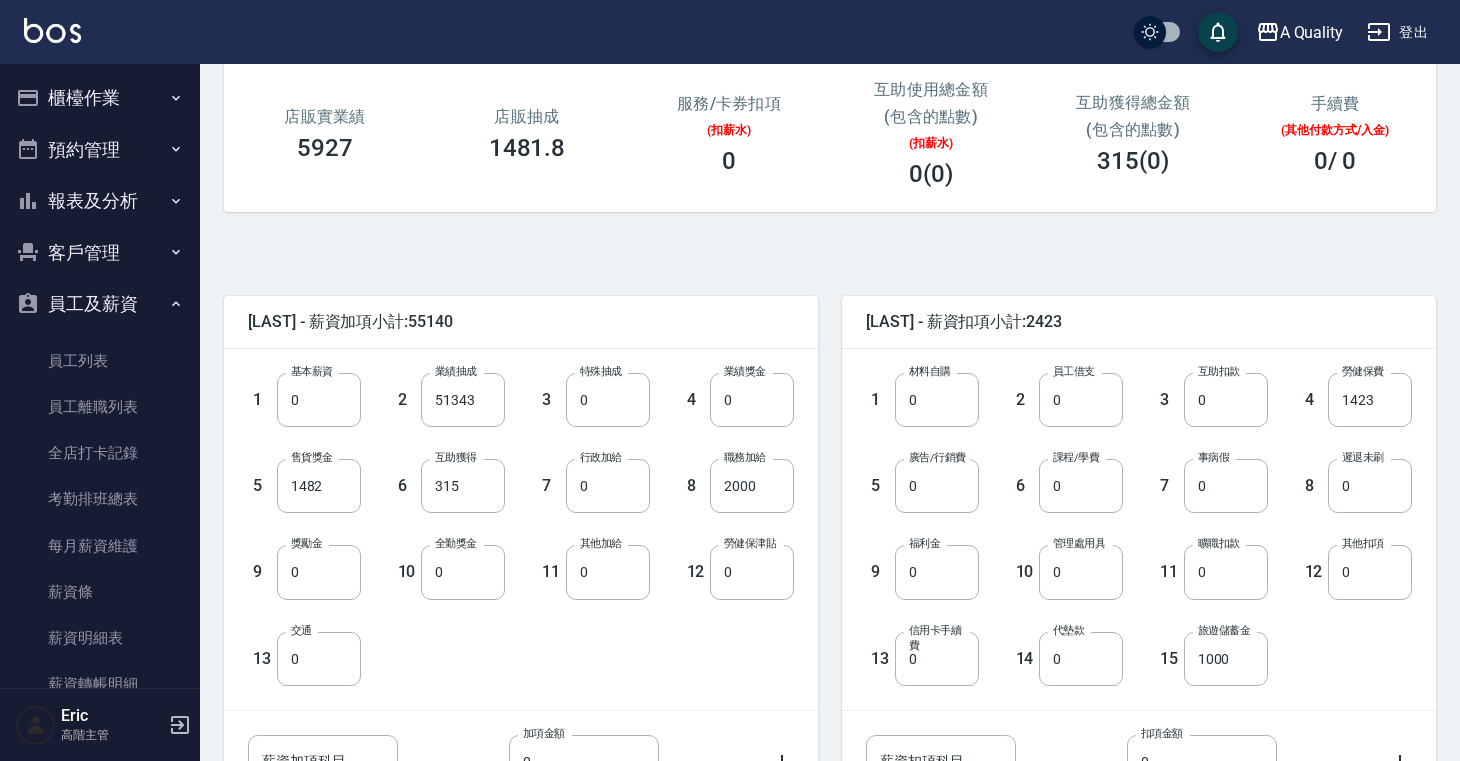 scroll, scrollTop: 391, scrollLeft: 0, axis: vertical 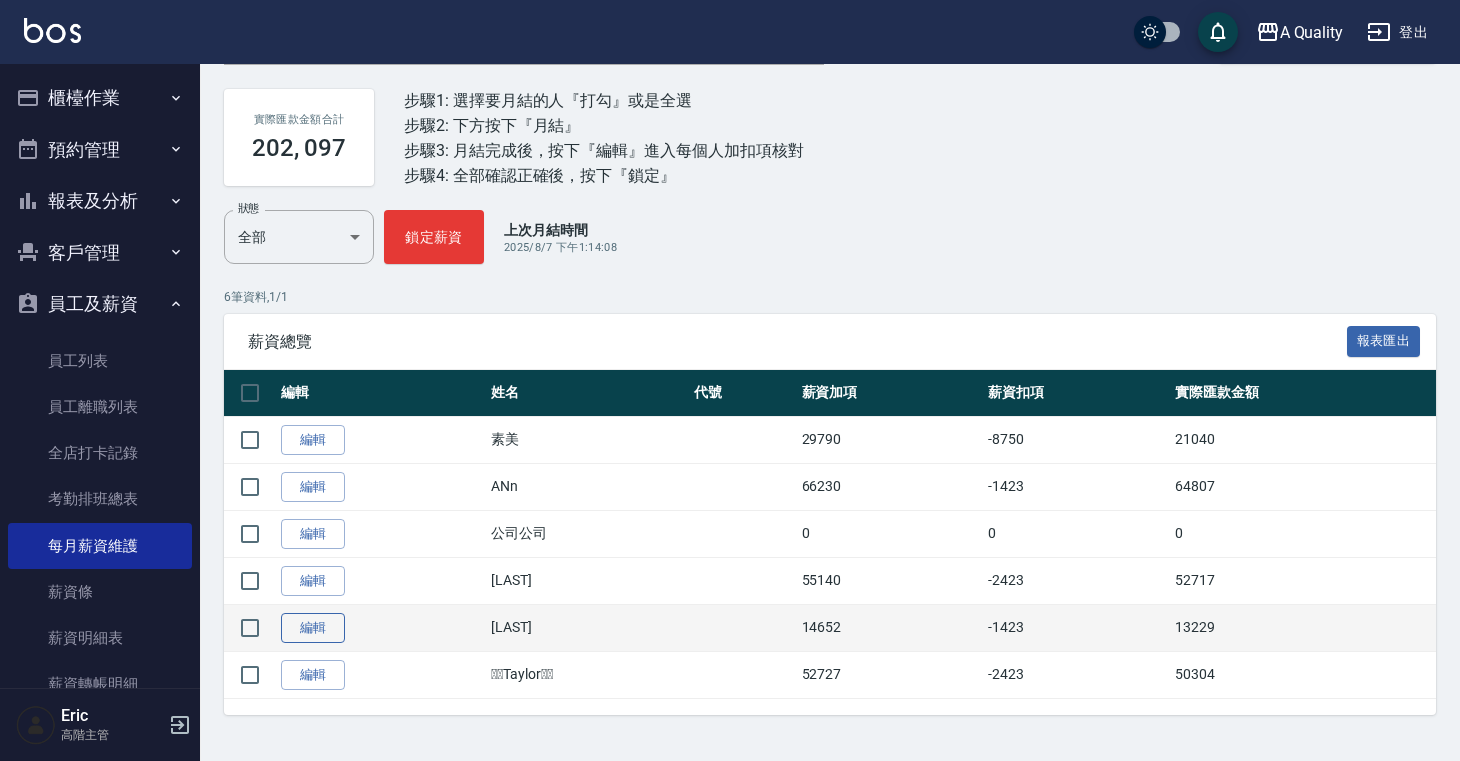 click on "編輯" at bounding box center [313, 628] 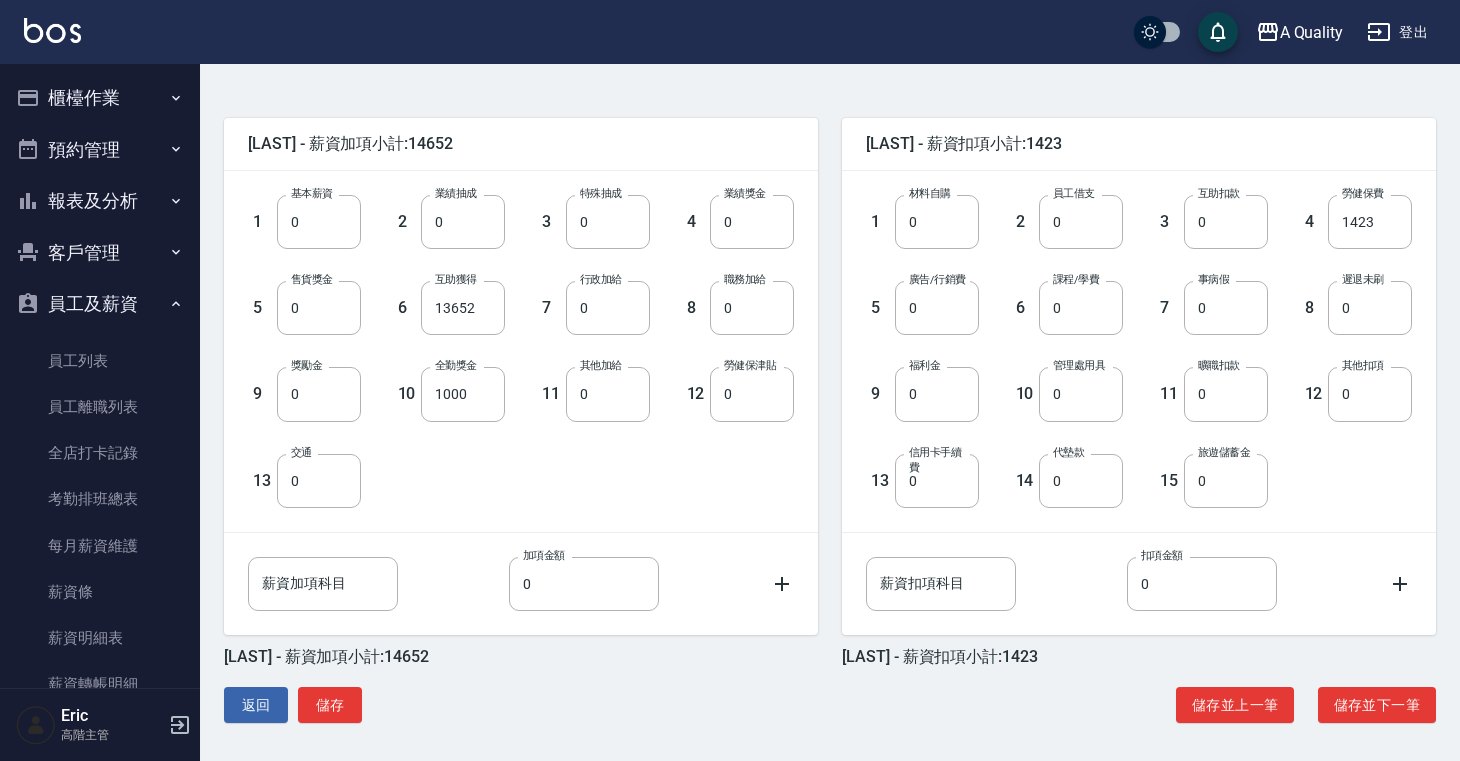 scroll, scrollTop: 447, scrollLeft: 0, axis: vertical 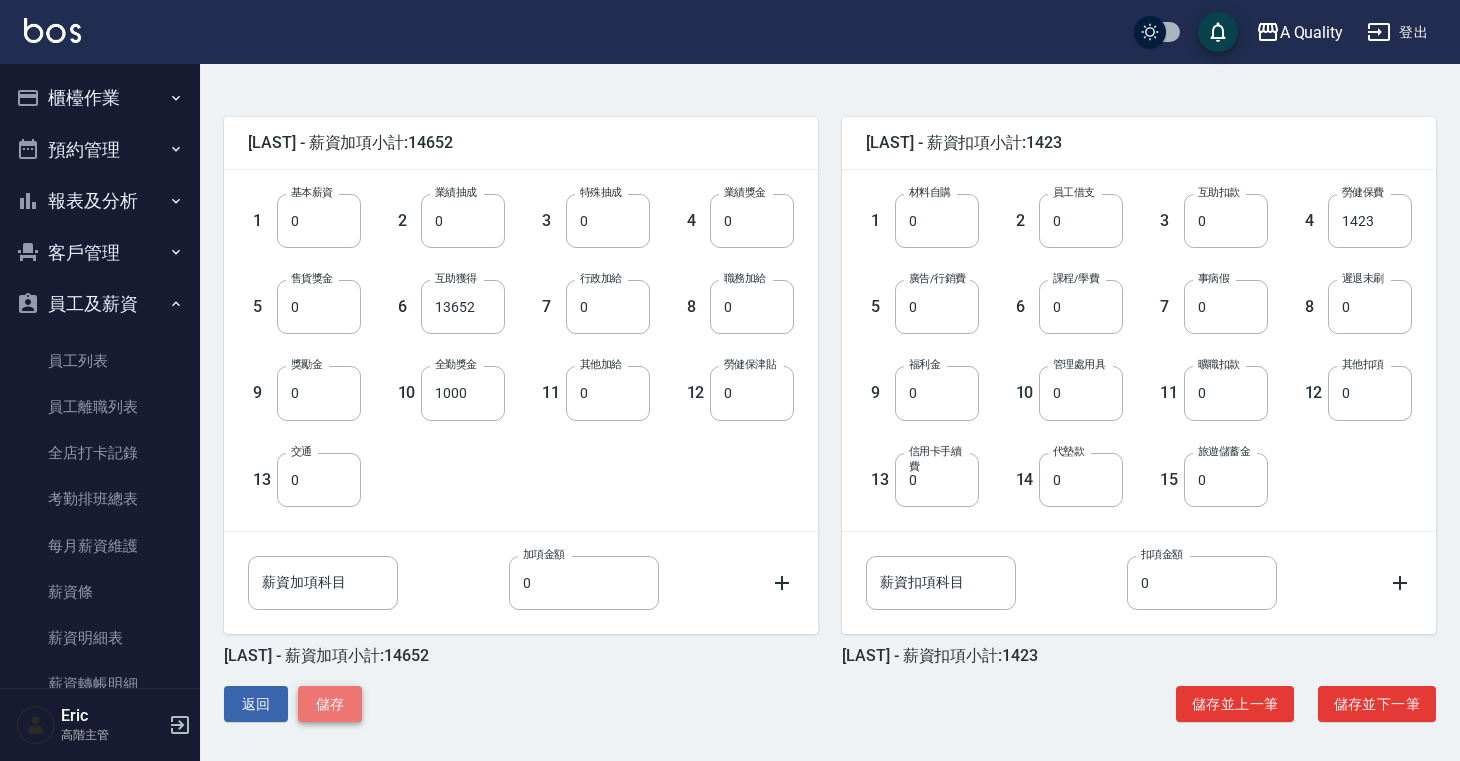 click on "儲存" at bounding box center [330, 704] 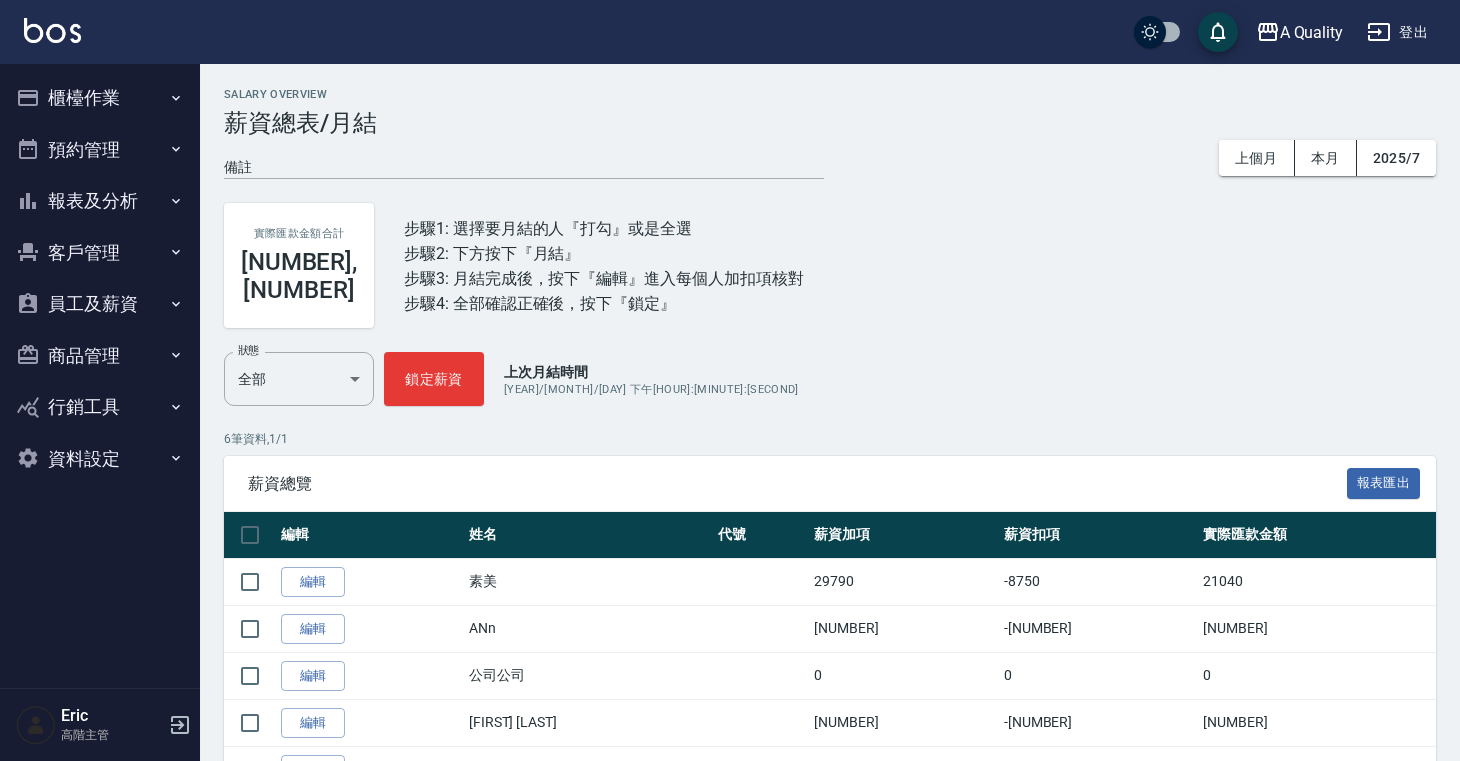 scroll, scrollTop: 116, scrollLeft: 0, axis: vertical 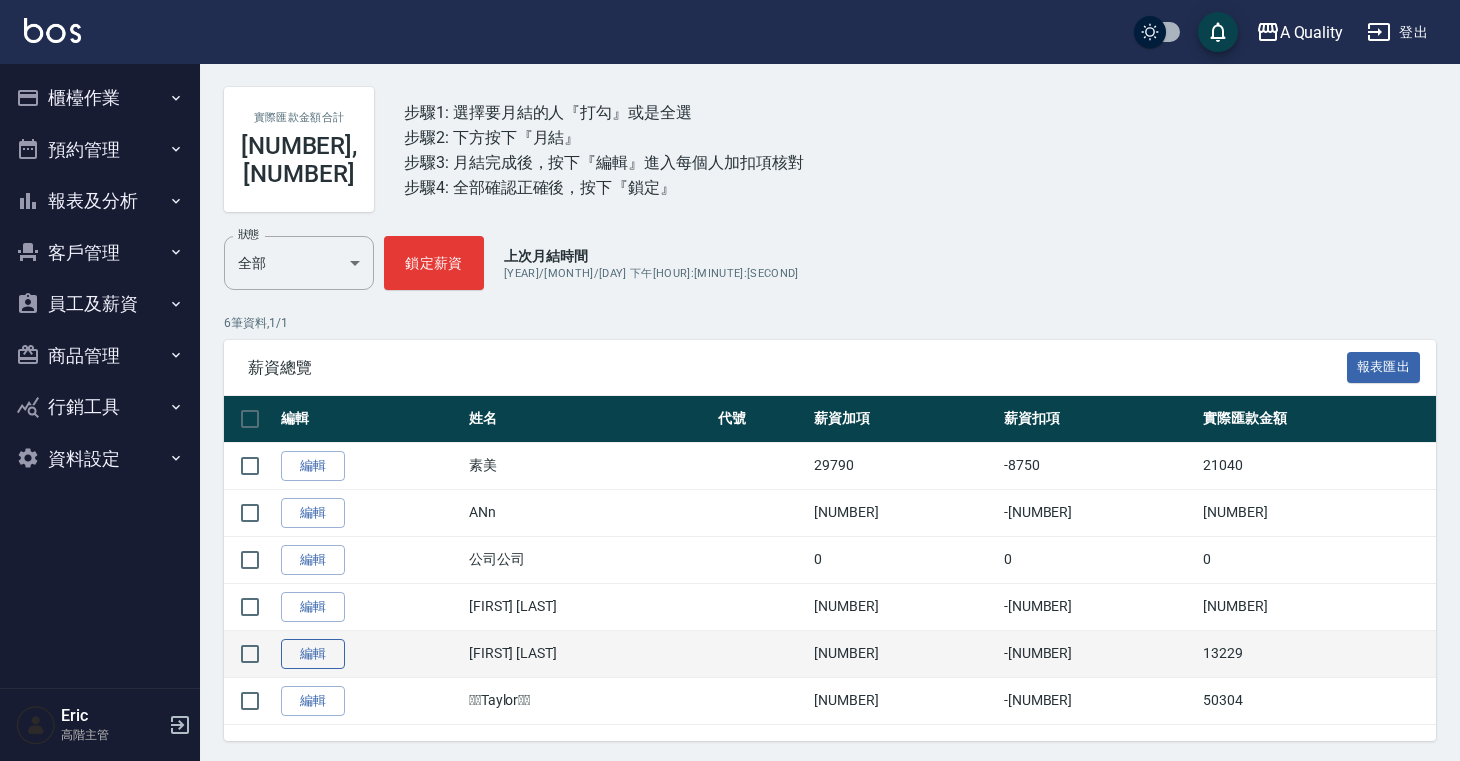 click on "編輯" at bounding box center [313, 654] 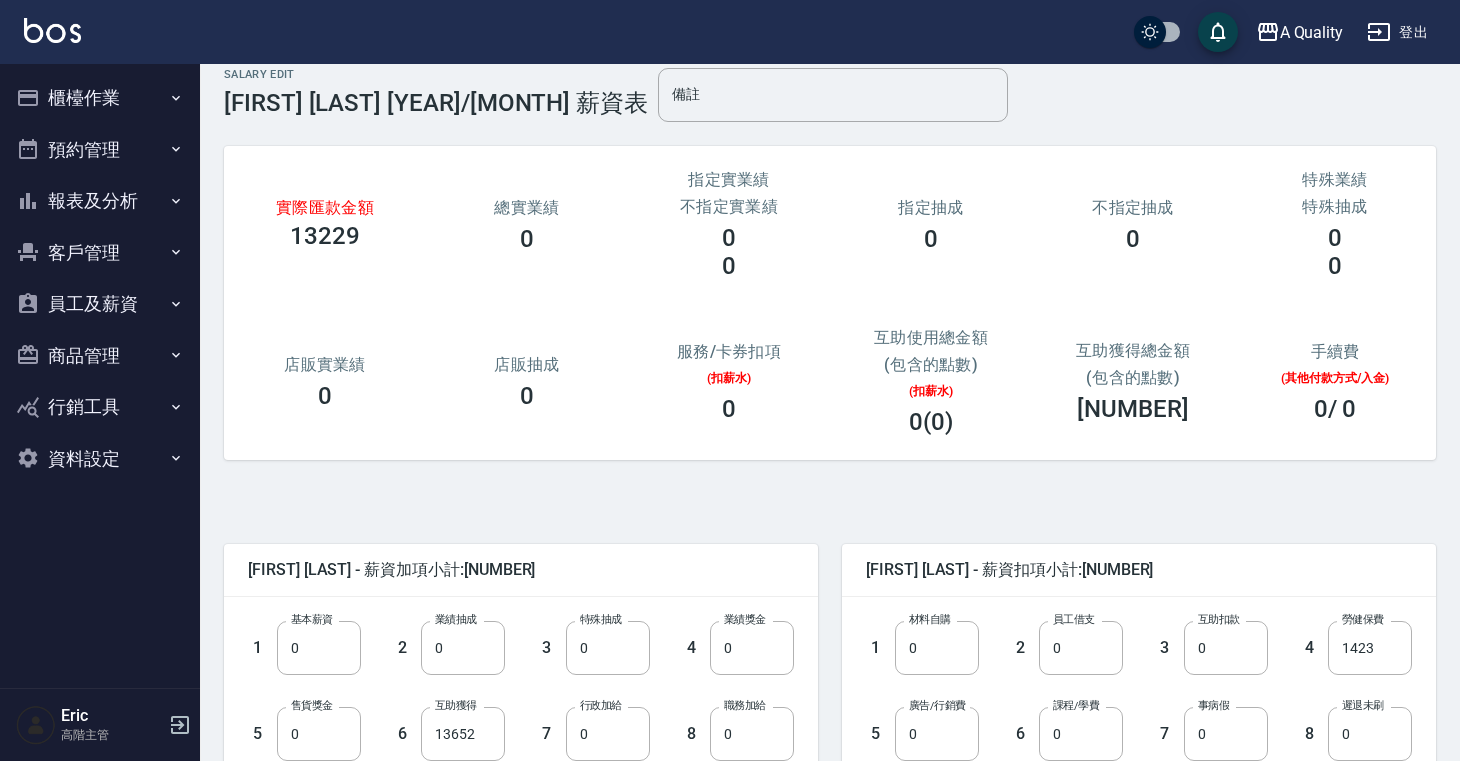 scroll, scrollTop: 143, scrollLeft: 0, axis: vertical 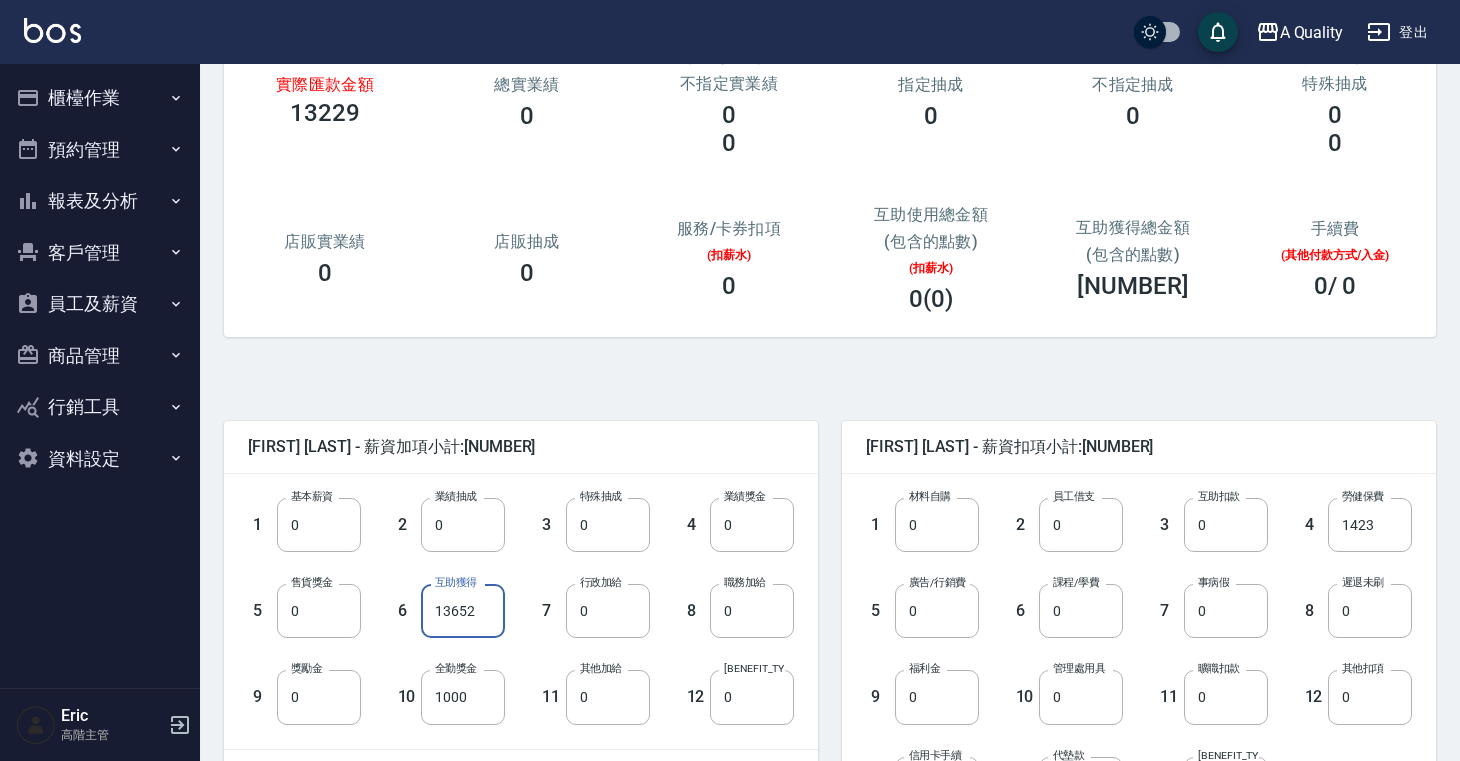 click on "13652" at bounding box center [463, 611] 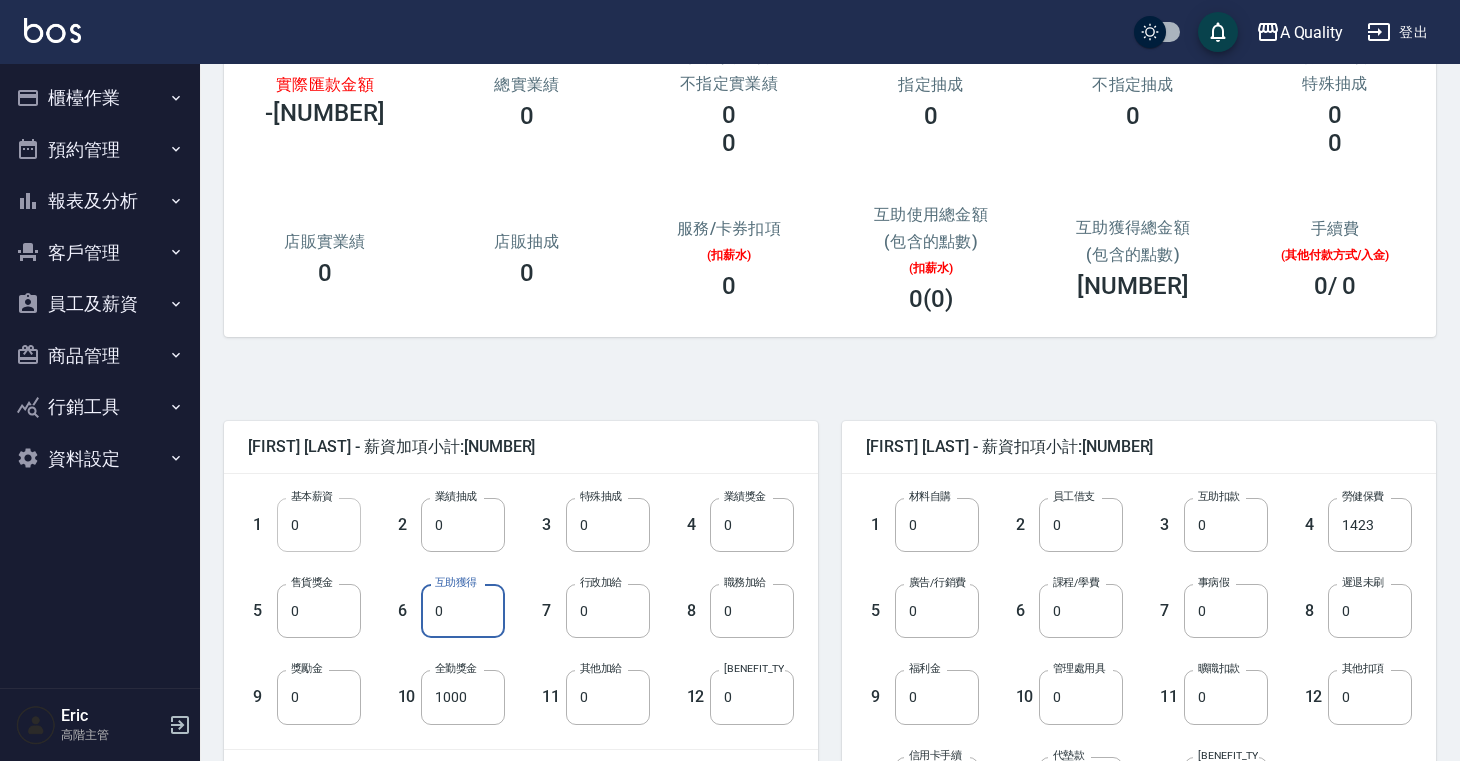 type on "0" 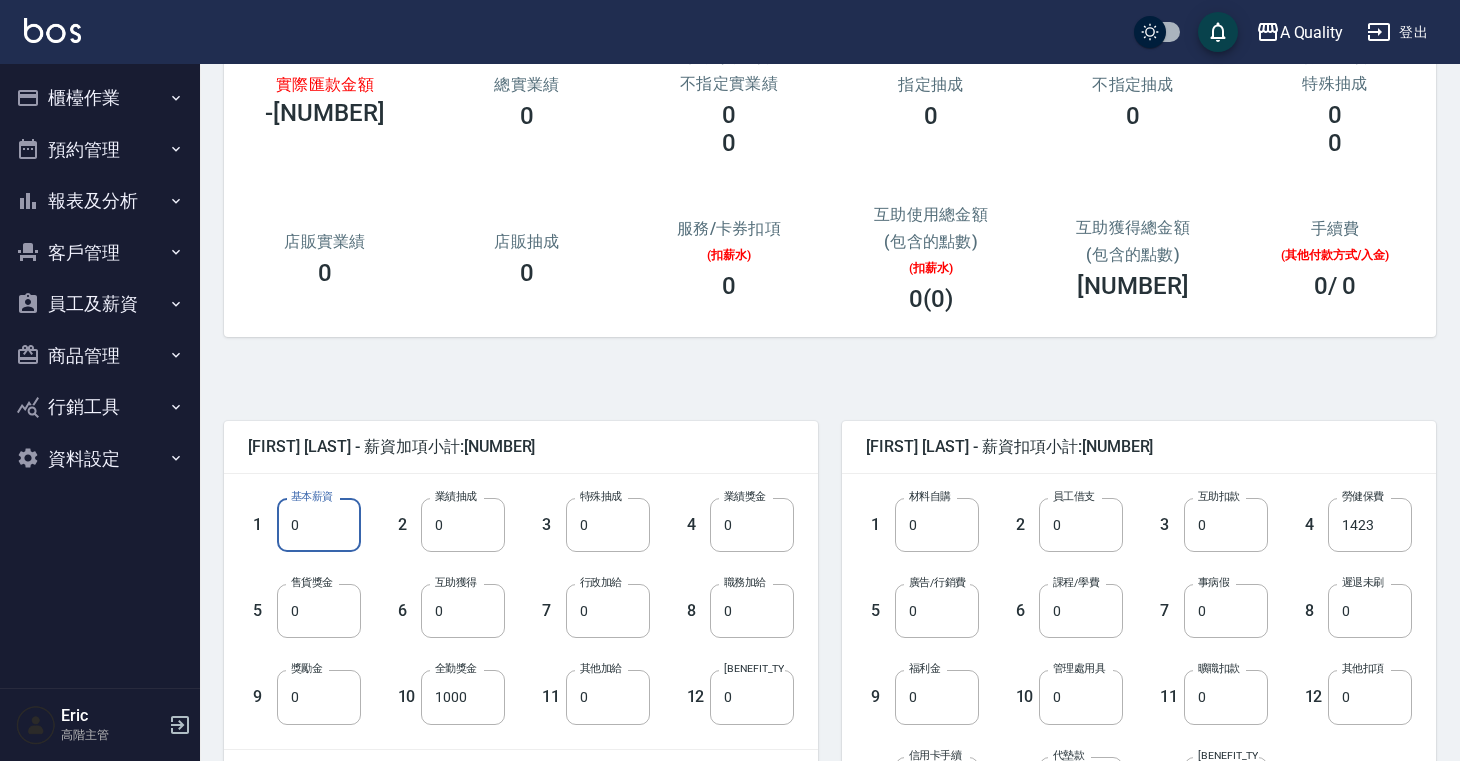 click on "0" at bounding box center (319, 525) 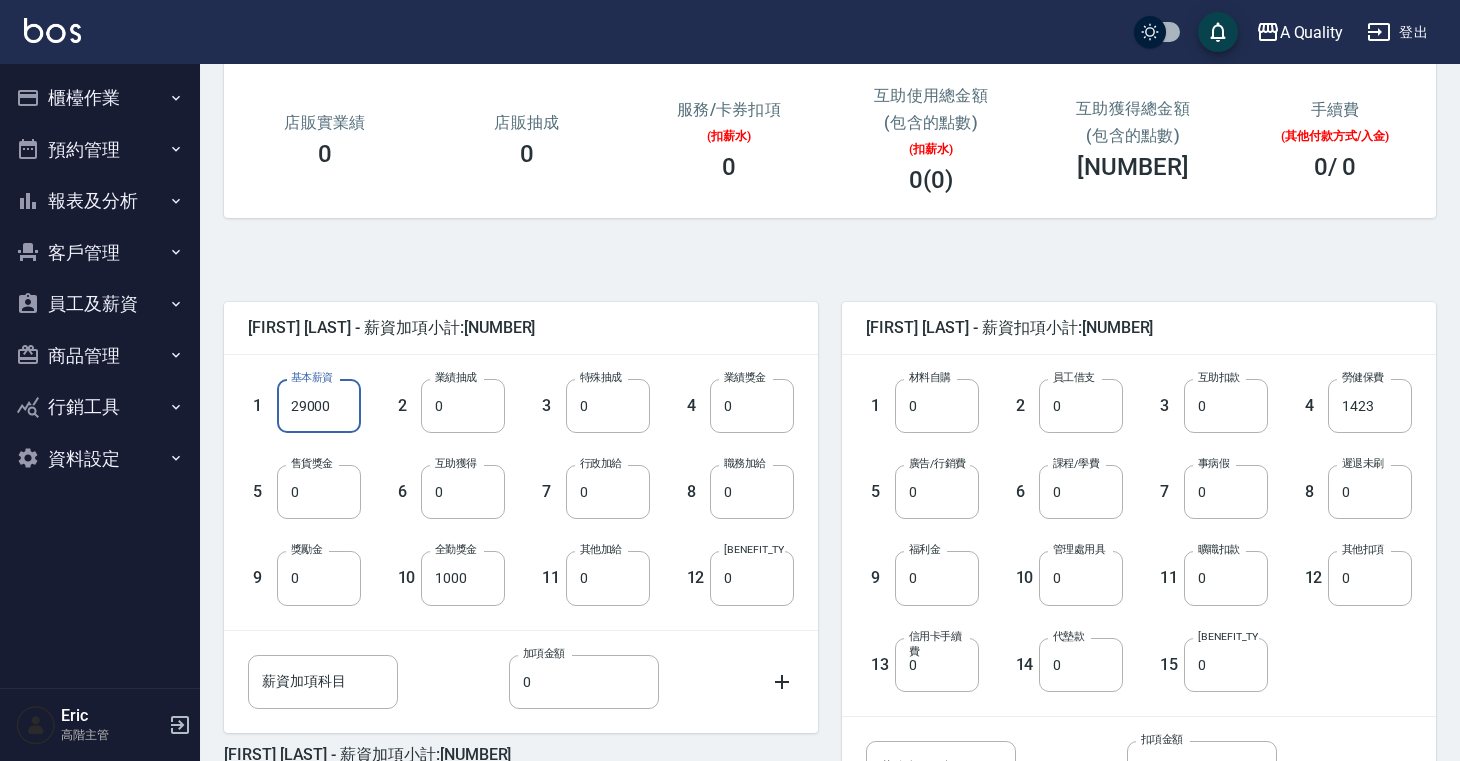 scroll, scrollTop: 433, scrollLeft: 0, axis: vertical 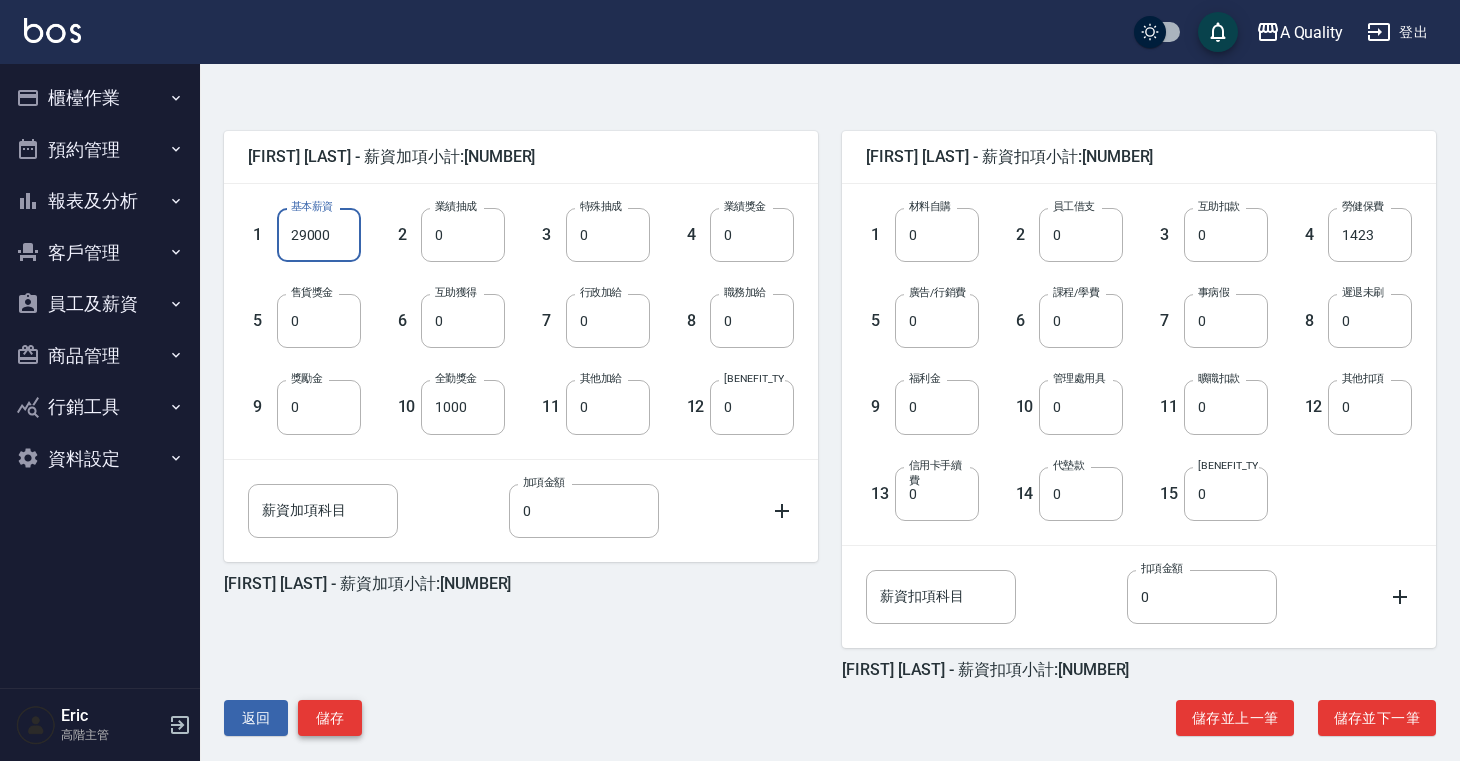 type on "29000" 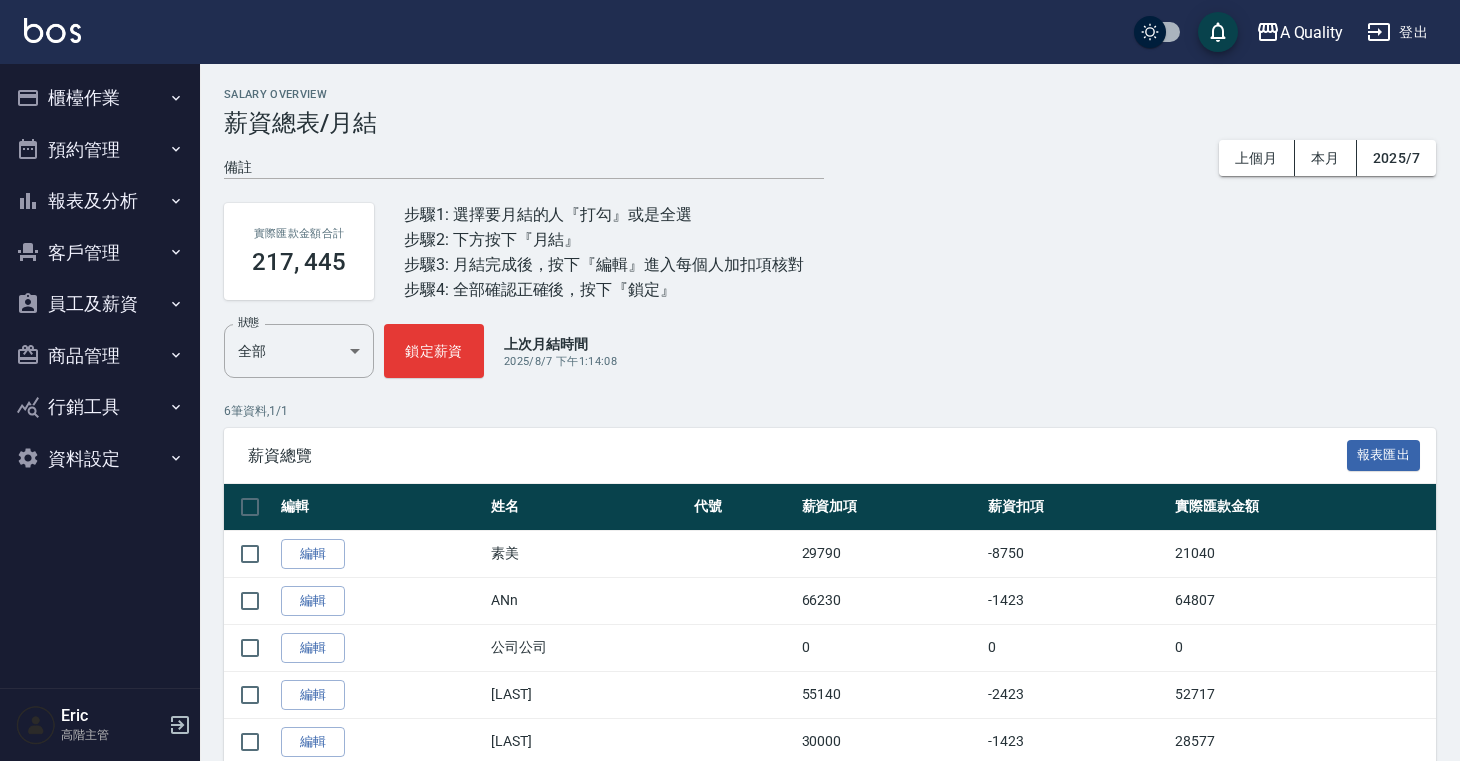 scroll, scrollTop: 116, scrollLeft: 0, axis: vertical 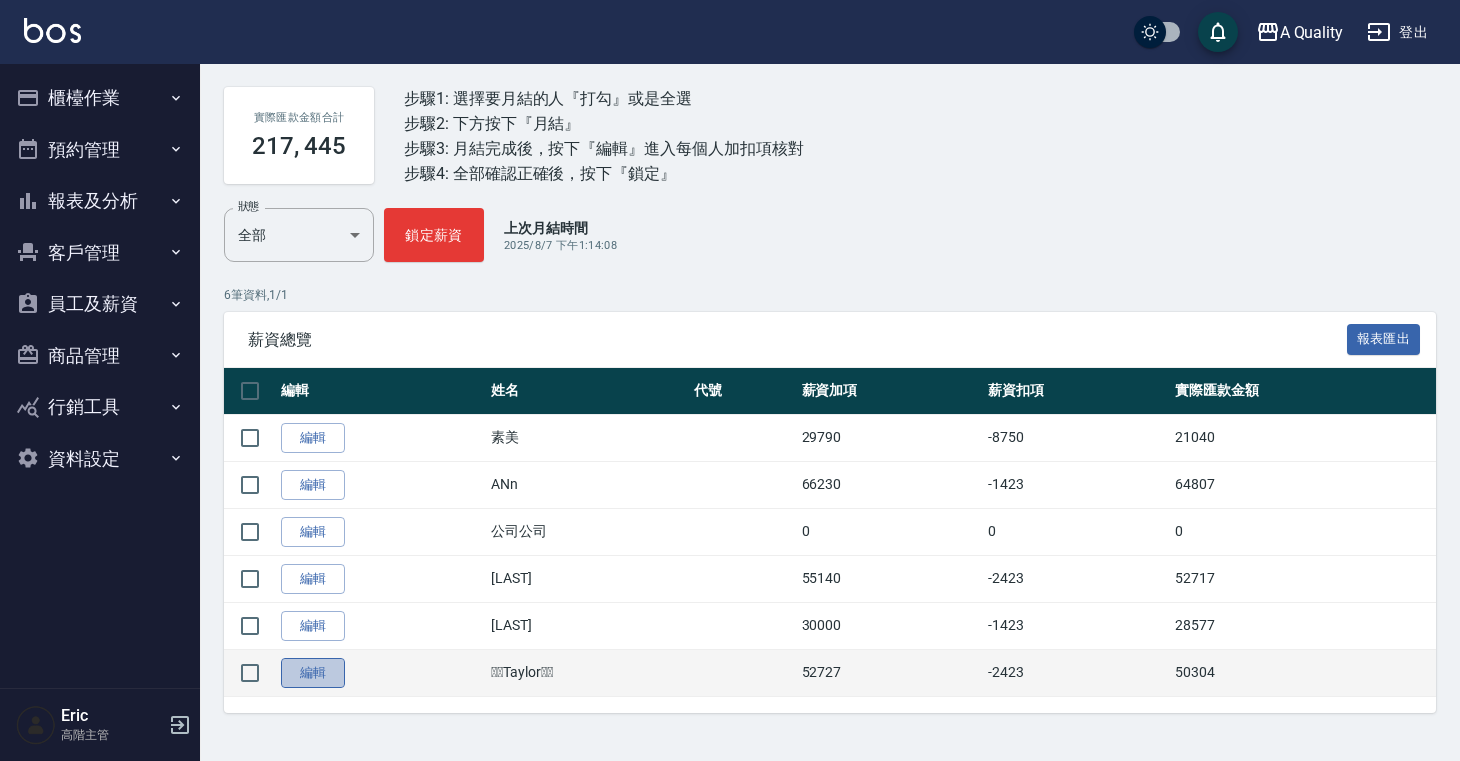 click on "編輯" at bounding box center [313, 673] 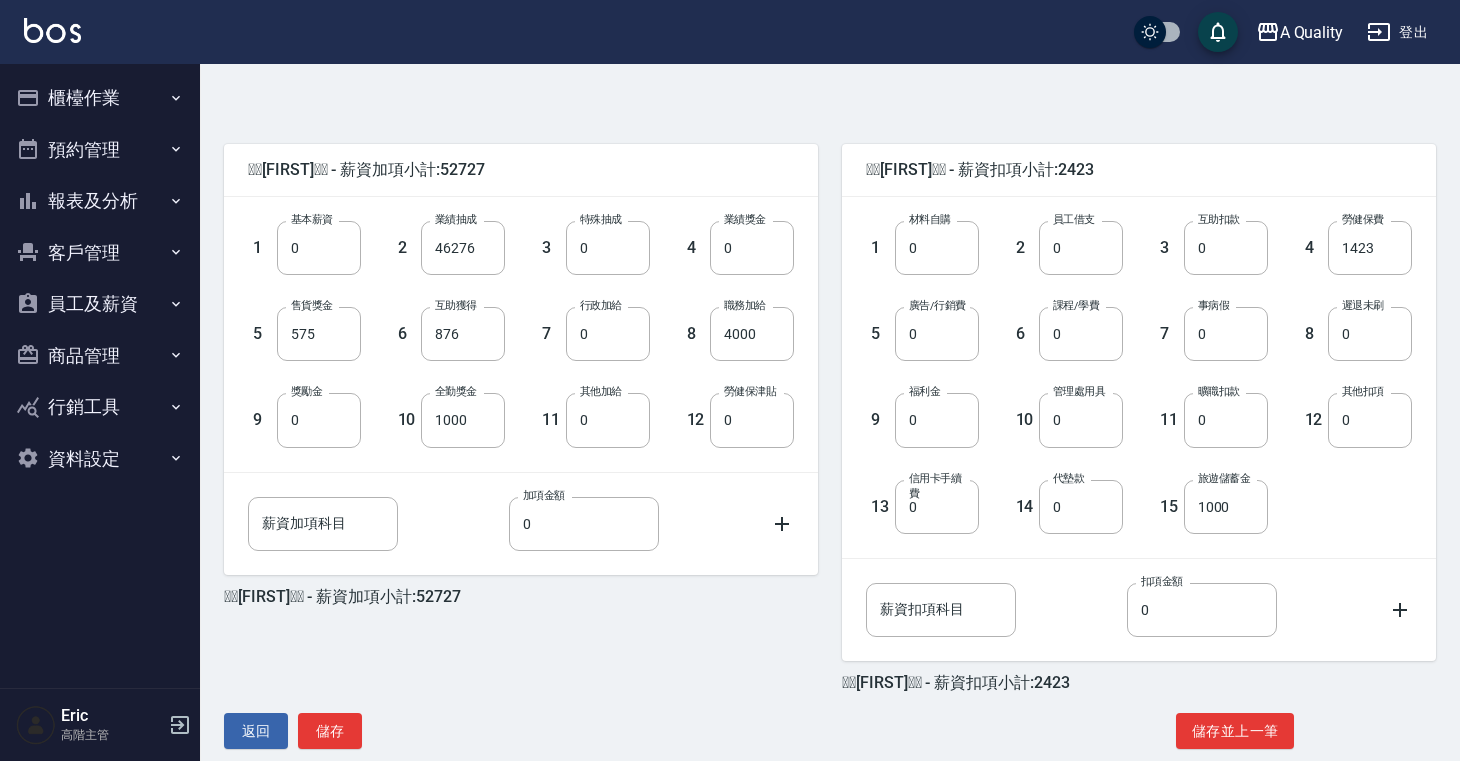 scroll, scrollTop: 452, scrollLeft: 0, axis: vertical 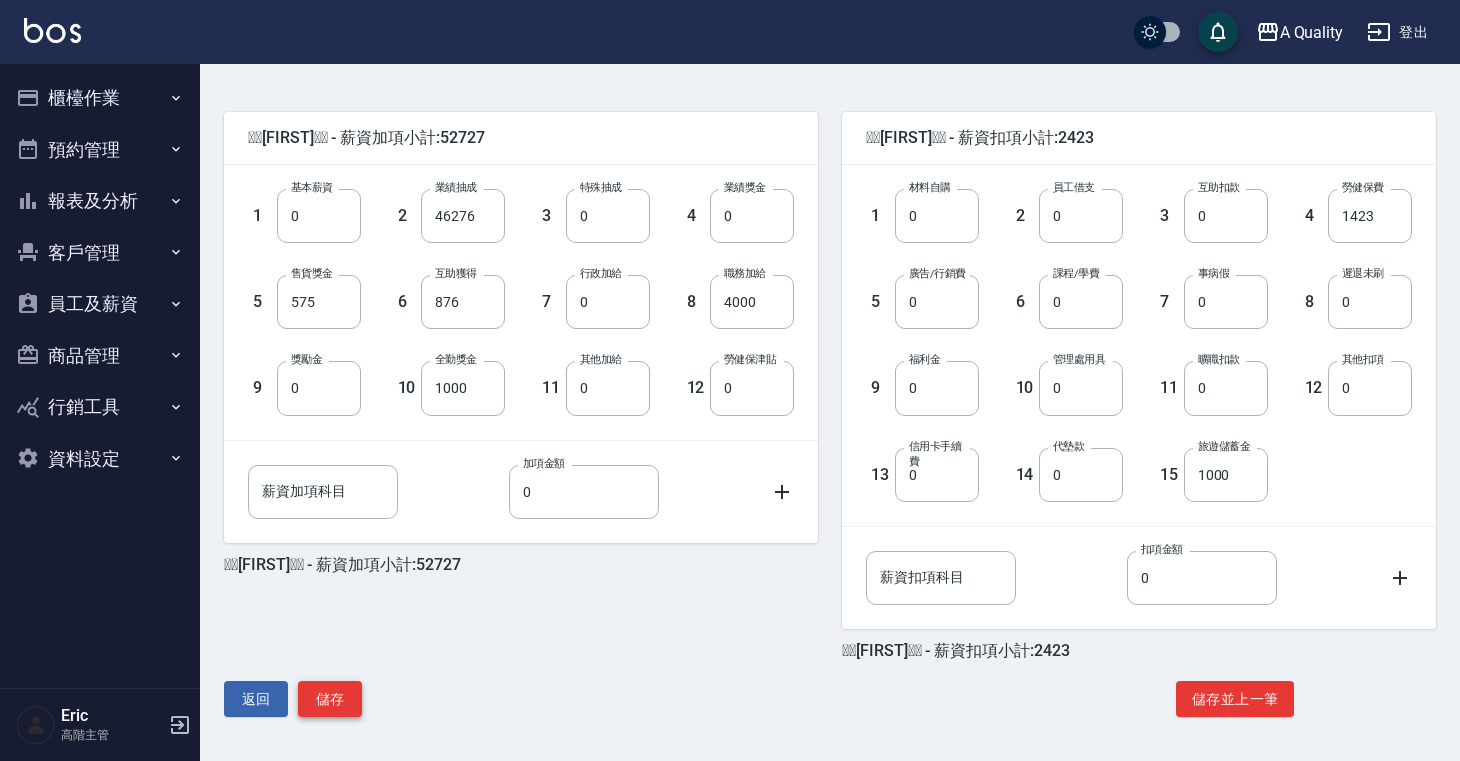 click on "儲存" at bounding box center [330, 699] 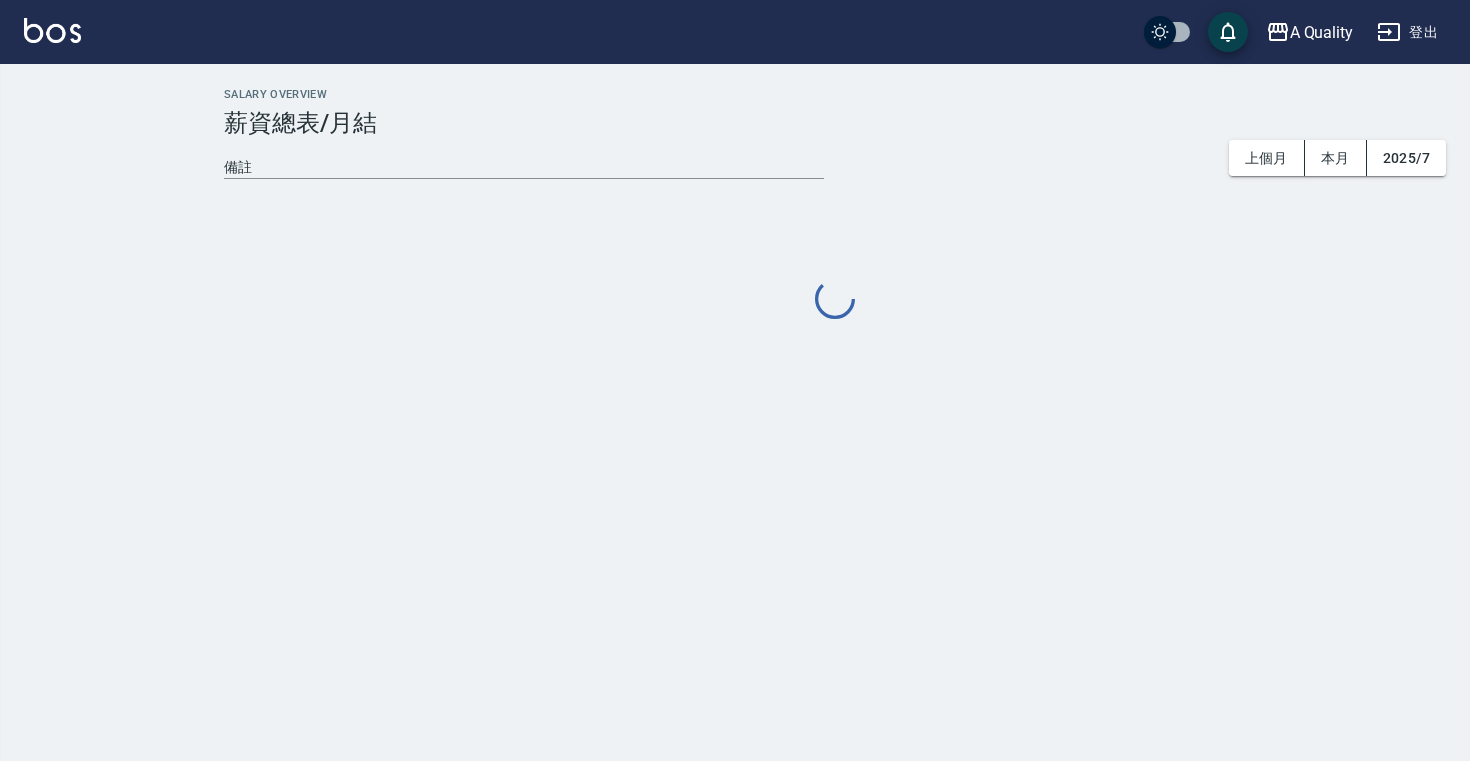 scroll, scrollTop: 0, scrollLeft: 0, axis: both 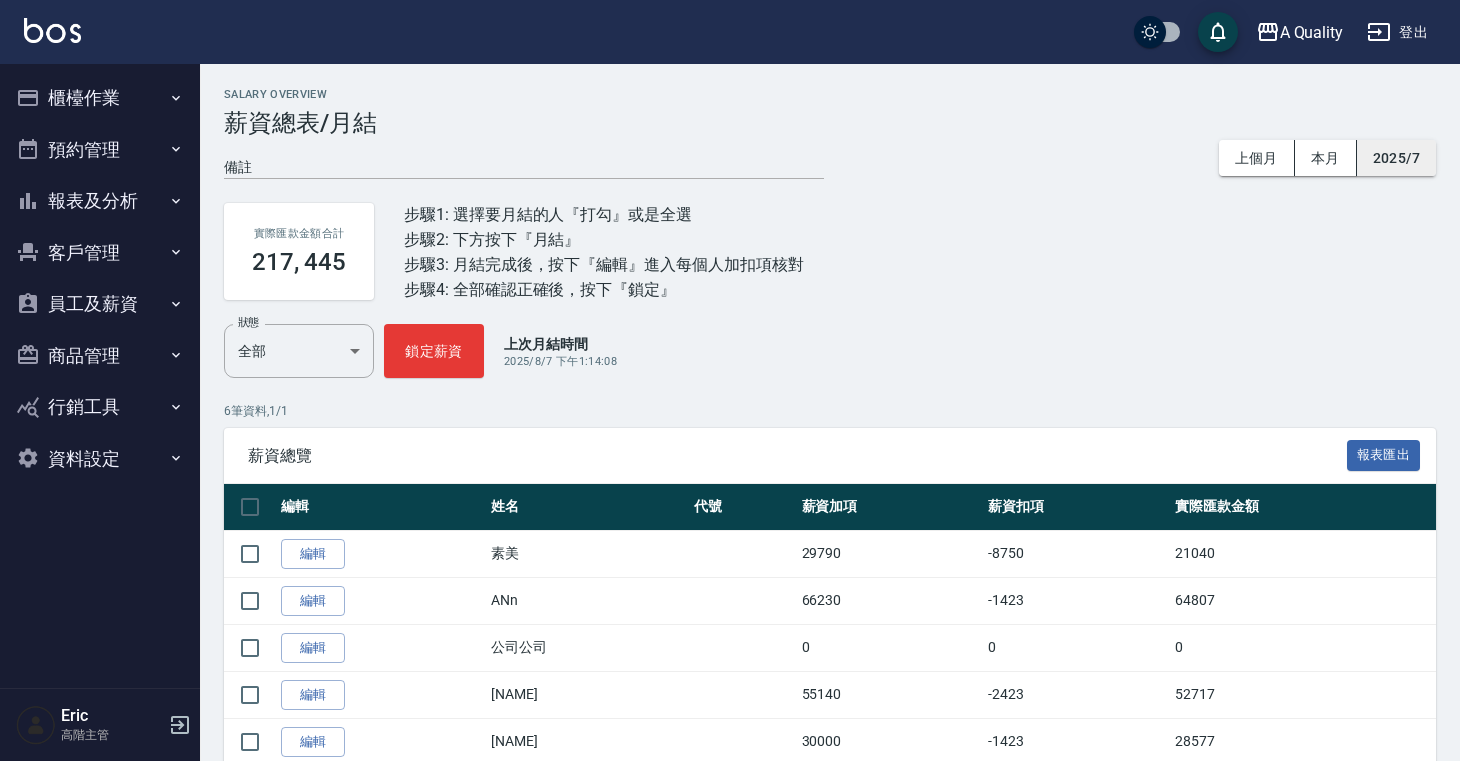 click on "2025/7" at bounding box center [1396, 158] 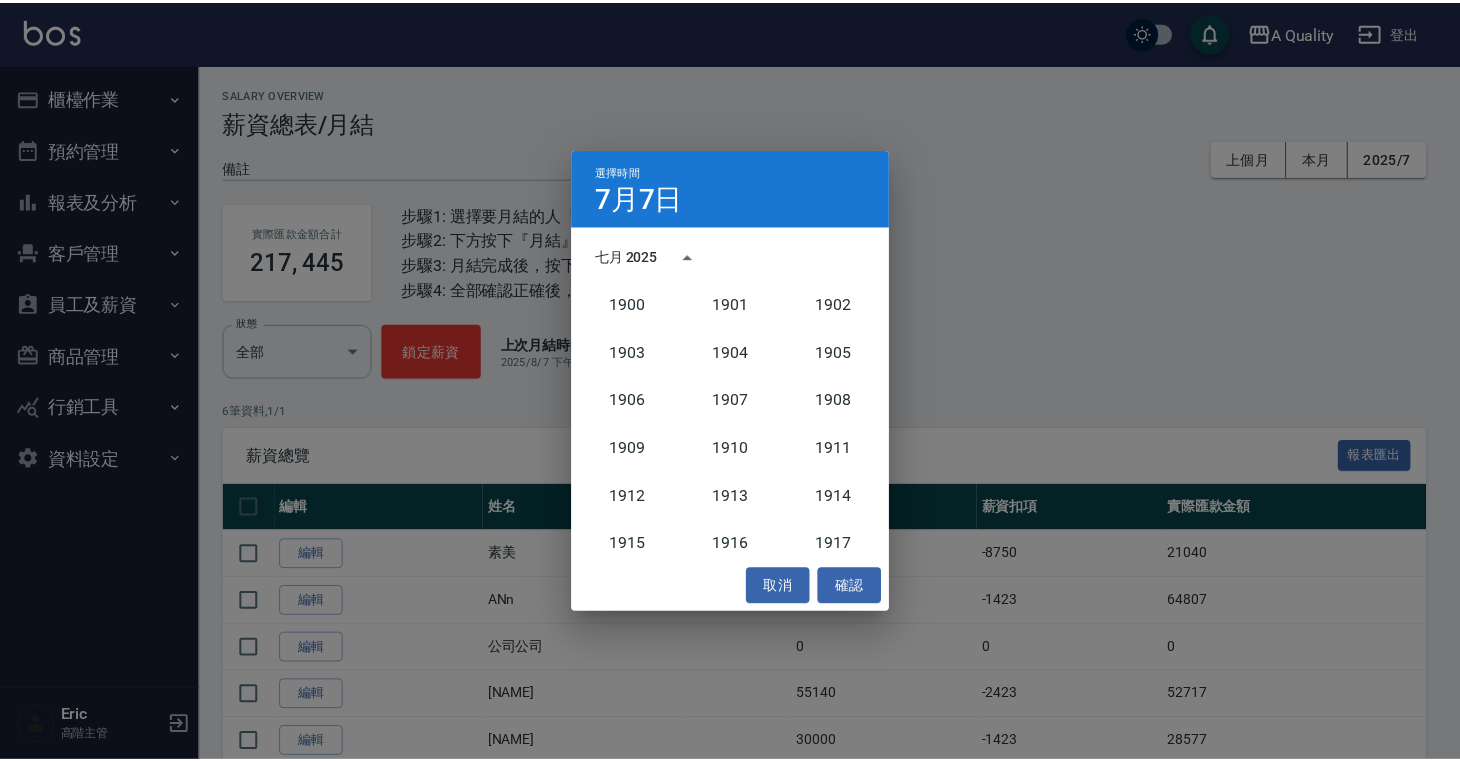 scroll, scrollTop: 1852, scrollLeft: 0, axis: vertical 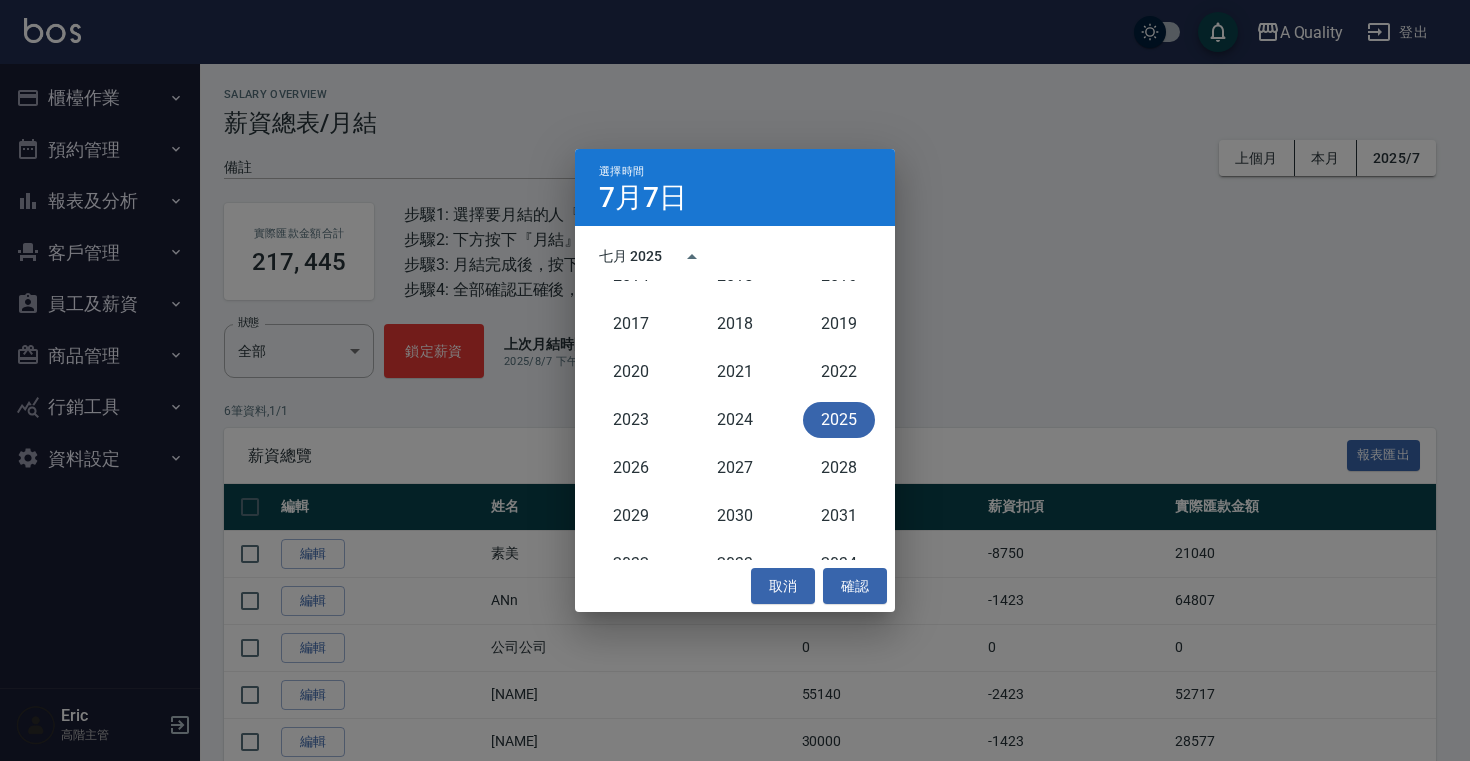 click on "2025" at bounding box center (839, 420) 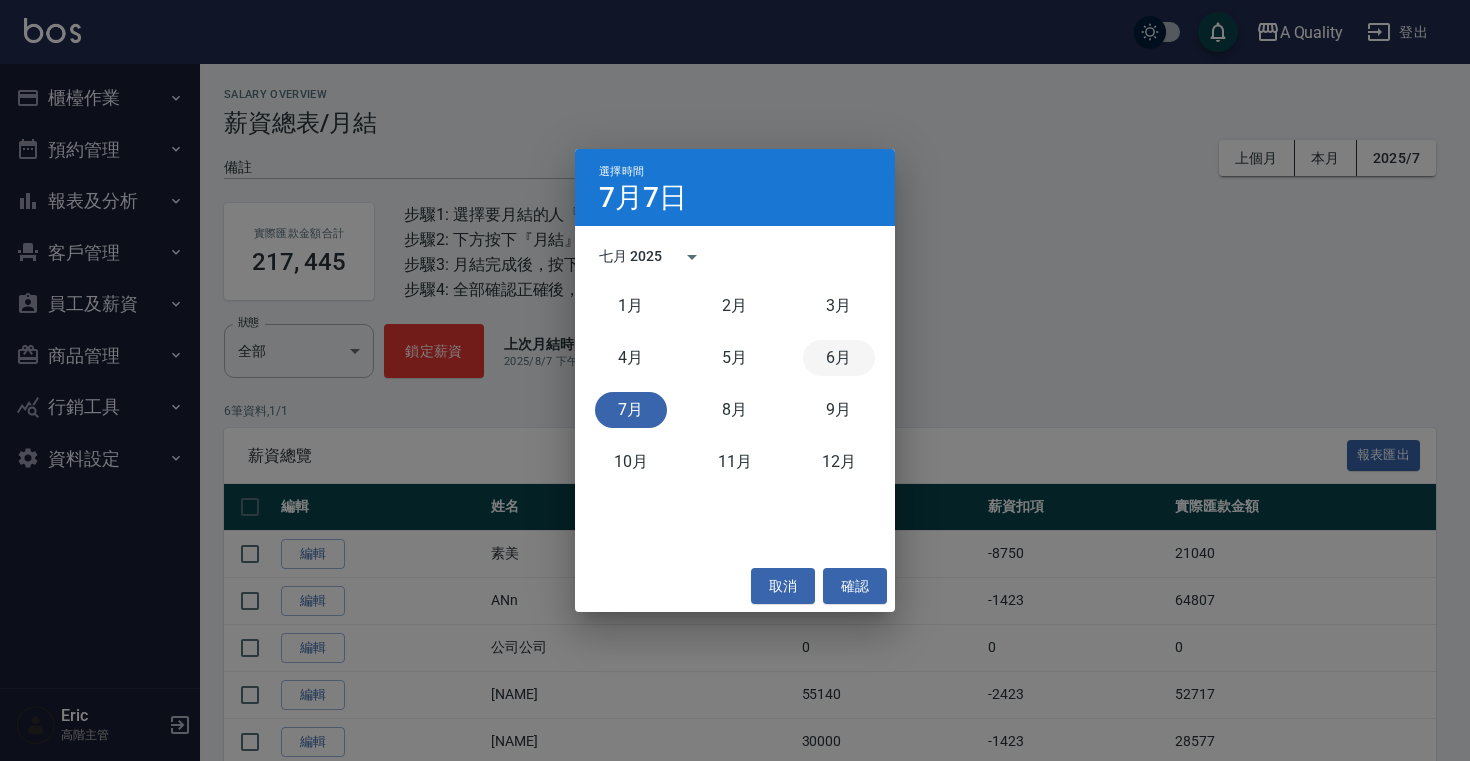 click on "6月" at bounding box center (839, 358) 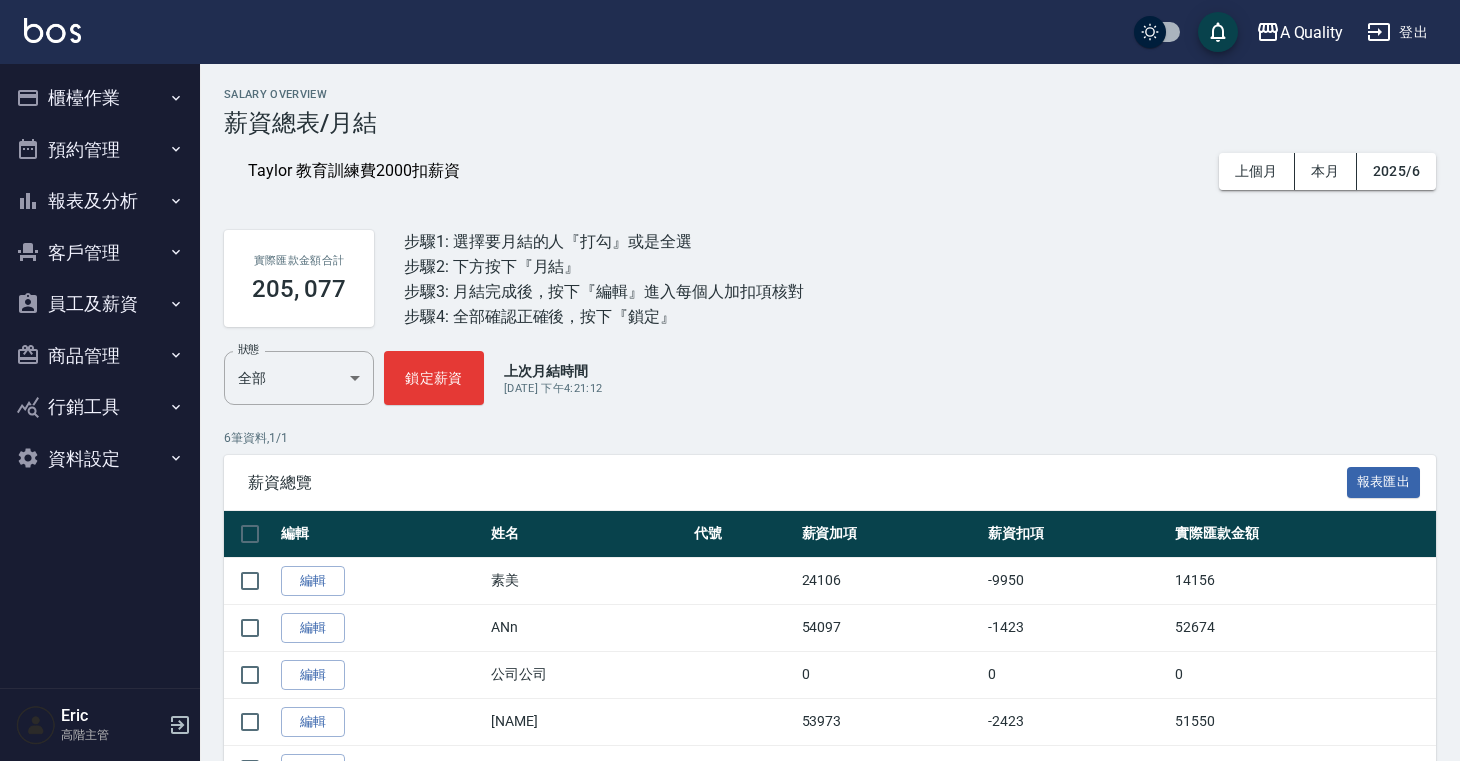scroll, scrollTop: 145, scrollLeft: 0, axis: vertical 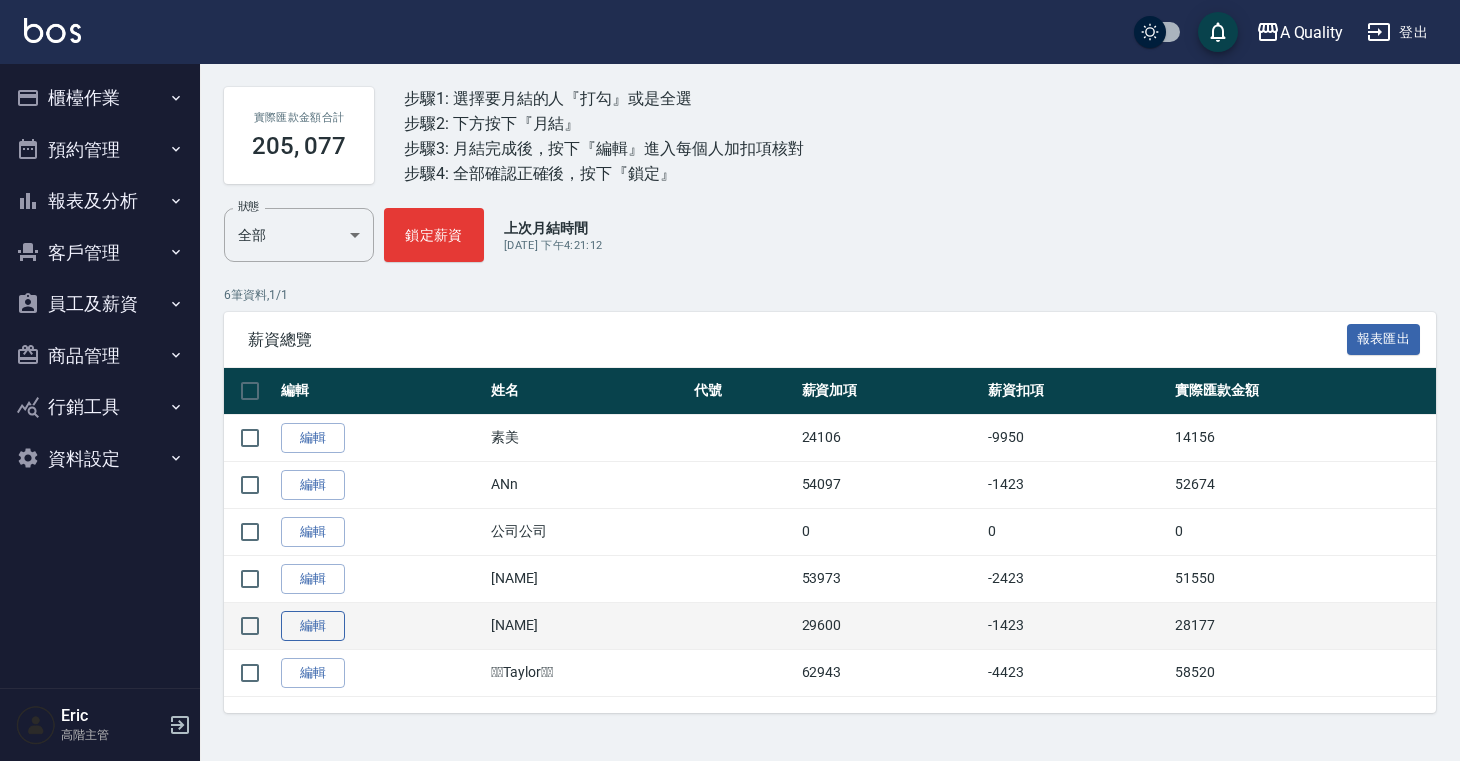 click on "編輯" at bounding box center (313, 626) 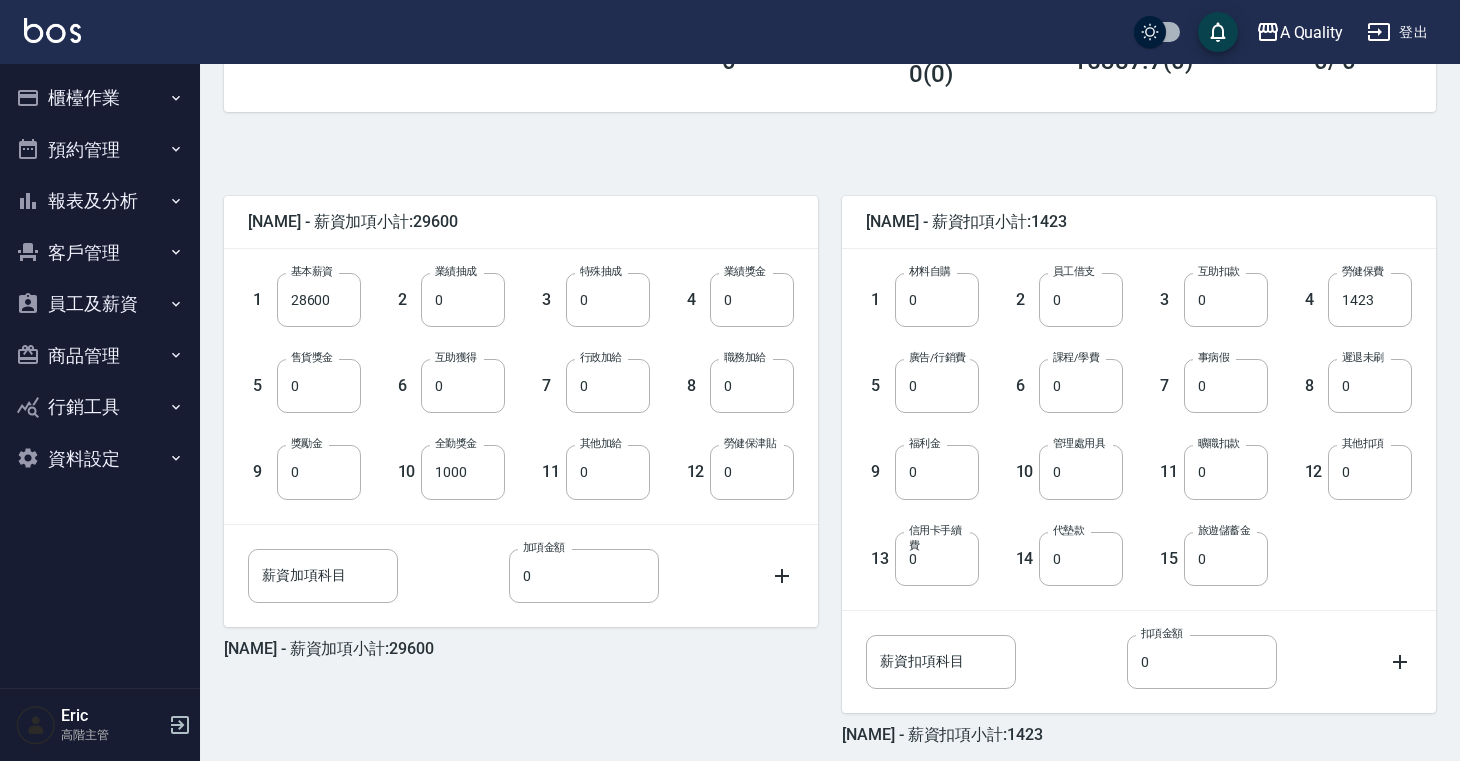 scroll, scrollTop: 411, scrollLeft: 0, axis: vertical 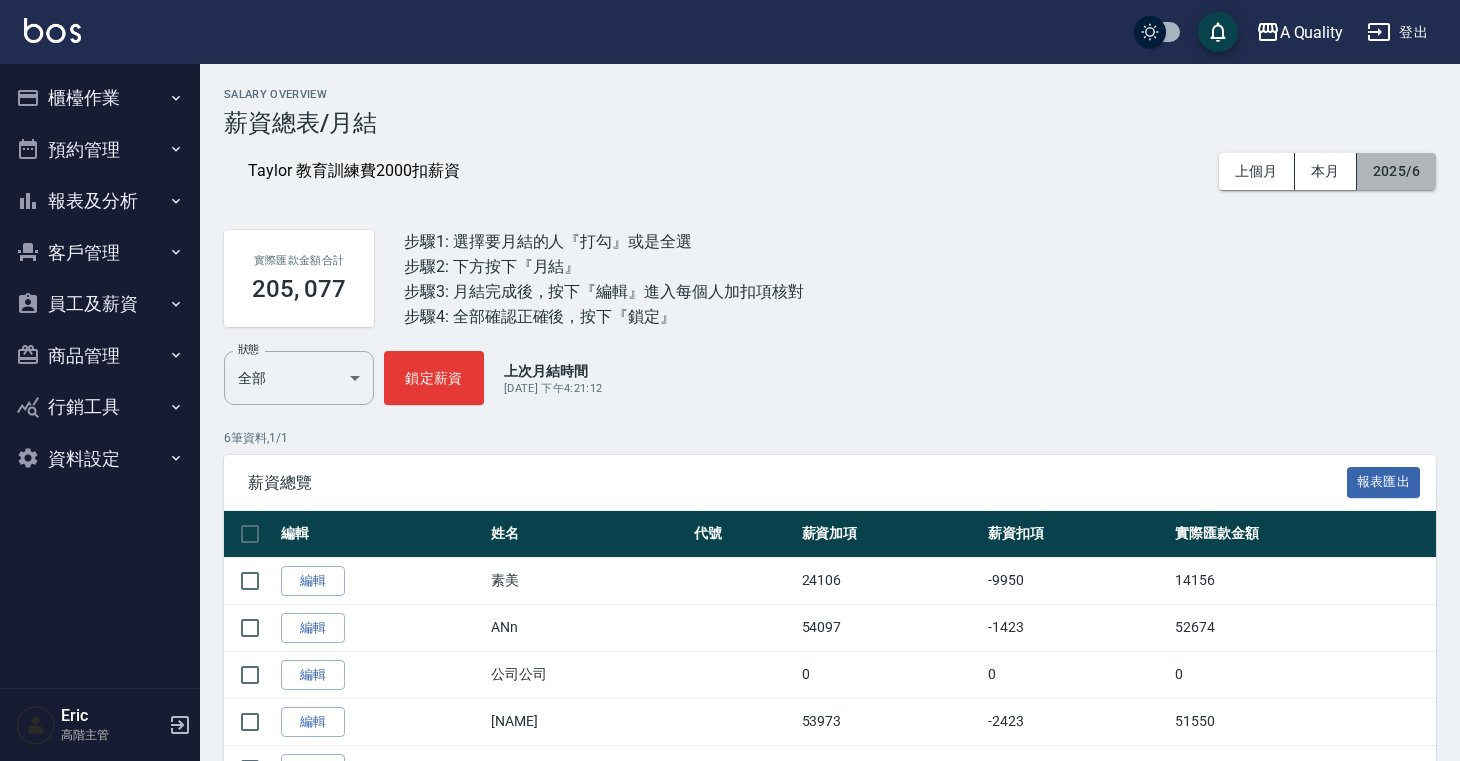 click on "2025/6" at bounding box center (1396, 171) 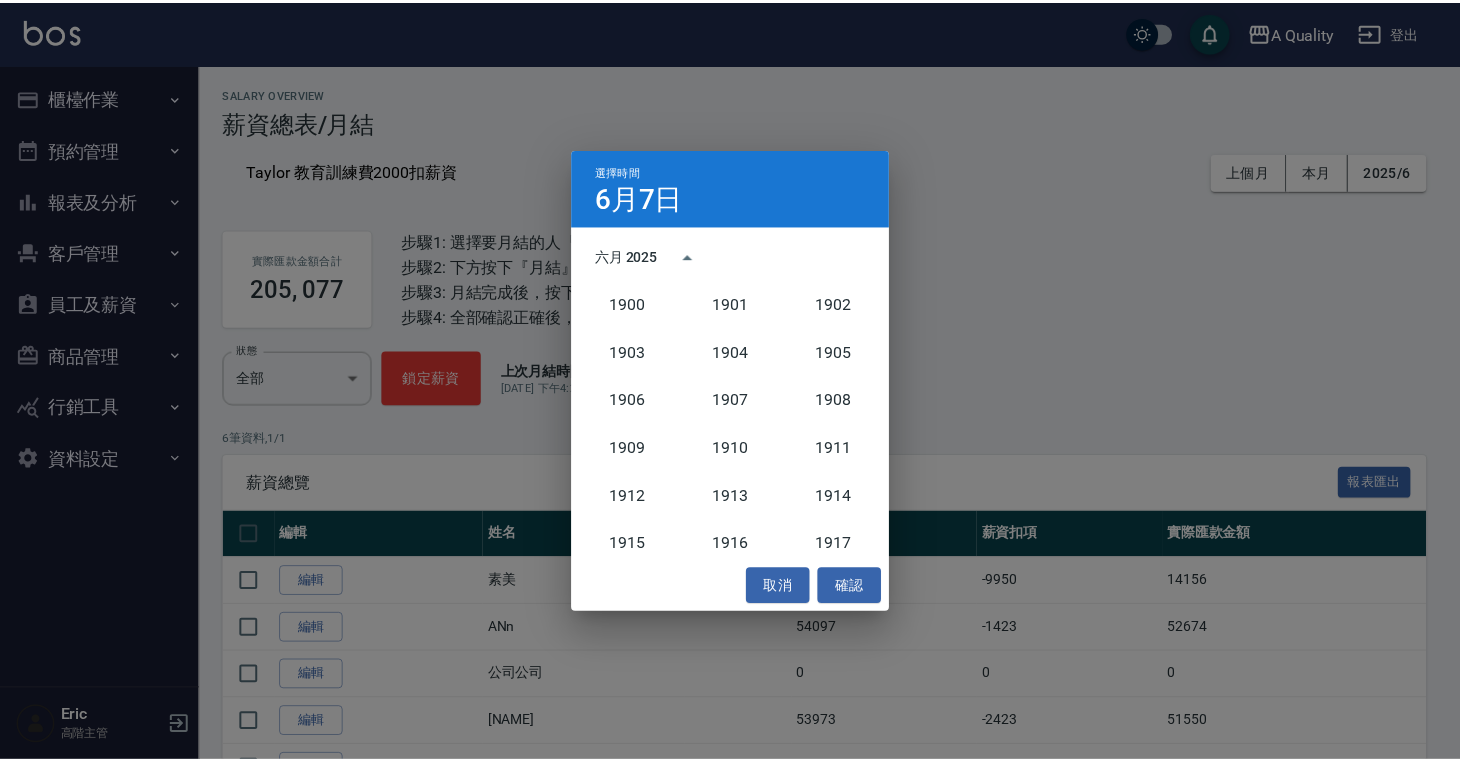 scroll, scrollTop: 1852, scrollLeft: 0, axis: vertical 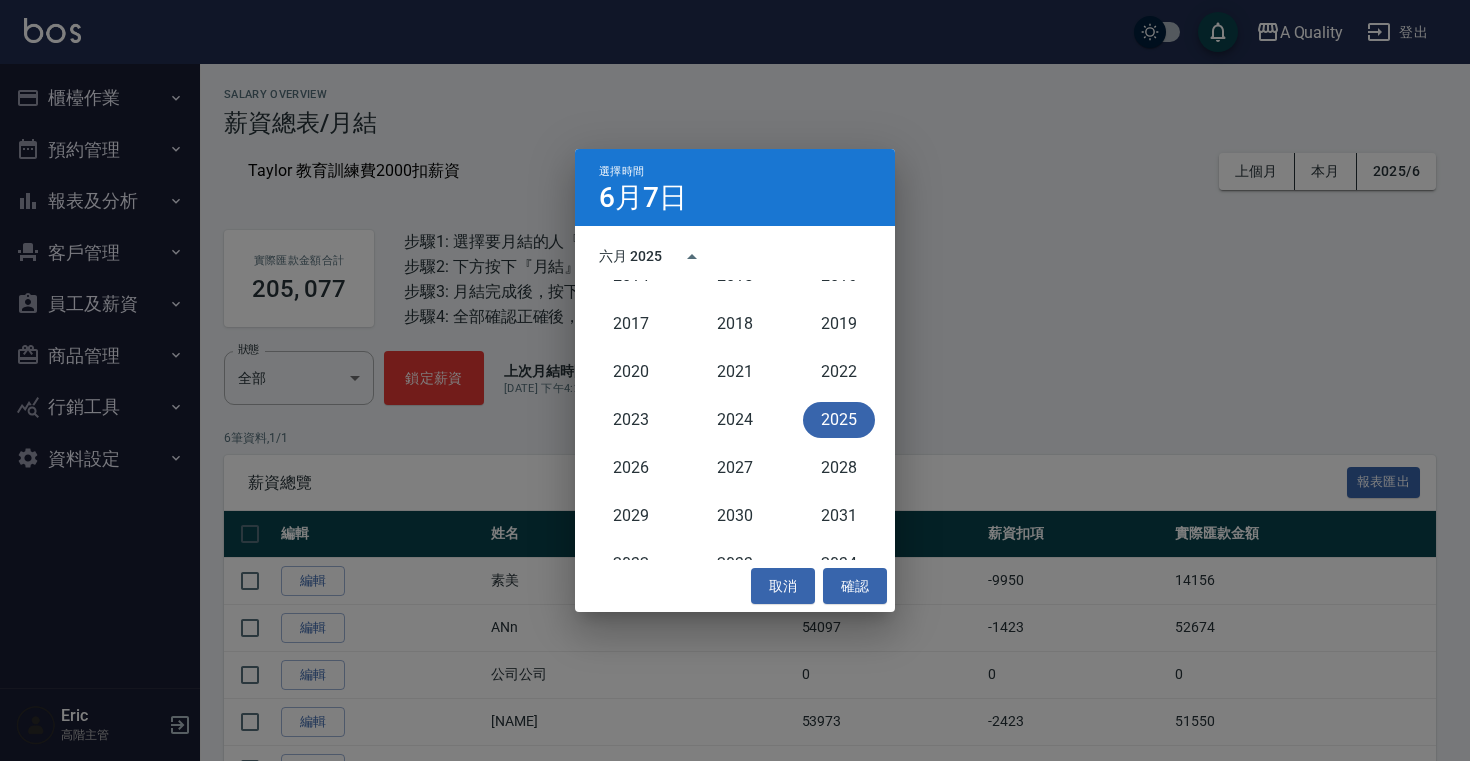 click on "2025" at bounding box center (839, 420) 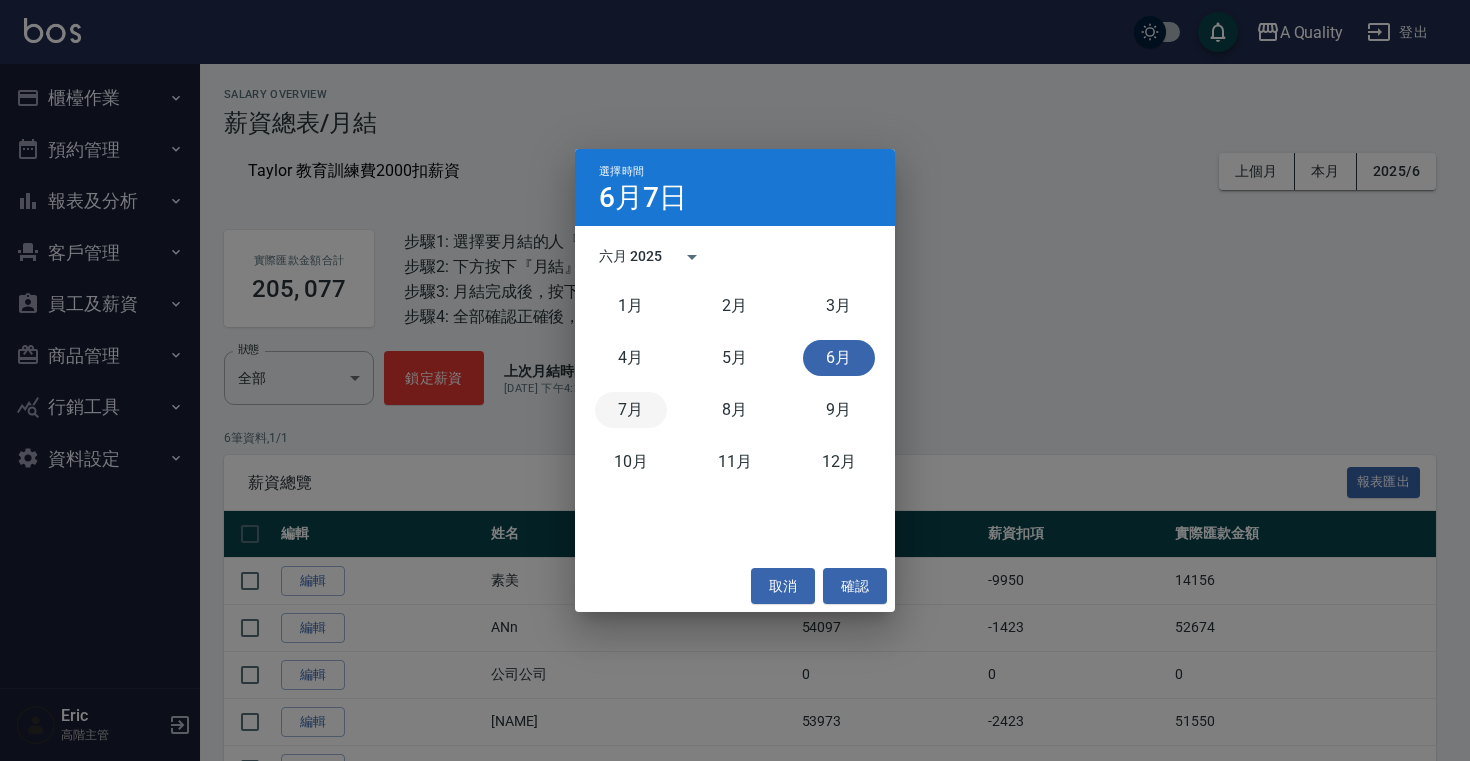 click on "7月" at bounding box center (631, 410) 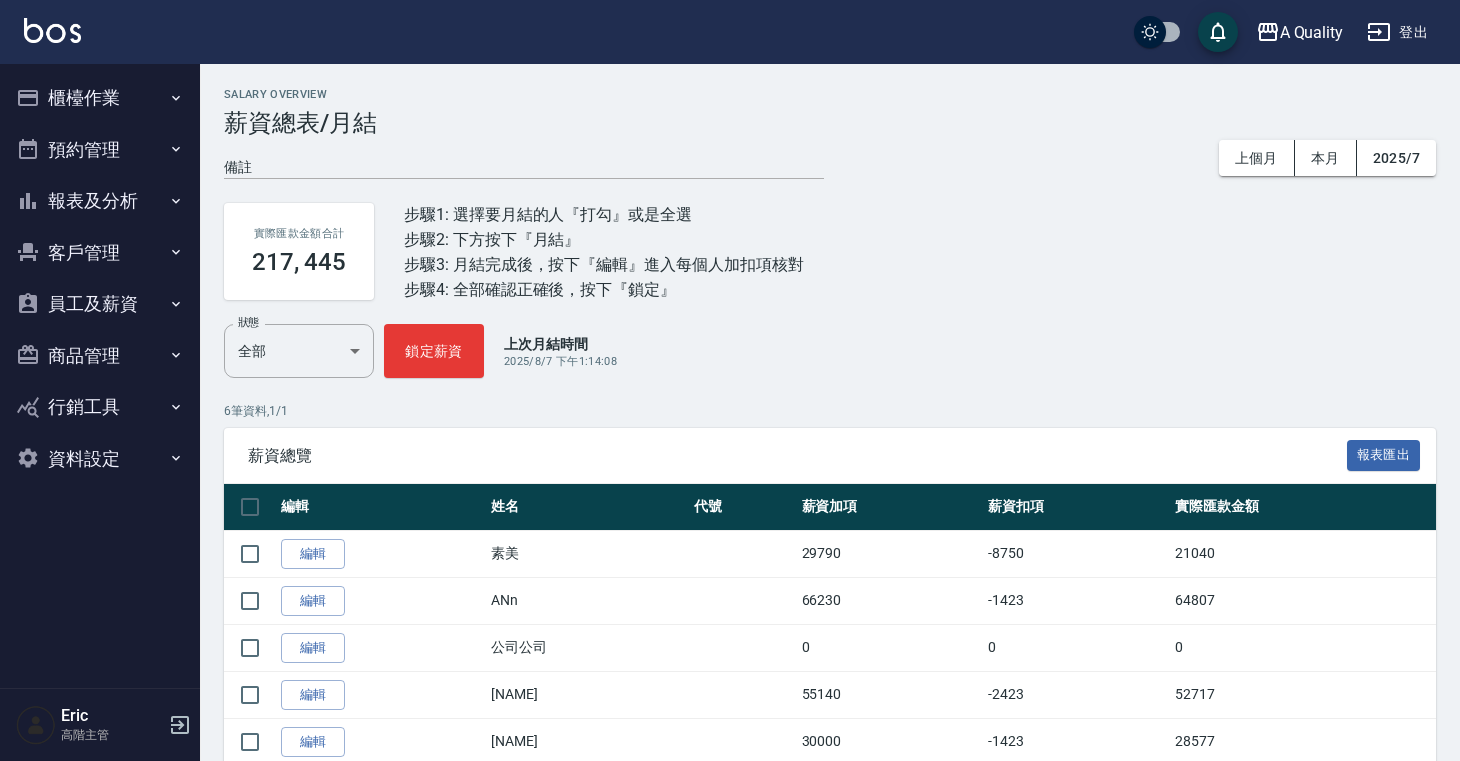 scroll, scrollTop: 116, scrollLeft: 0, axis: vertical 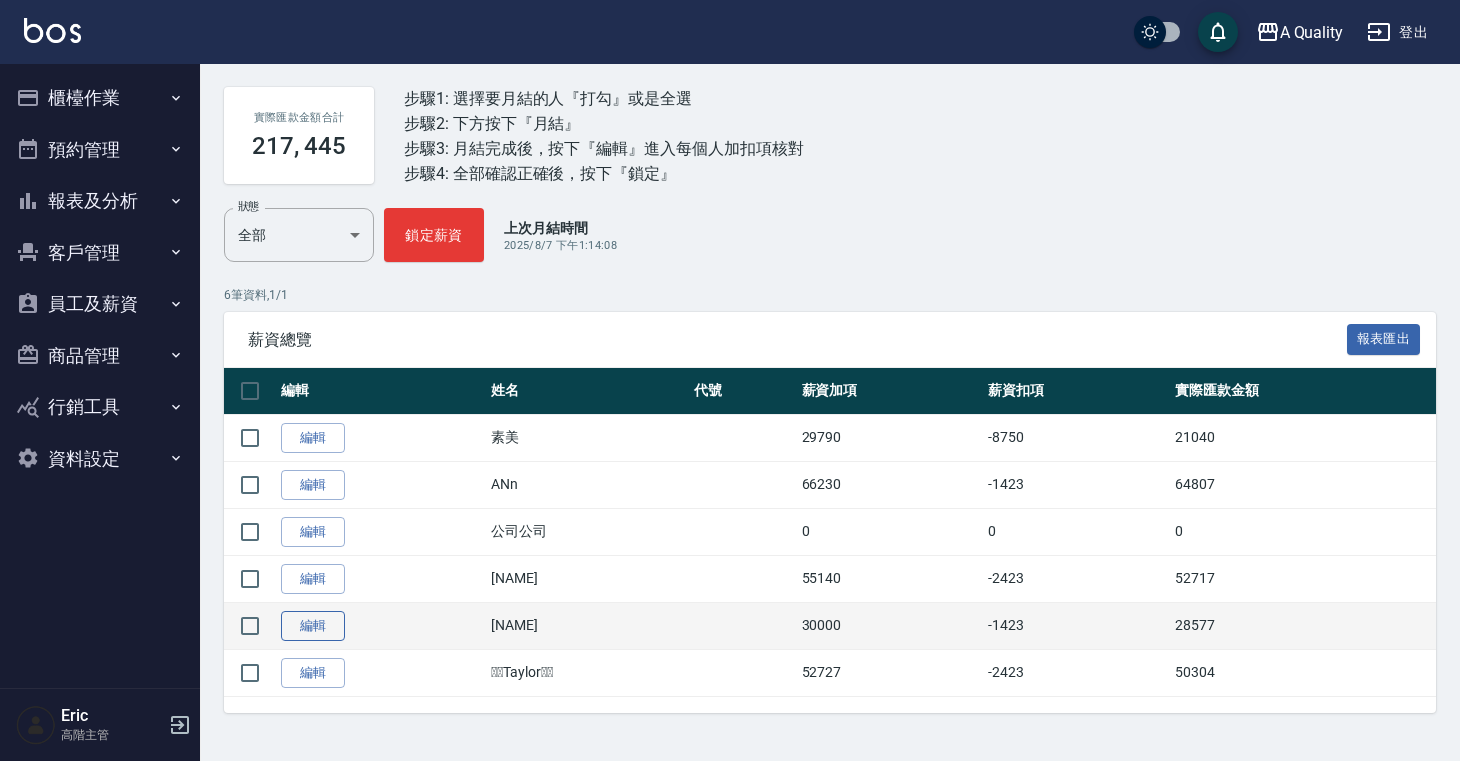 click on "編輯" at bounding box center [313, 626] 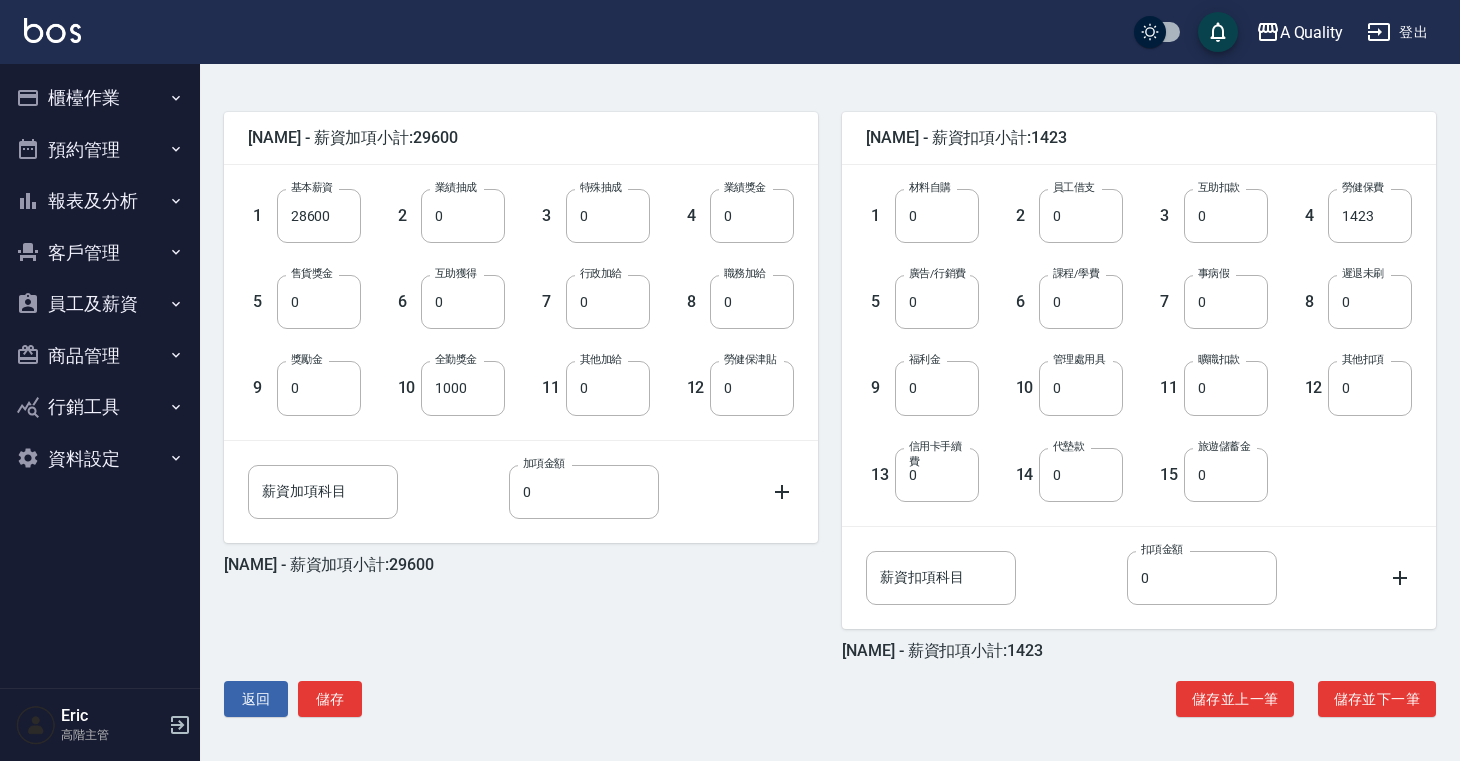 scroll, scrollTop: 0, scrollLeft: 0, axis: both 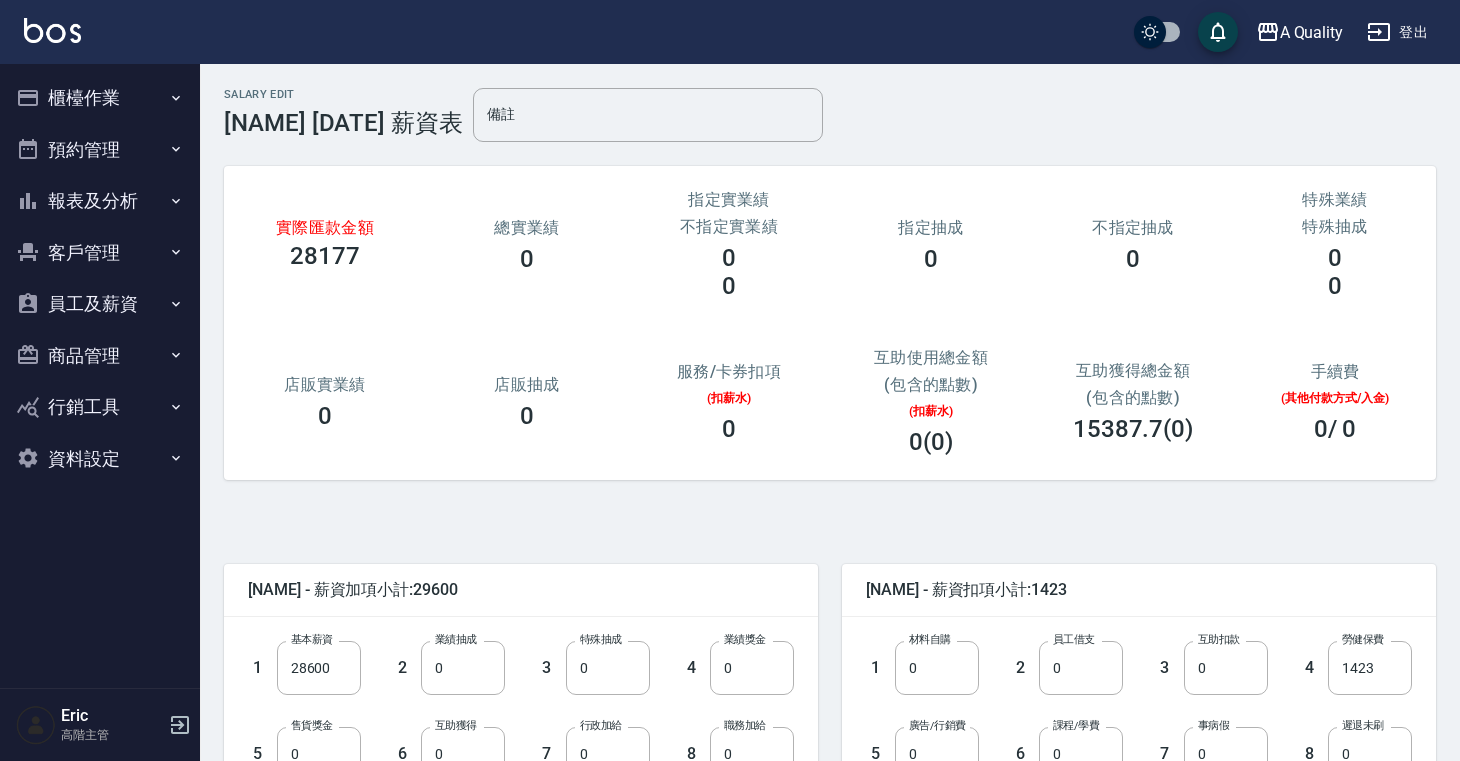click on "[FIRST] [LAST]  - 薪資加項小計:29600" at bounding box center (521, 590) 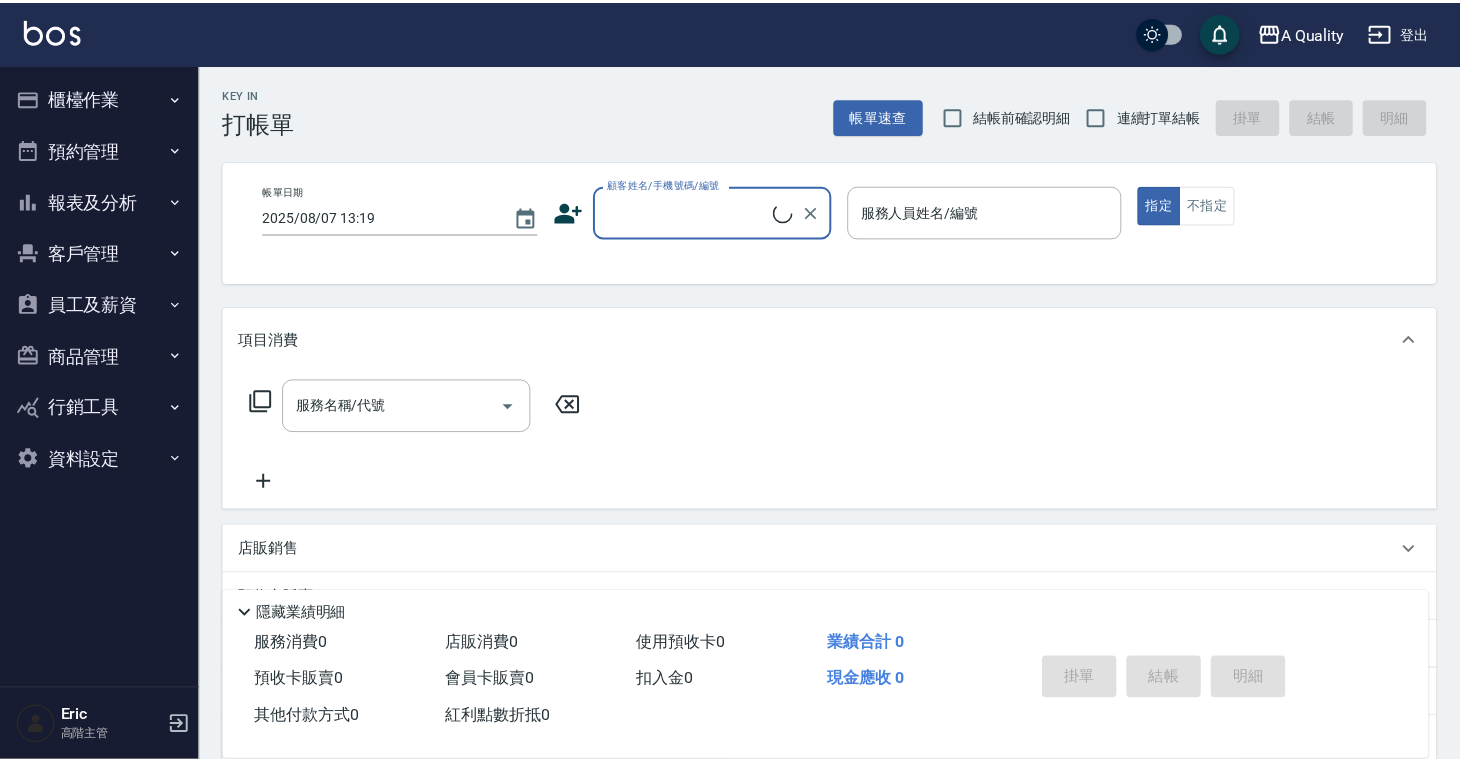 scroll, scrollTop: 0, scrollLeft: 0, axis: both 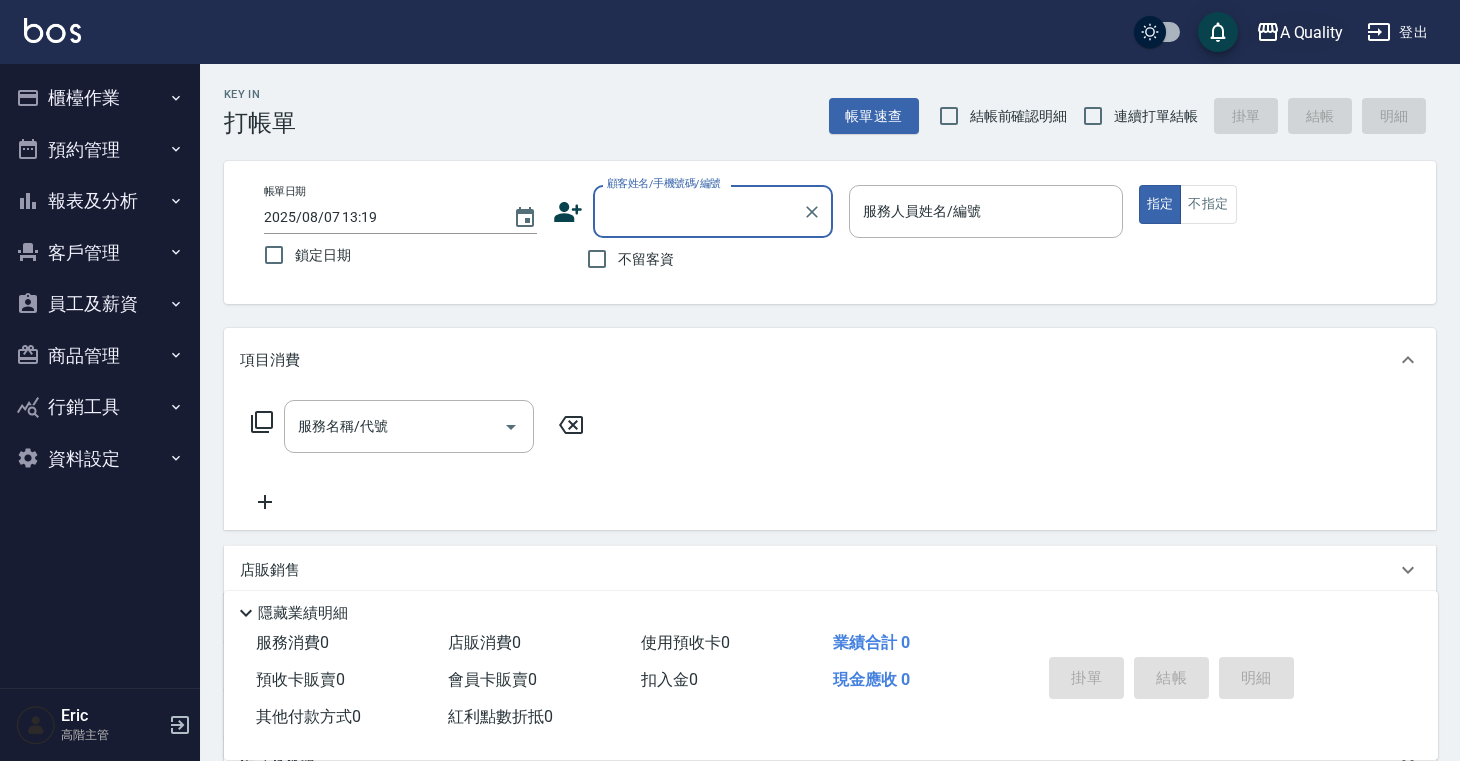 click on "A Quality" at bounding box center (1312, 32) 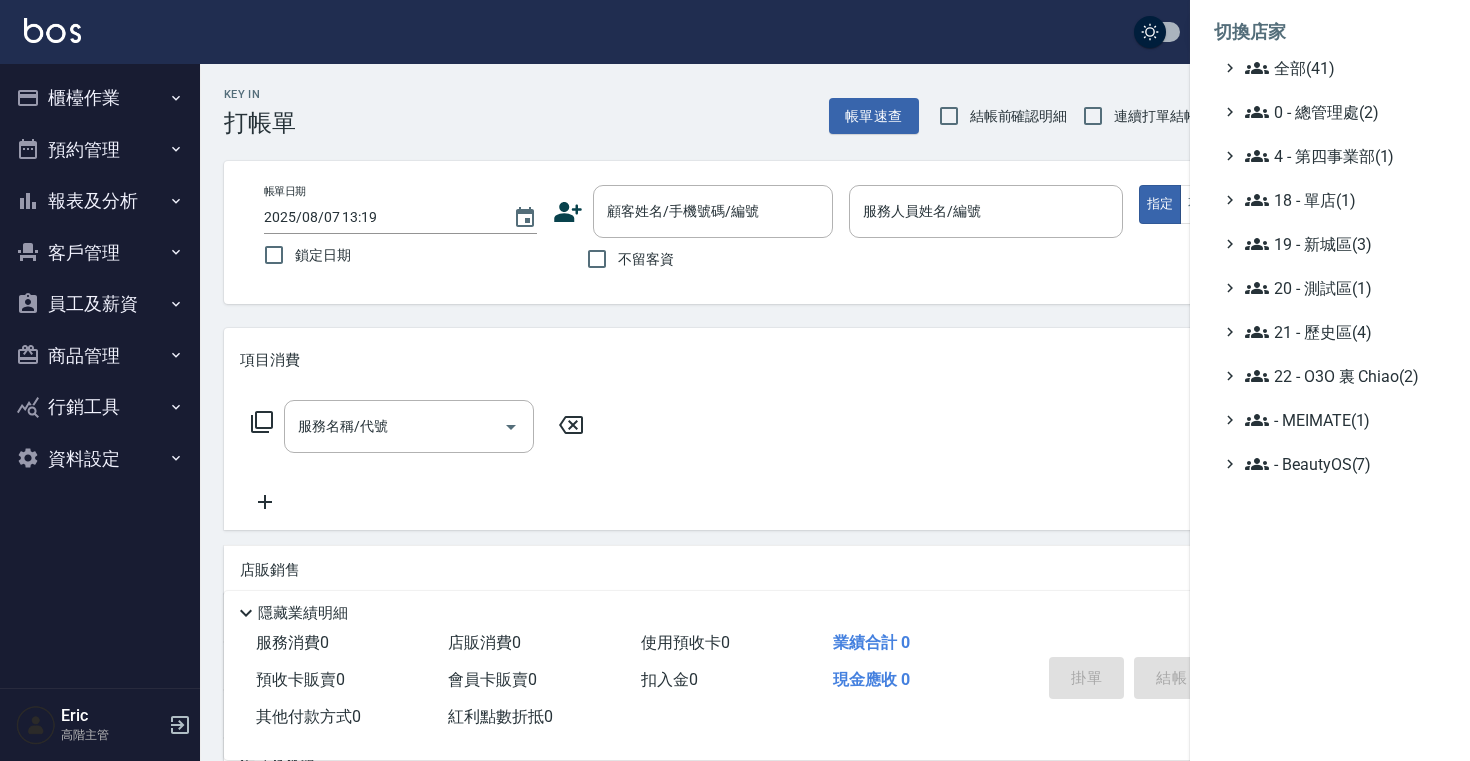 click at bounding box center (735, 380) 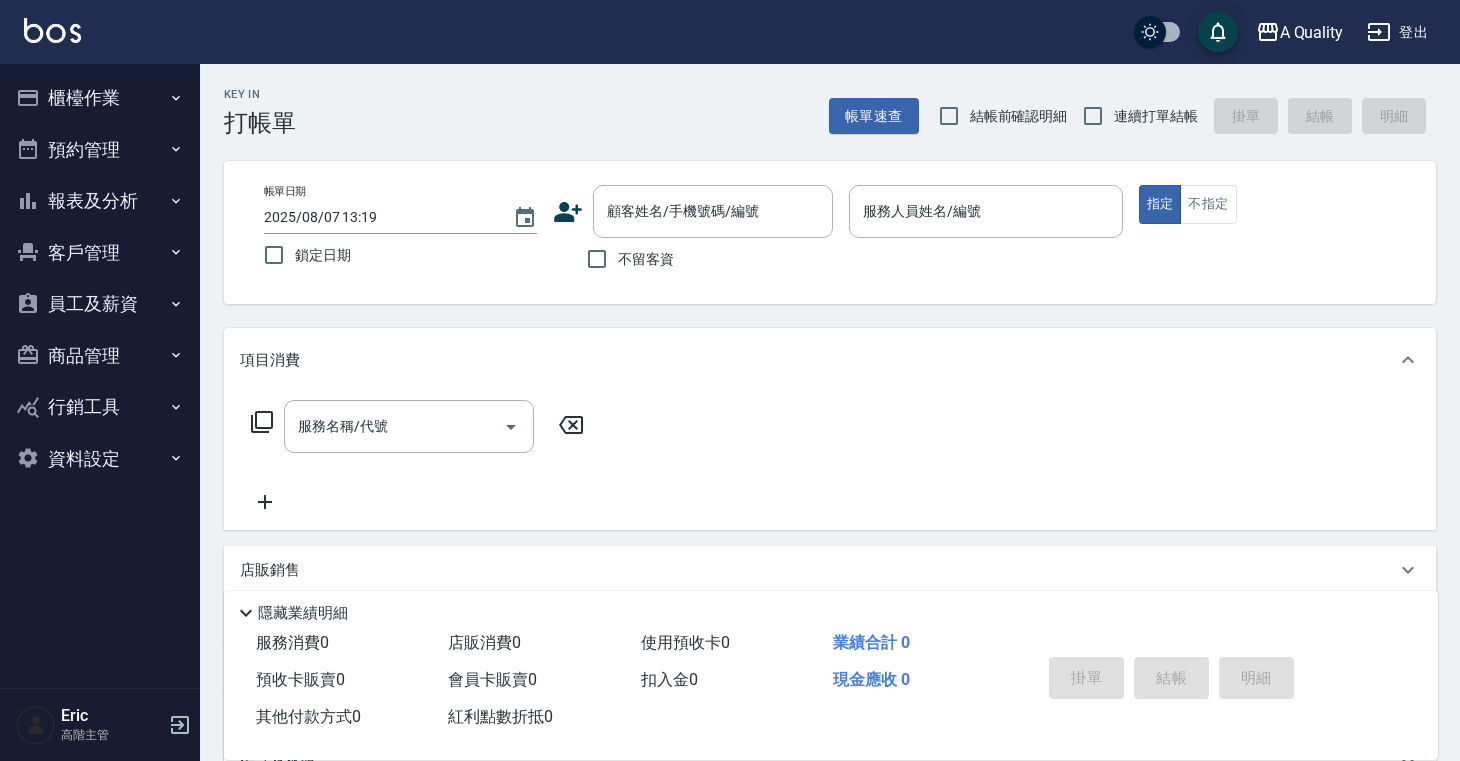 click on "員工及薪資" at bounding box center [100, 304] 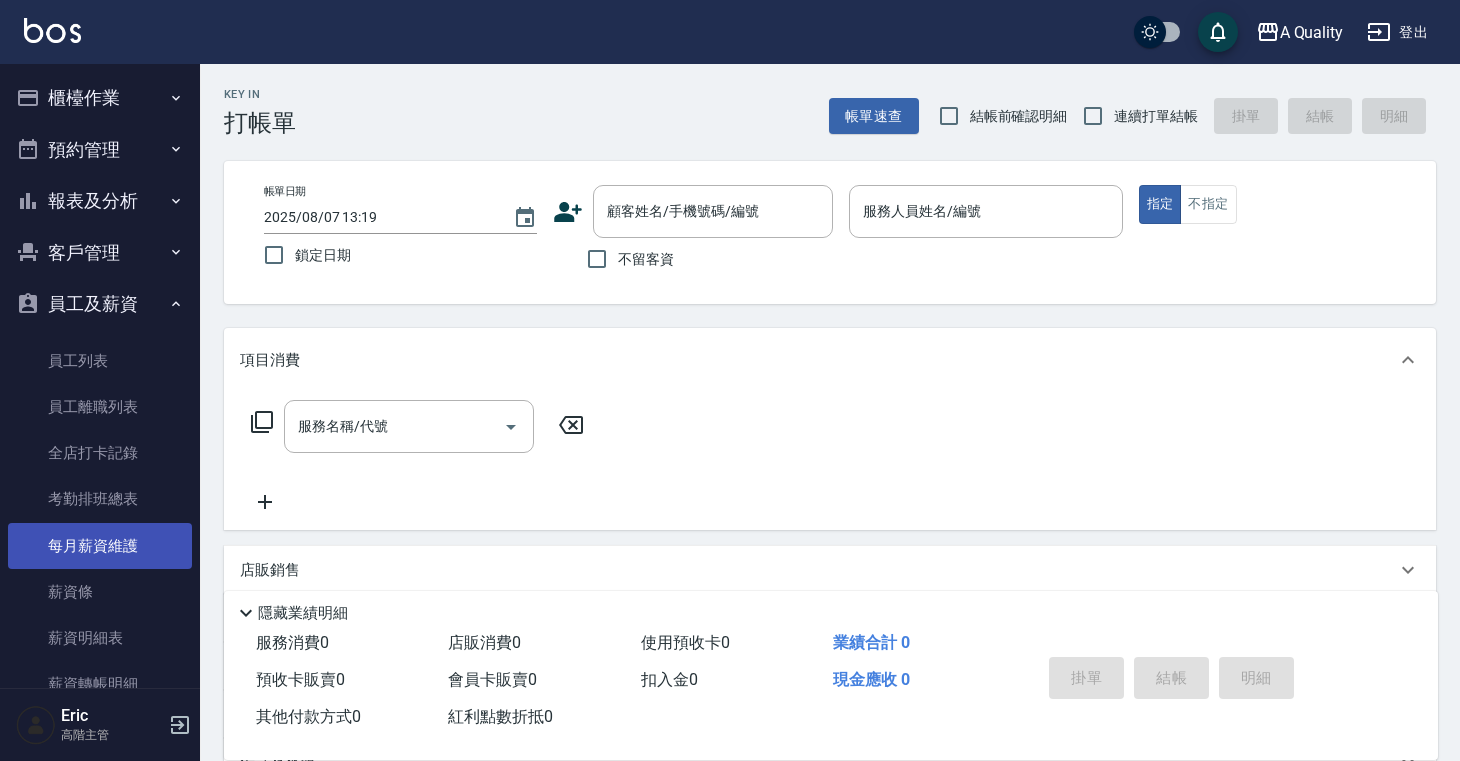 click on "每月薪資維護" at bounding box center (100, 546) 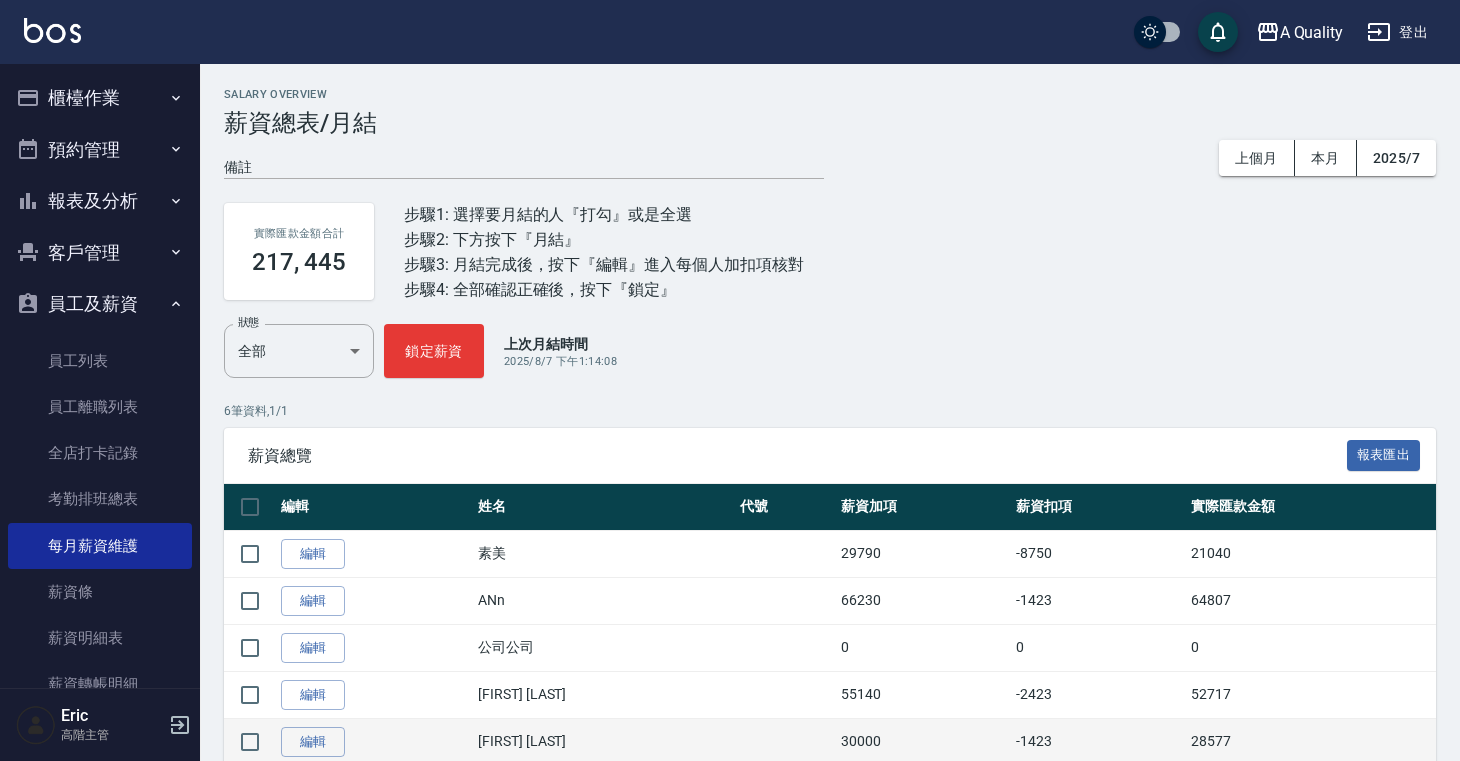 scroll, scrollTop: 116, scrollLeft: 0, axis: vertical 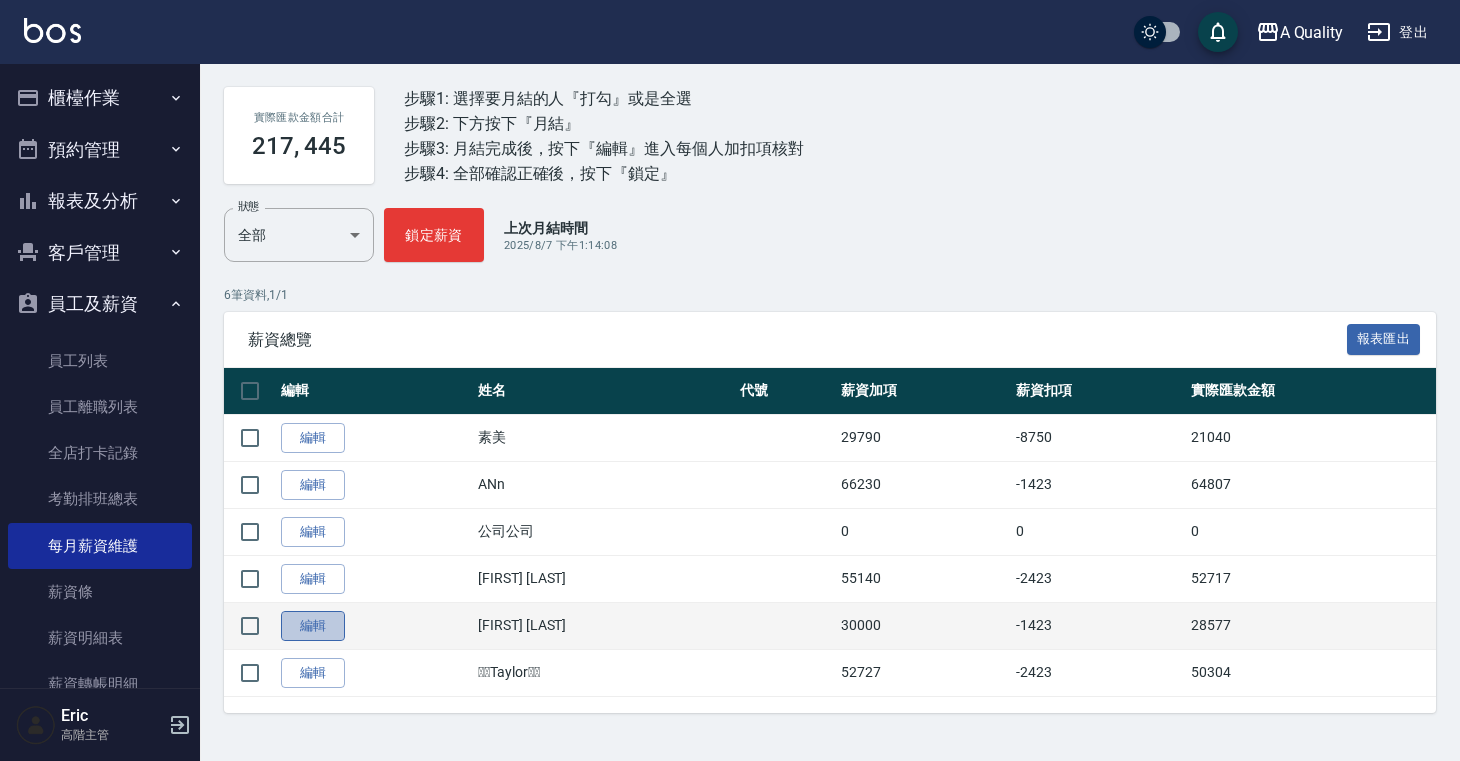 click on "編輯" at bounding box center (313, 626) 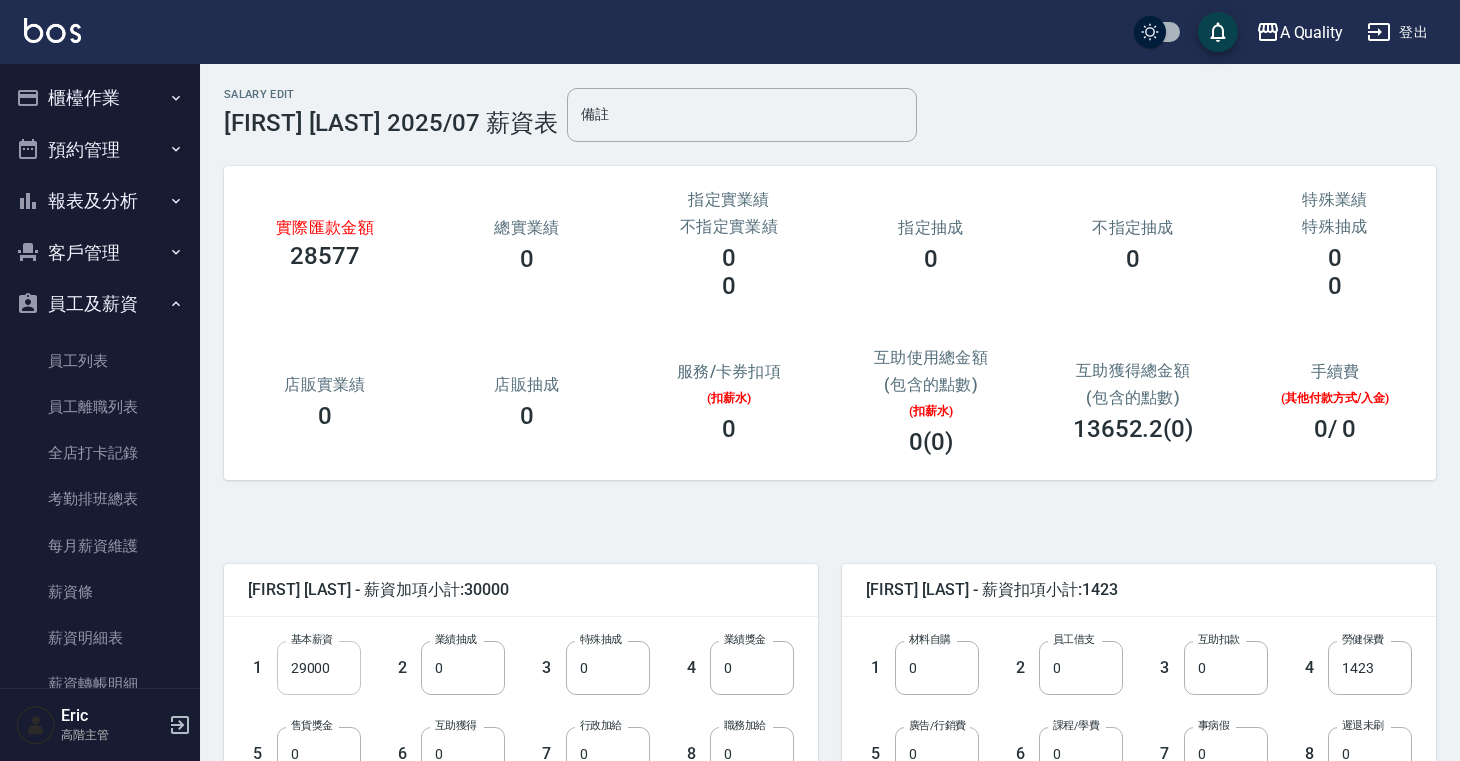 click on "29000" at bounding box center (319, 668) 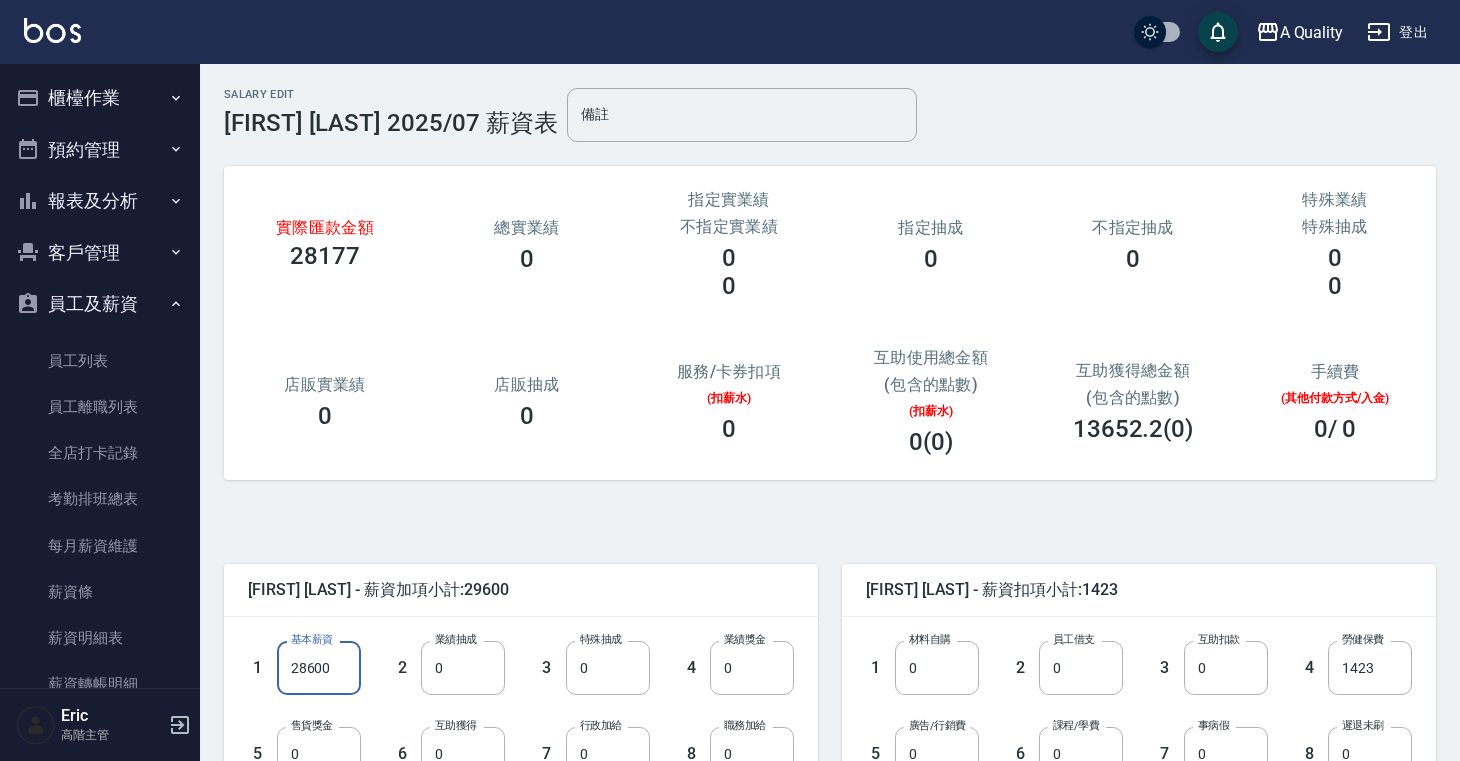 scroll, scrollTop: 452, scrollLeft: 0, axis: vertical 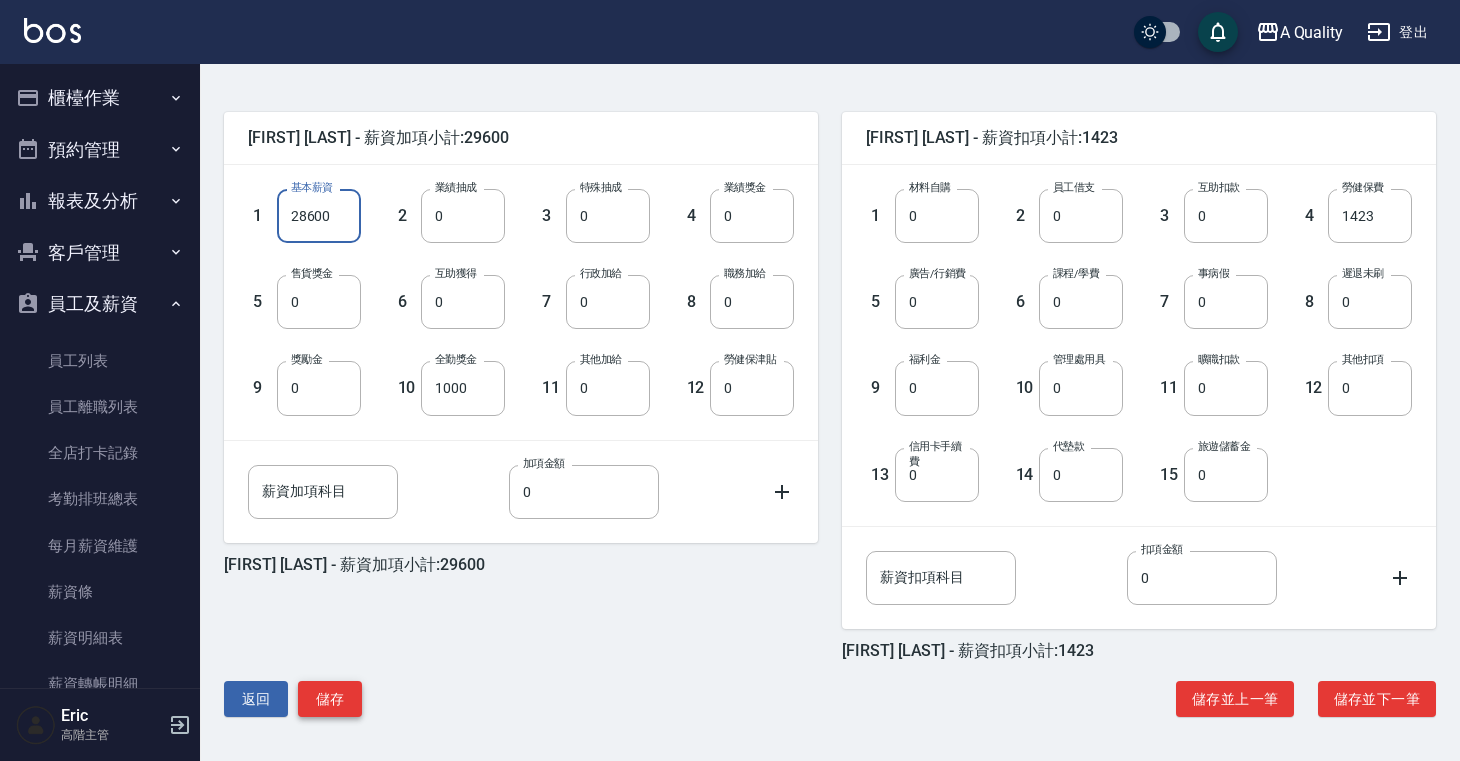 type on "28600" 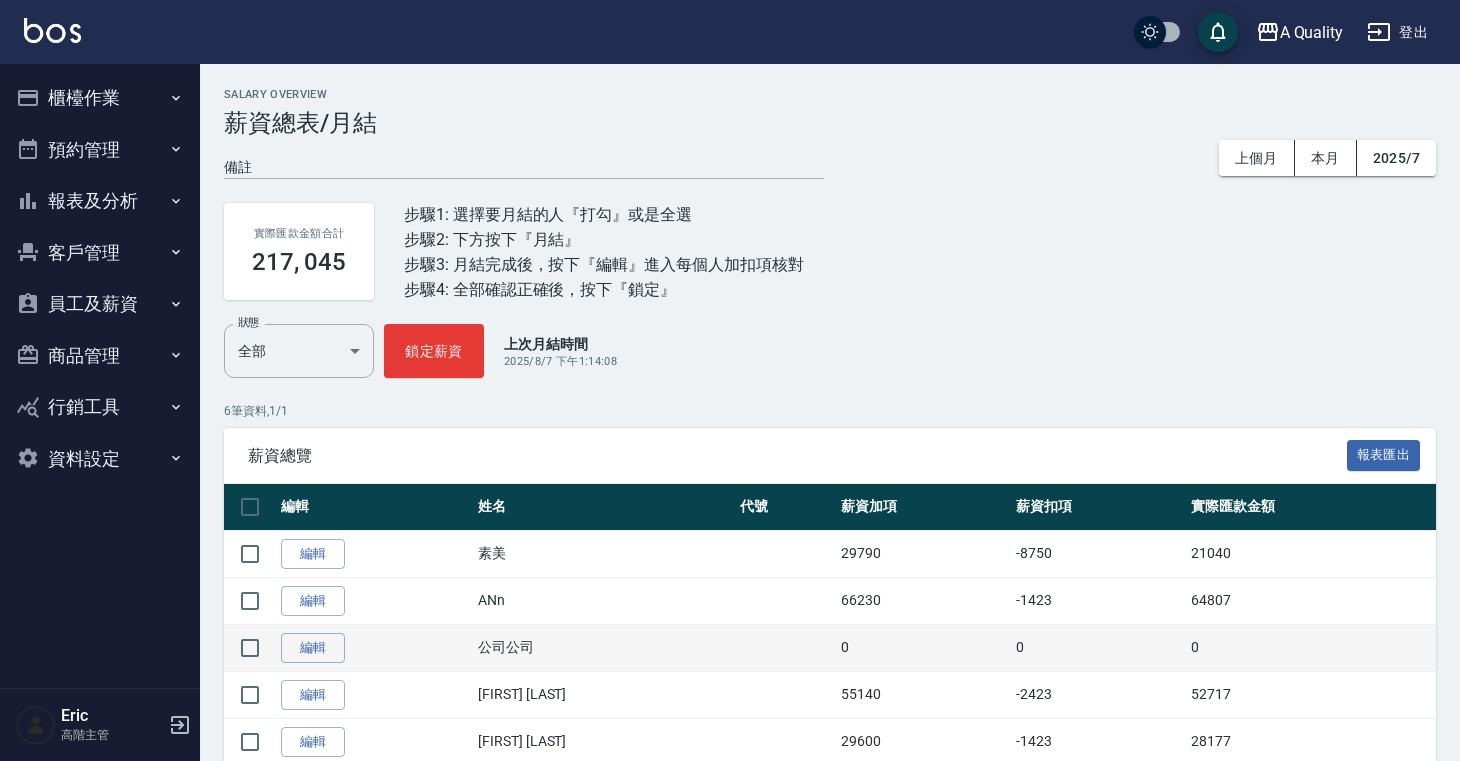 scroll, scrollTop: 116, scrollLeft: 0, axis: vertical 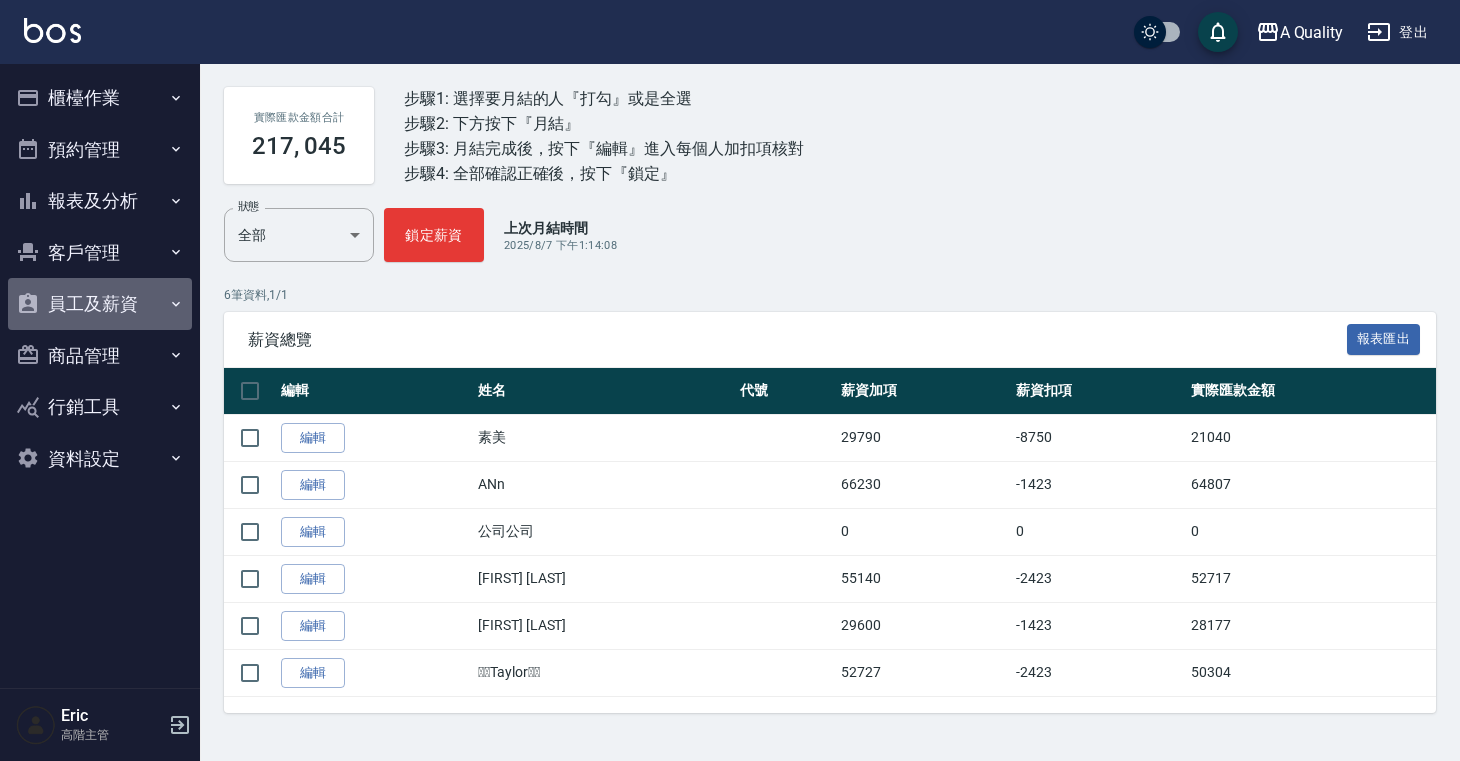 click on "員工及薪資" at bounding box center [100, 304] 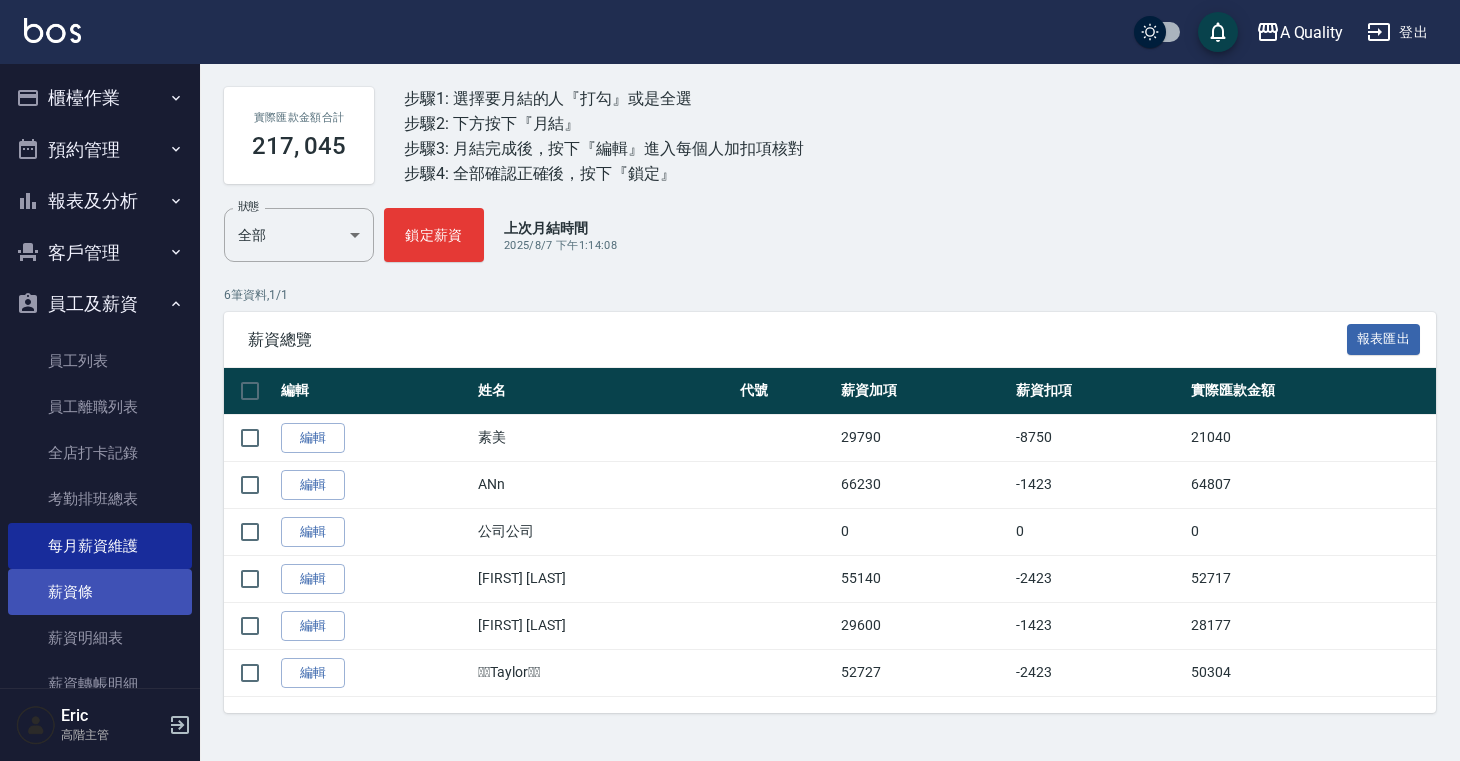 click on "薪資條" at bounding box center (100, 592) 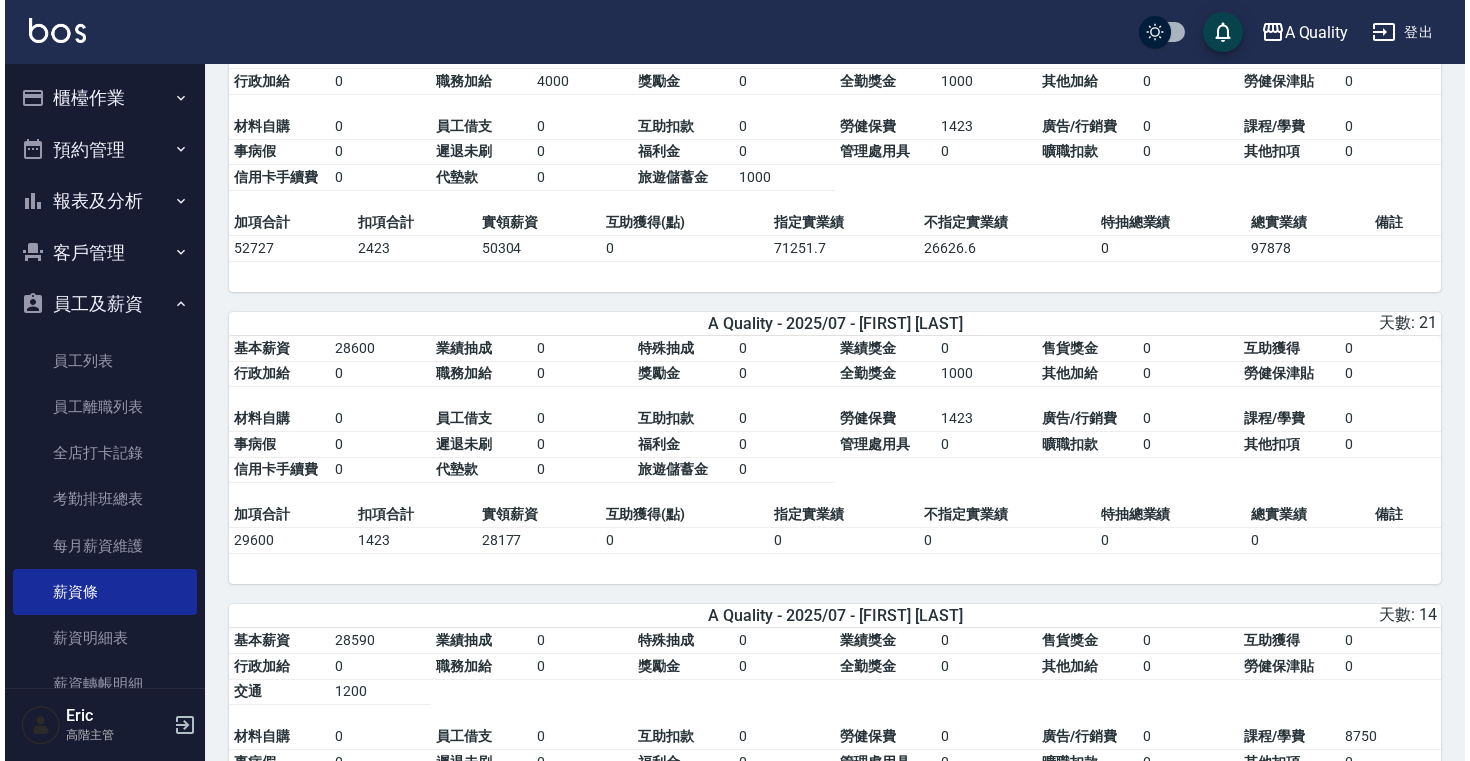 scroll, scrollTop: 0, scrollLeft: 0, axis: both 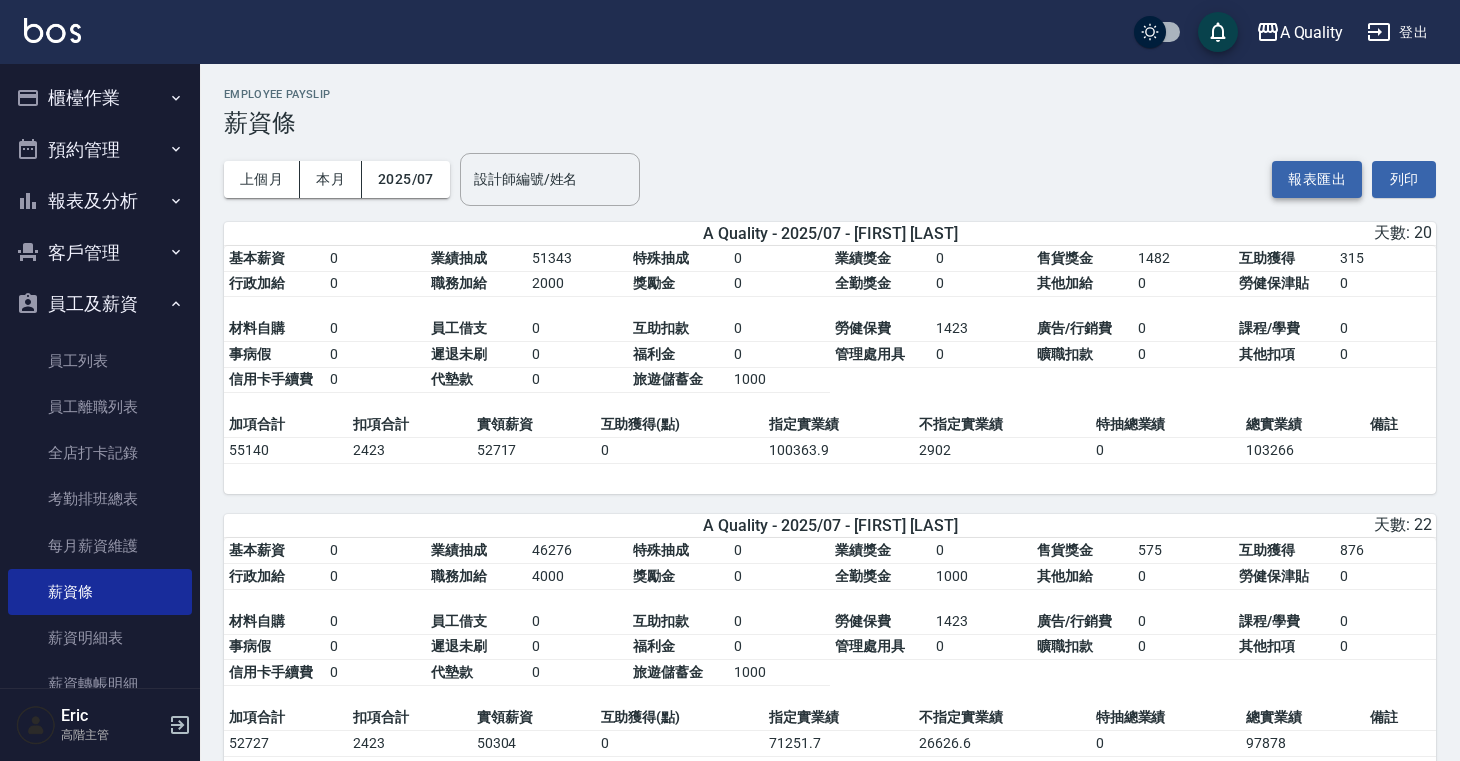 click on "報表匯出" at bounding box center [1317, 179] 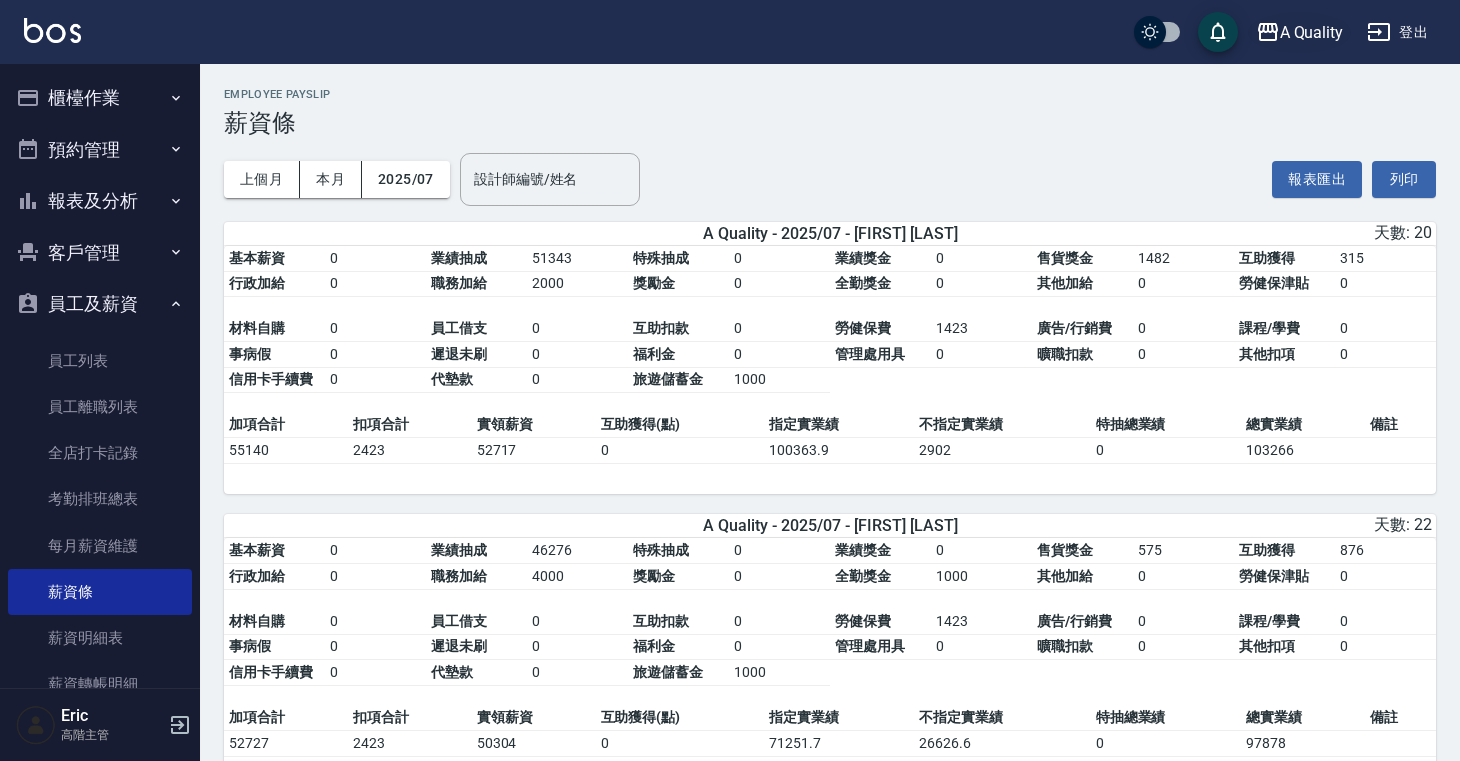 click on "A Quality" at bounding box center [1312, 32] 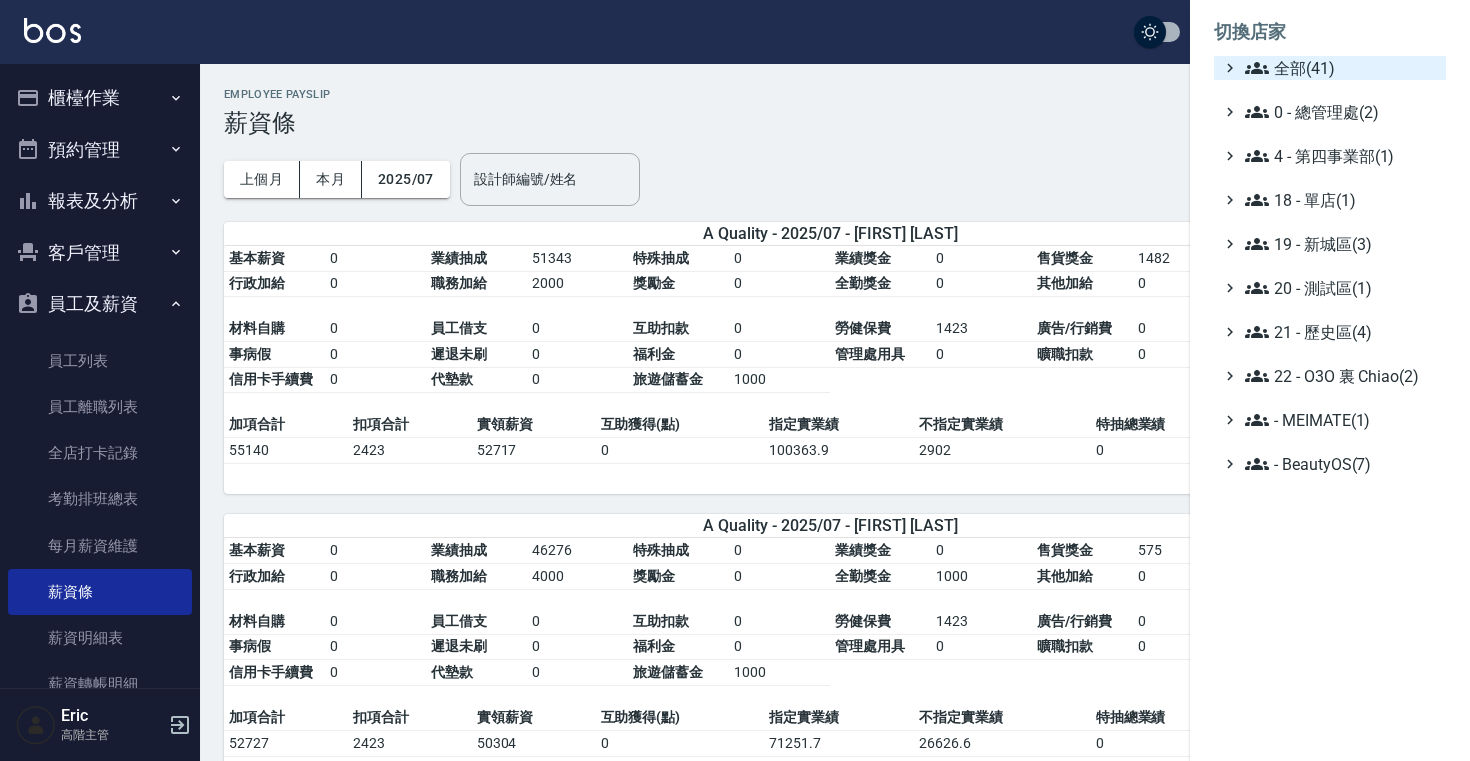 click on "全部(41)" at bounding box center [1341, 68] 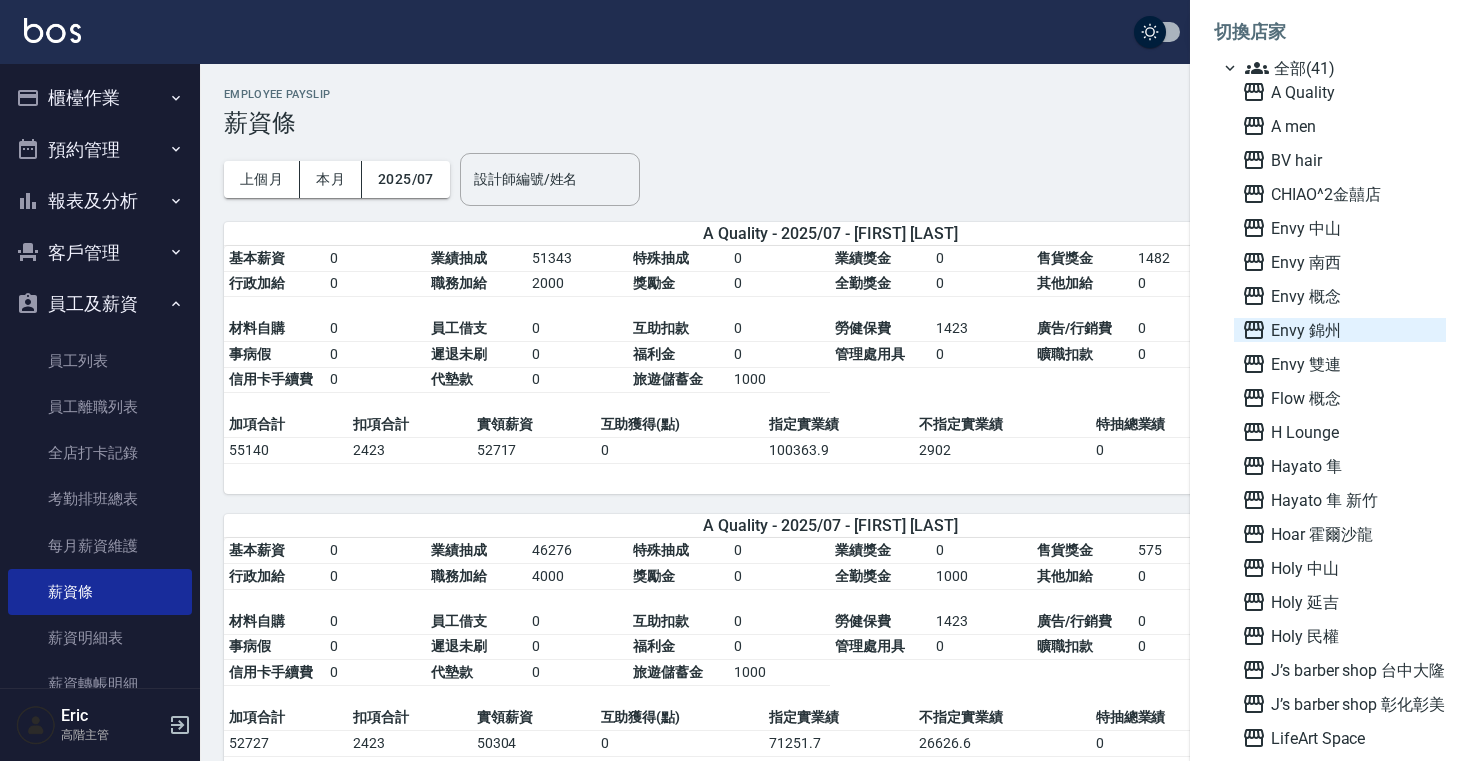 click on "Envy 錦州" at bounding box center [1340, 330] 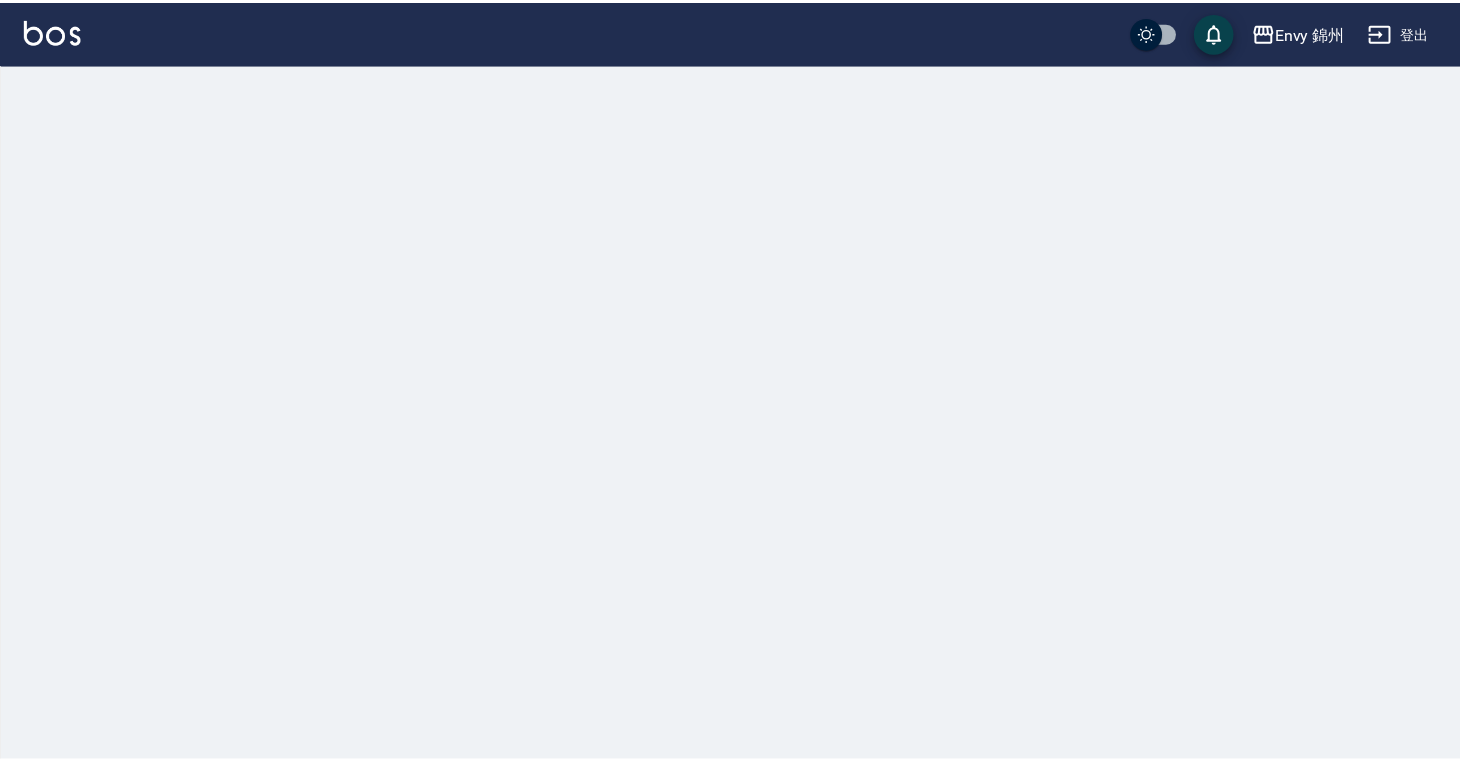 scroll, scrollTop: 0, scrollLeft: 0, axis: both 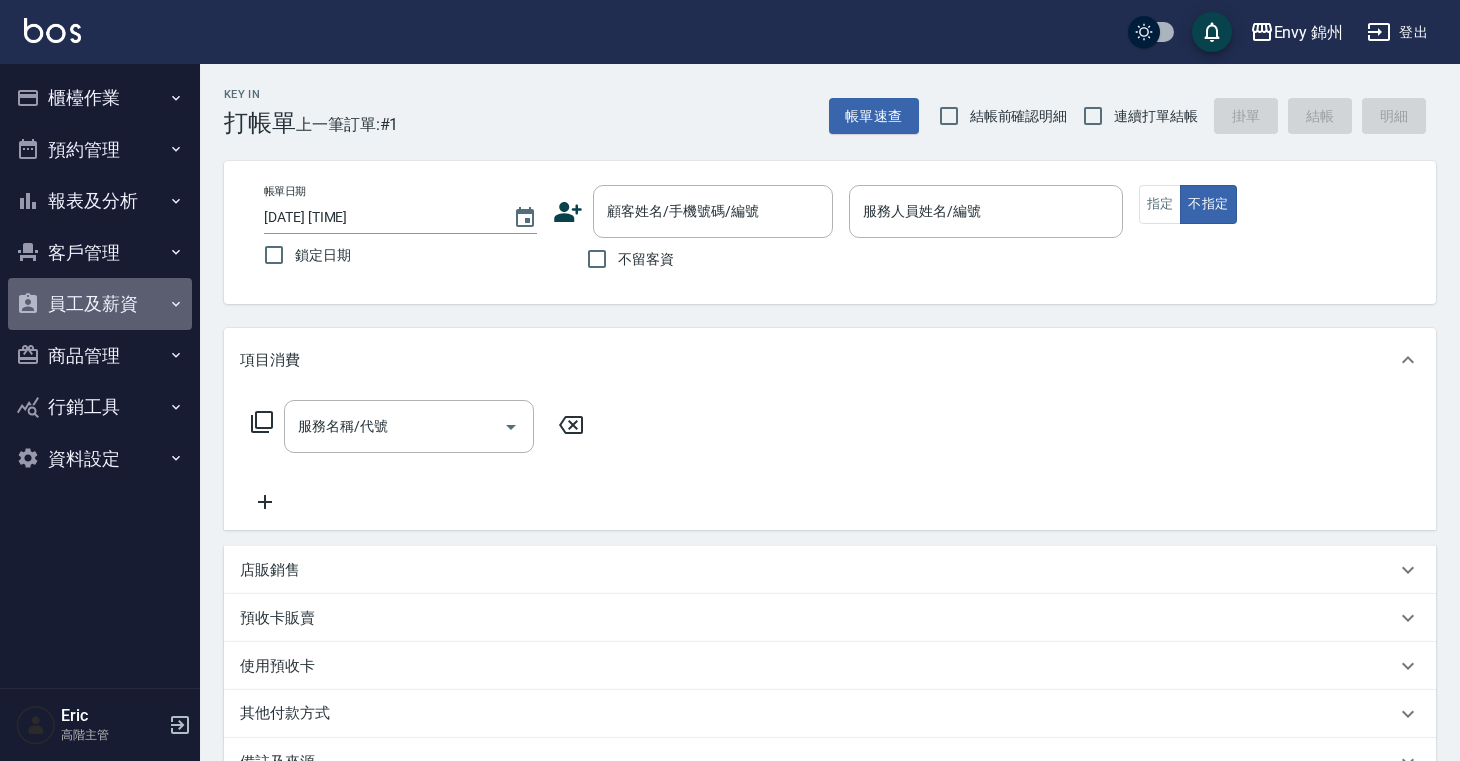 click on "員工及薪資" at bounding box center [100, 304] 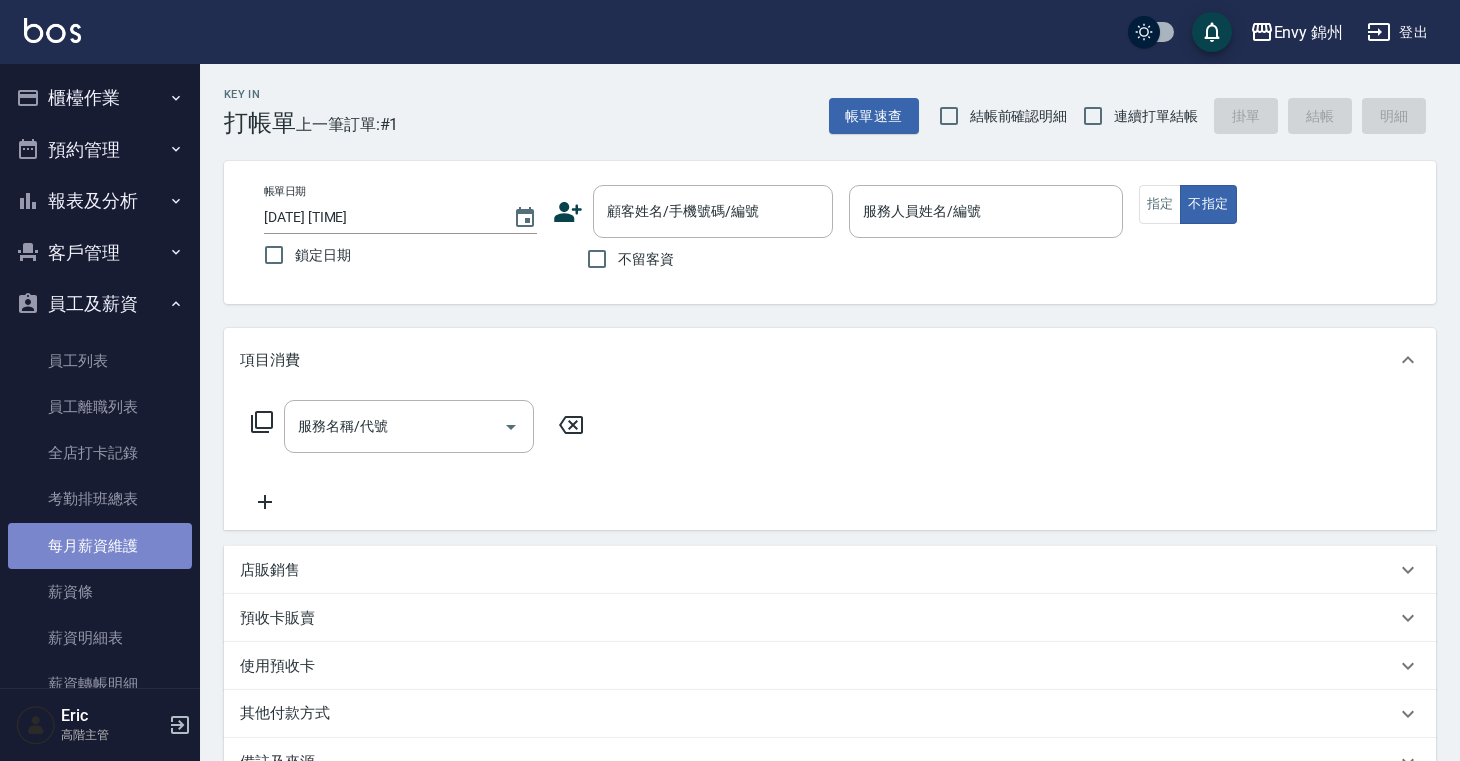 click on "每月薪資維護" at bounding box center (100, 546) 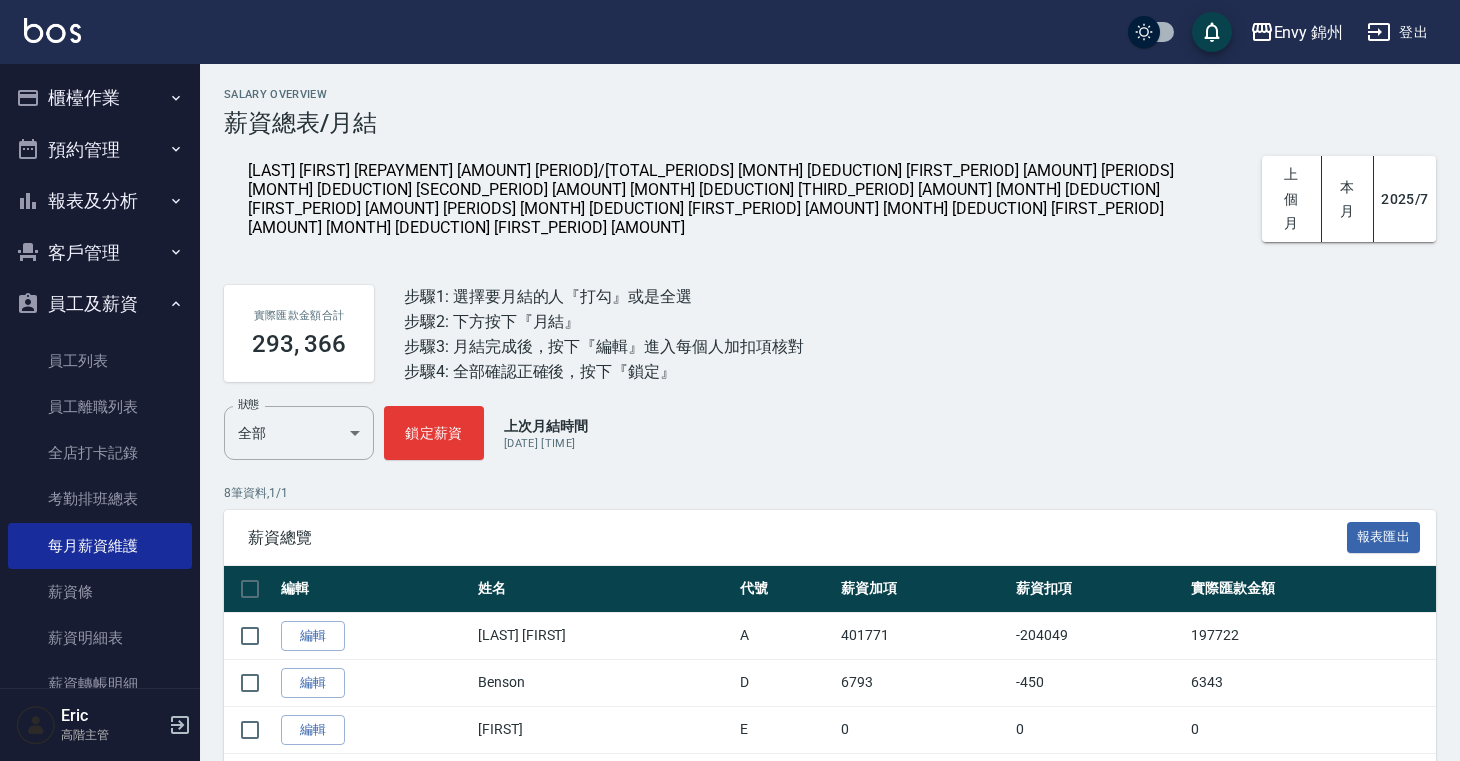 scroll, scrollTop: 354, scrollLeft: 0, axis: vertical 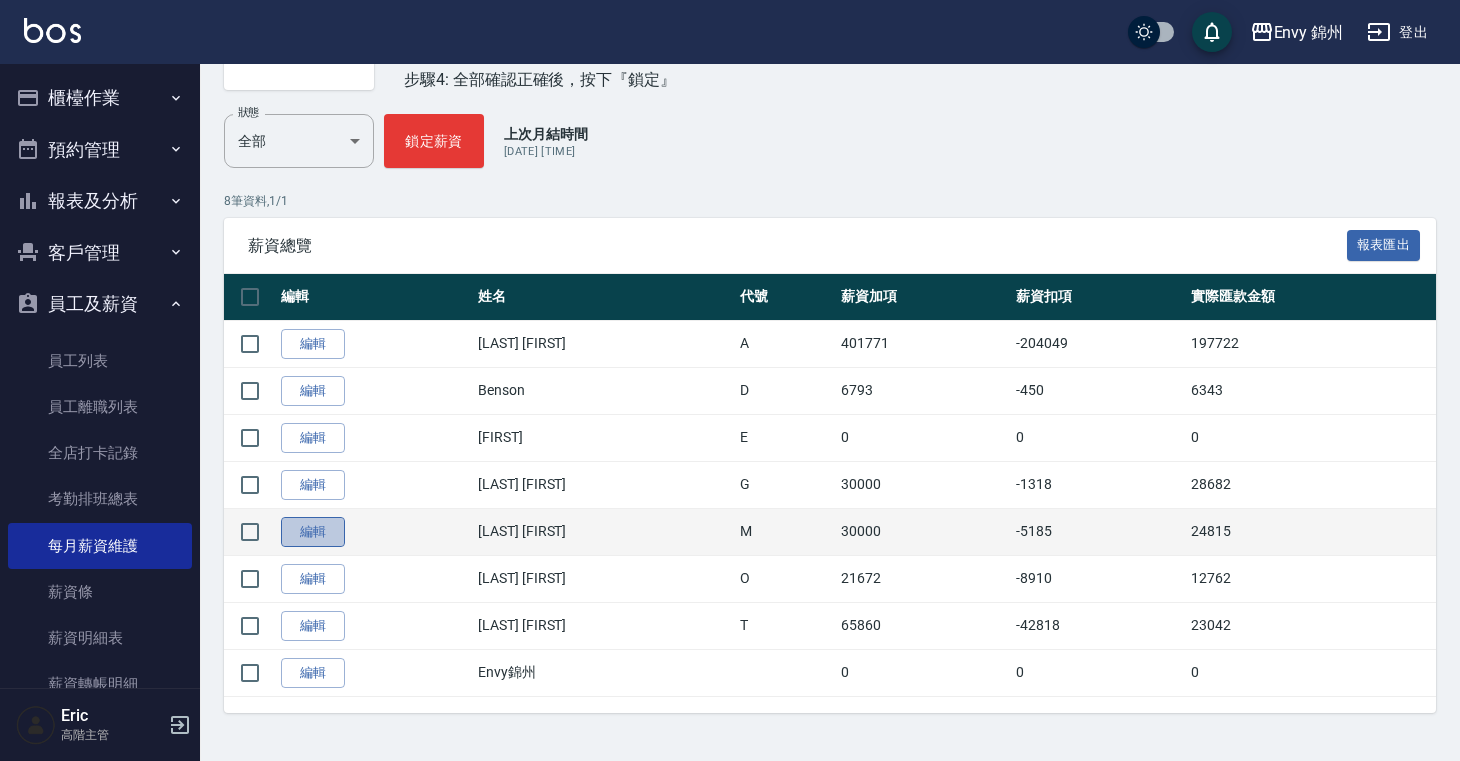 click on "編輯" at bounding box center (313, 532) 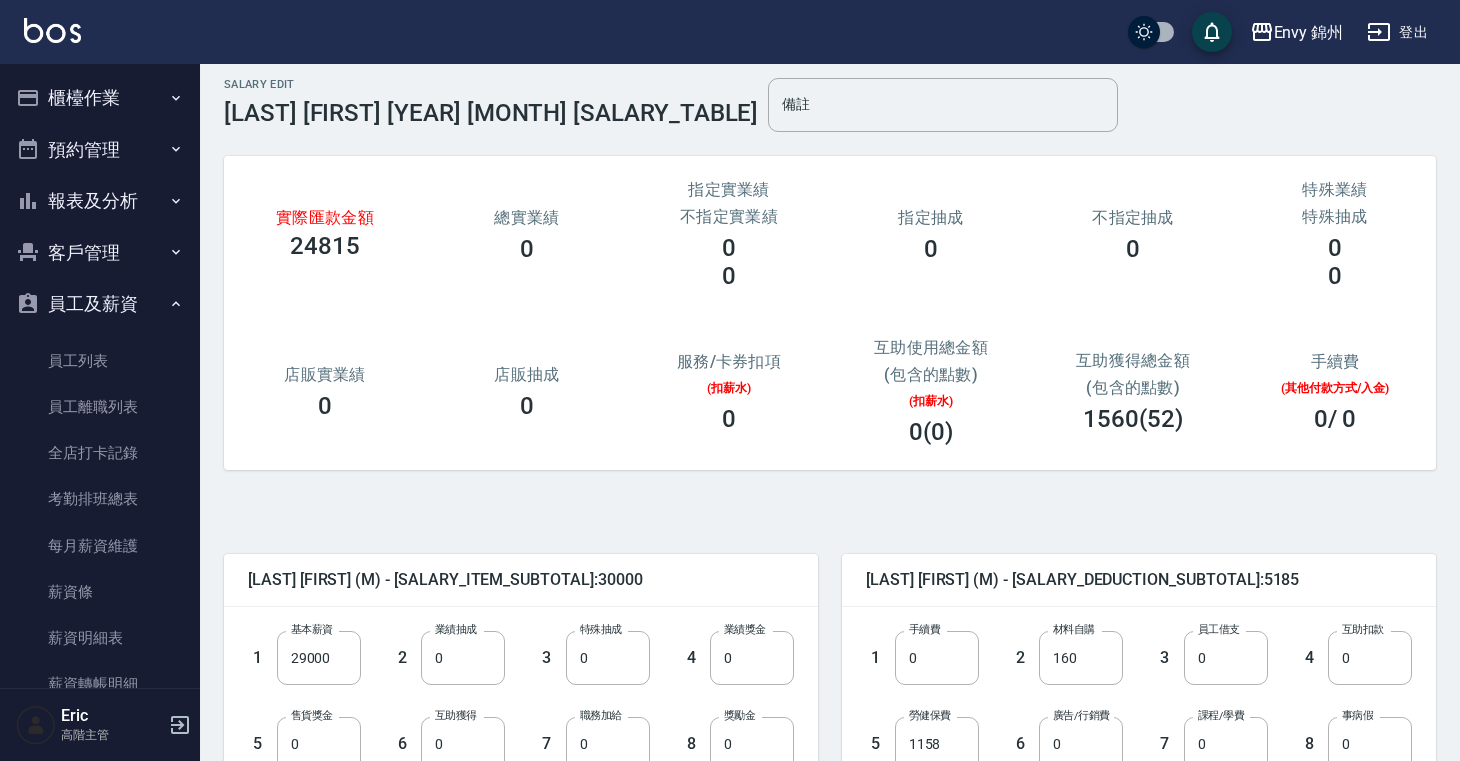 scroll, scrollTop: 0, scrollLeft: 0, axis: both 